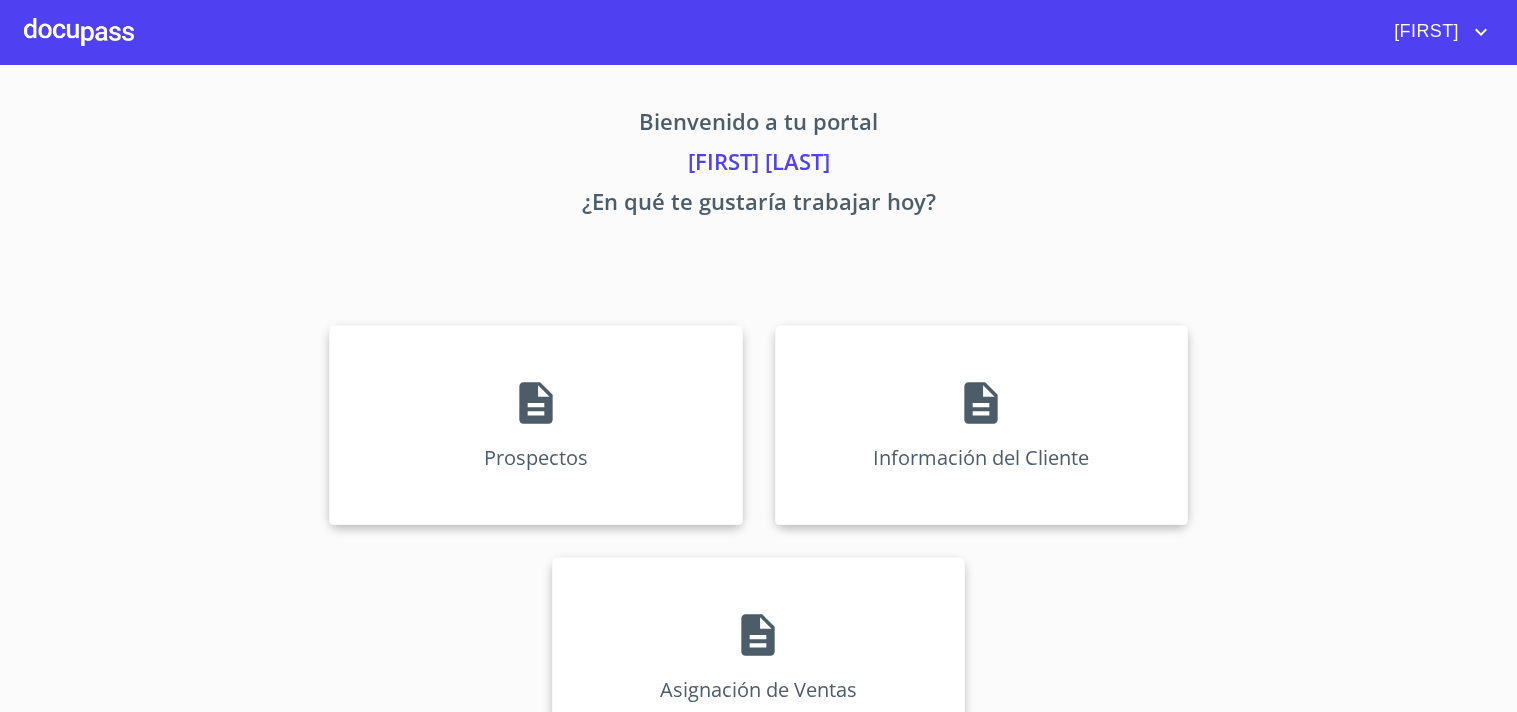 scroll, scrollTop: 0, scrollLeft: 0, axis: both 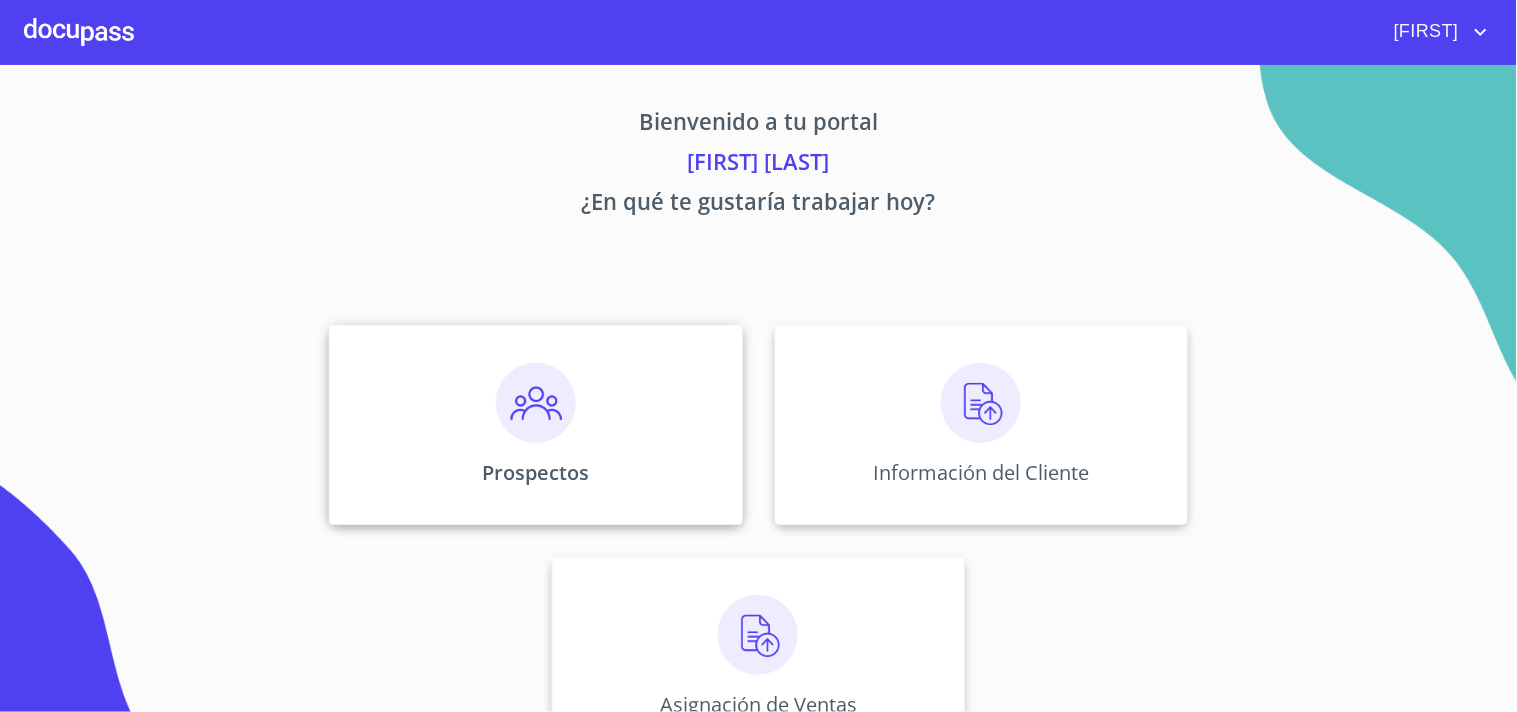 click on "Prospectos" at bounding box center (535, 472) 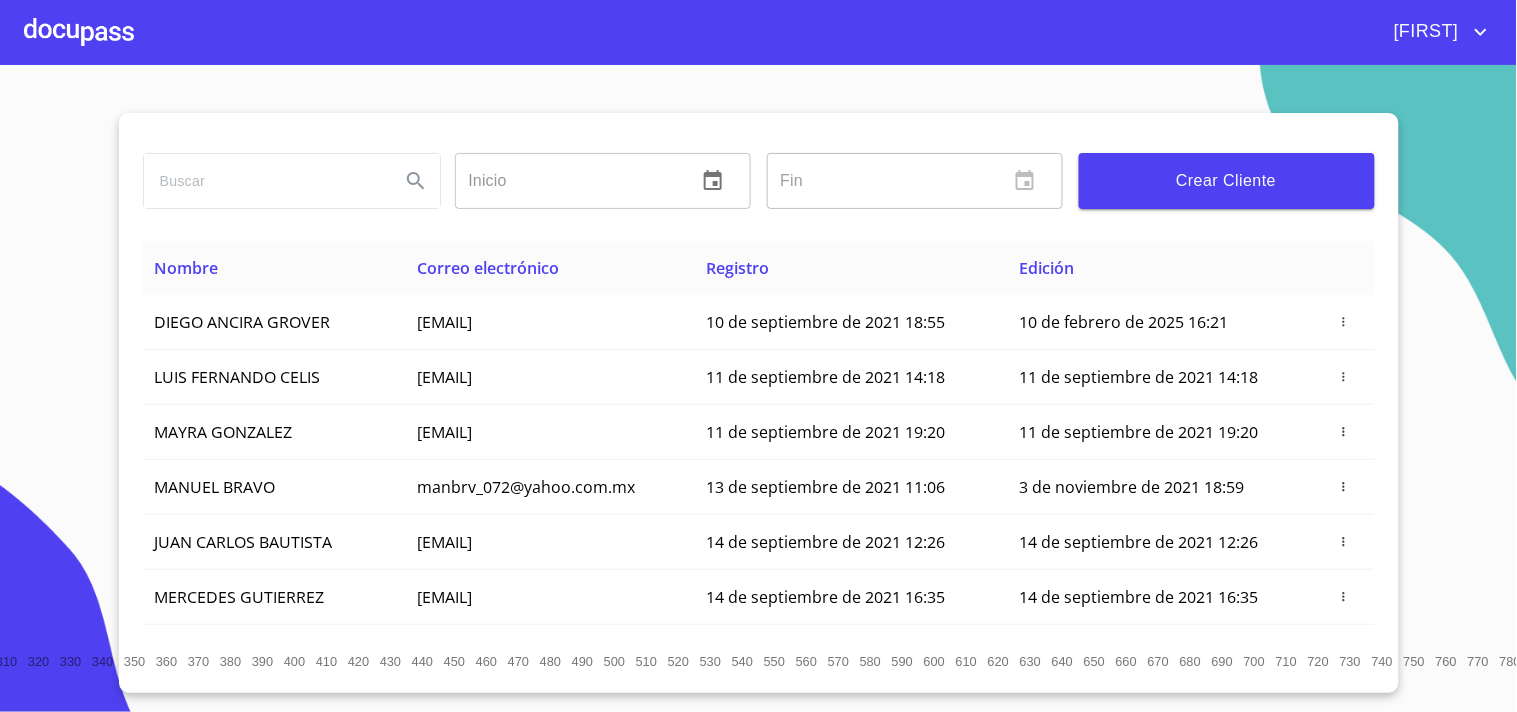 click on "Crear Cliente" at bounding box center [1227, 181] 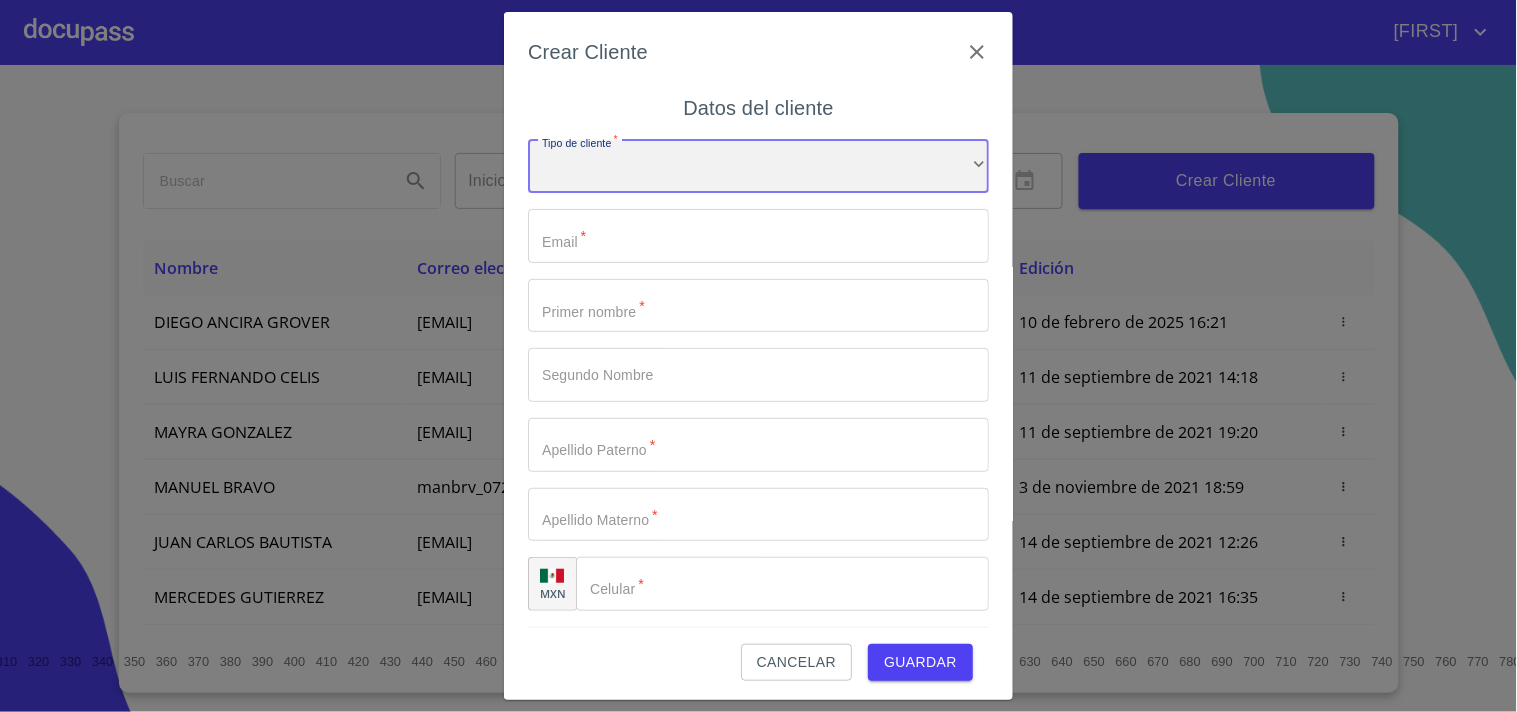 click on "​" at bounding box center (758, 167) 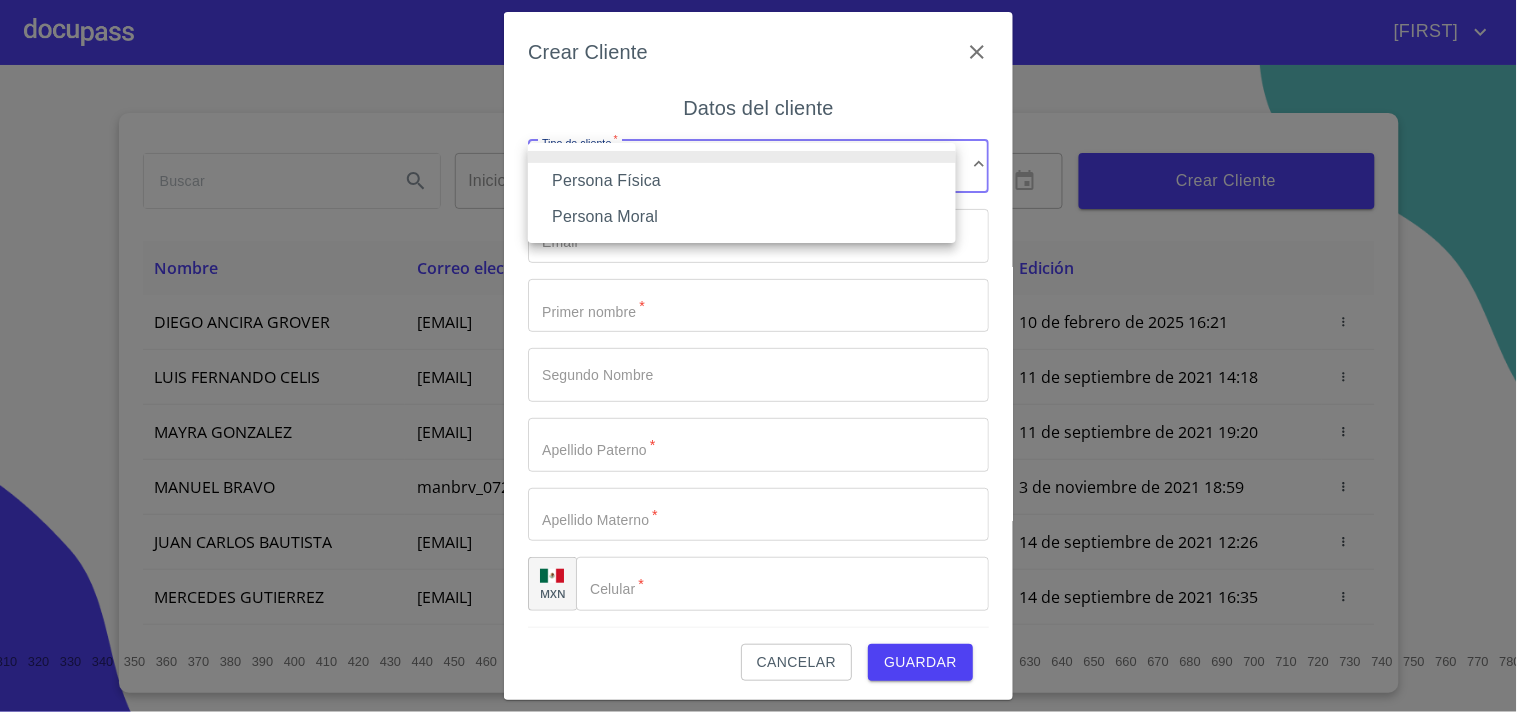 click on "Persona Física" at bounding box center (742, 181) 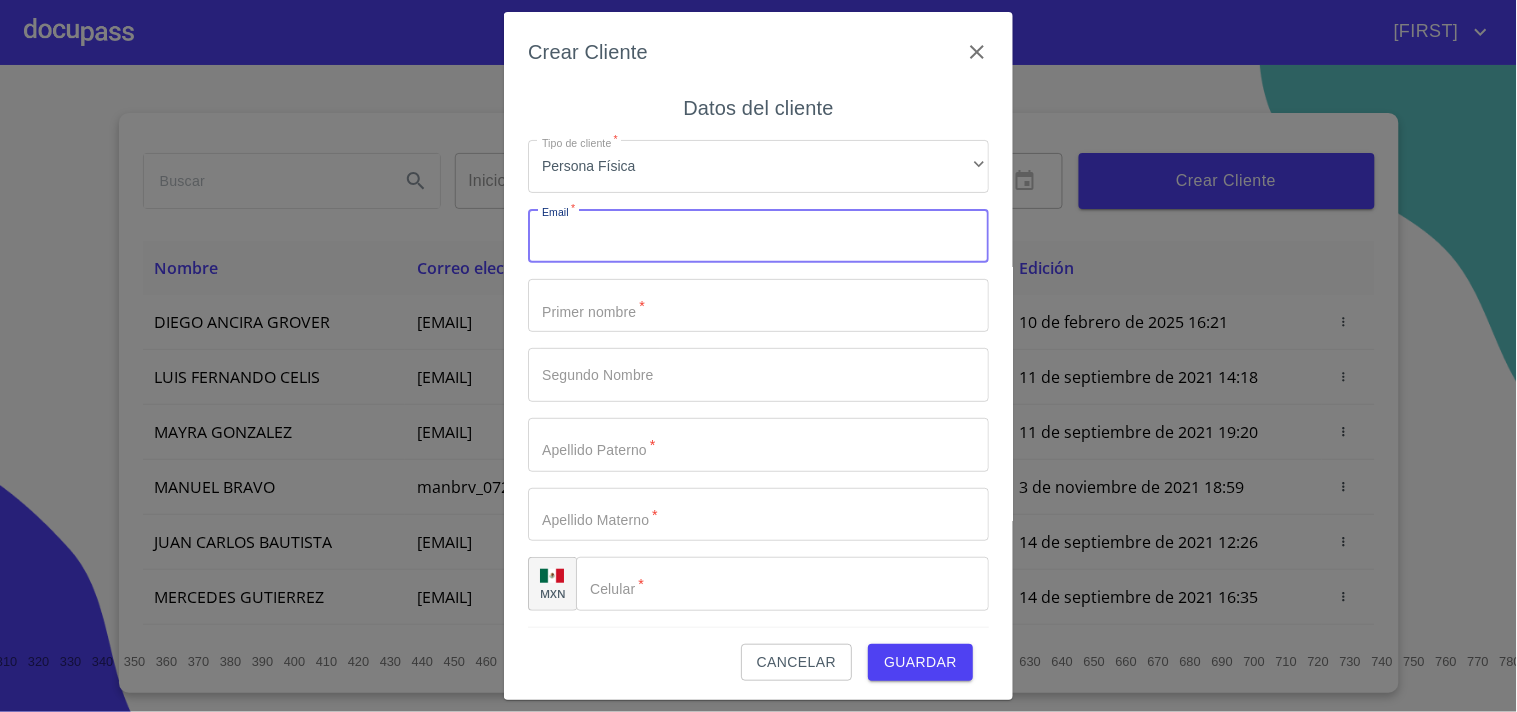 click on "Tipo de cliente   *" at bounding box center [758, 236] 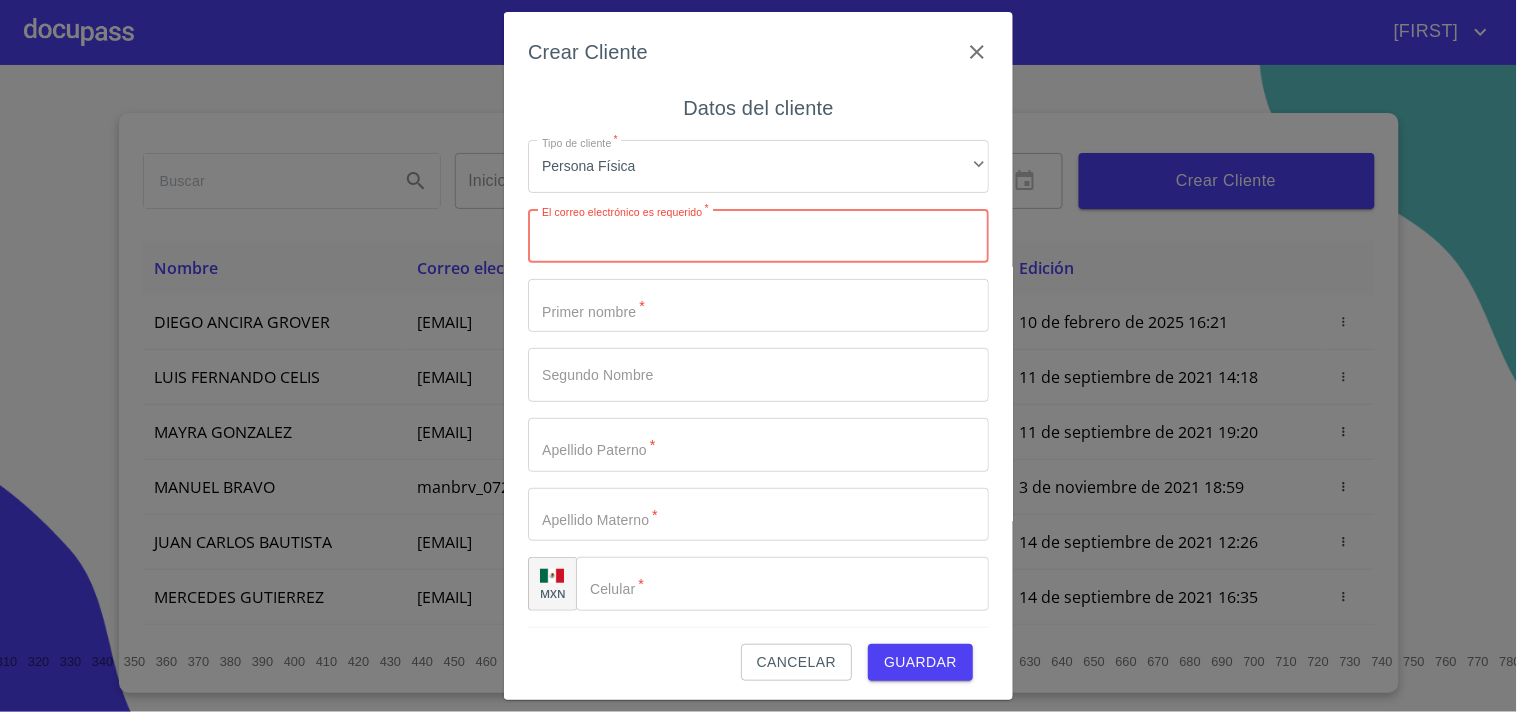 paste on "[EMAIL]" 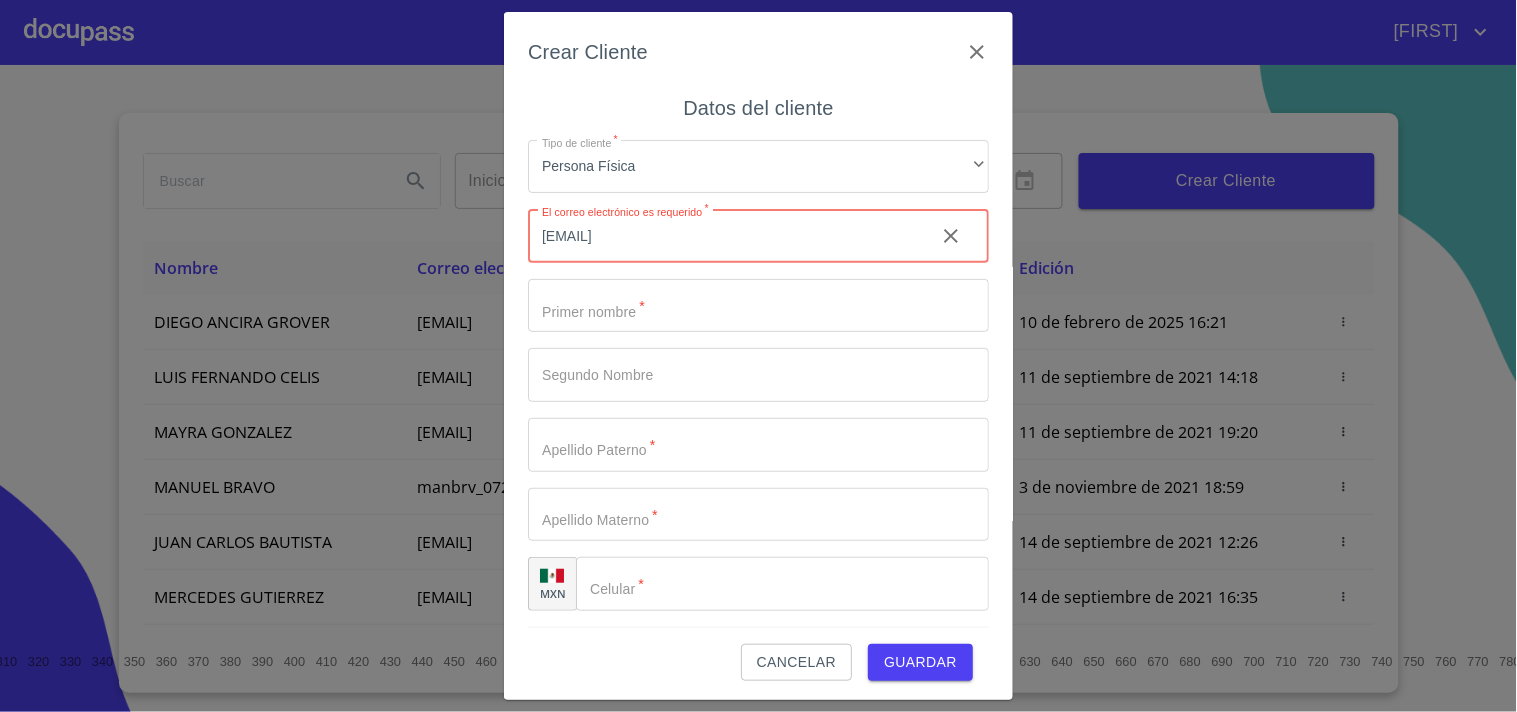 type on "[EMAIL]" 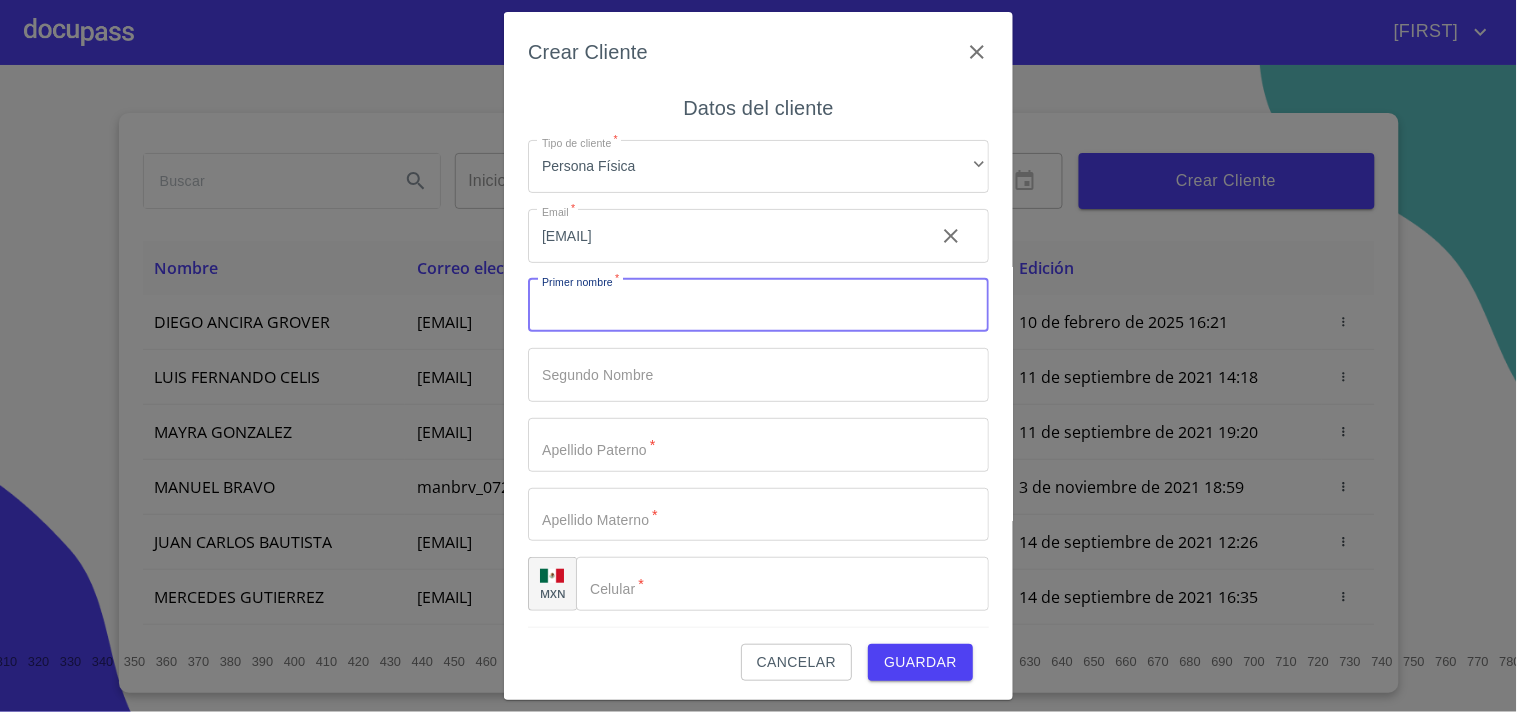 click on "Tipo de cliente   *" at bounding box center [758, 306] 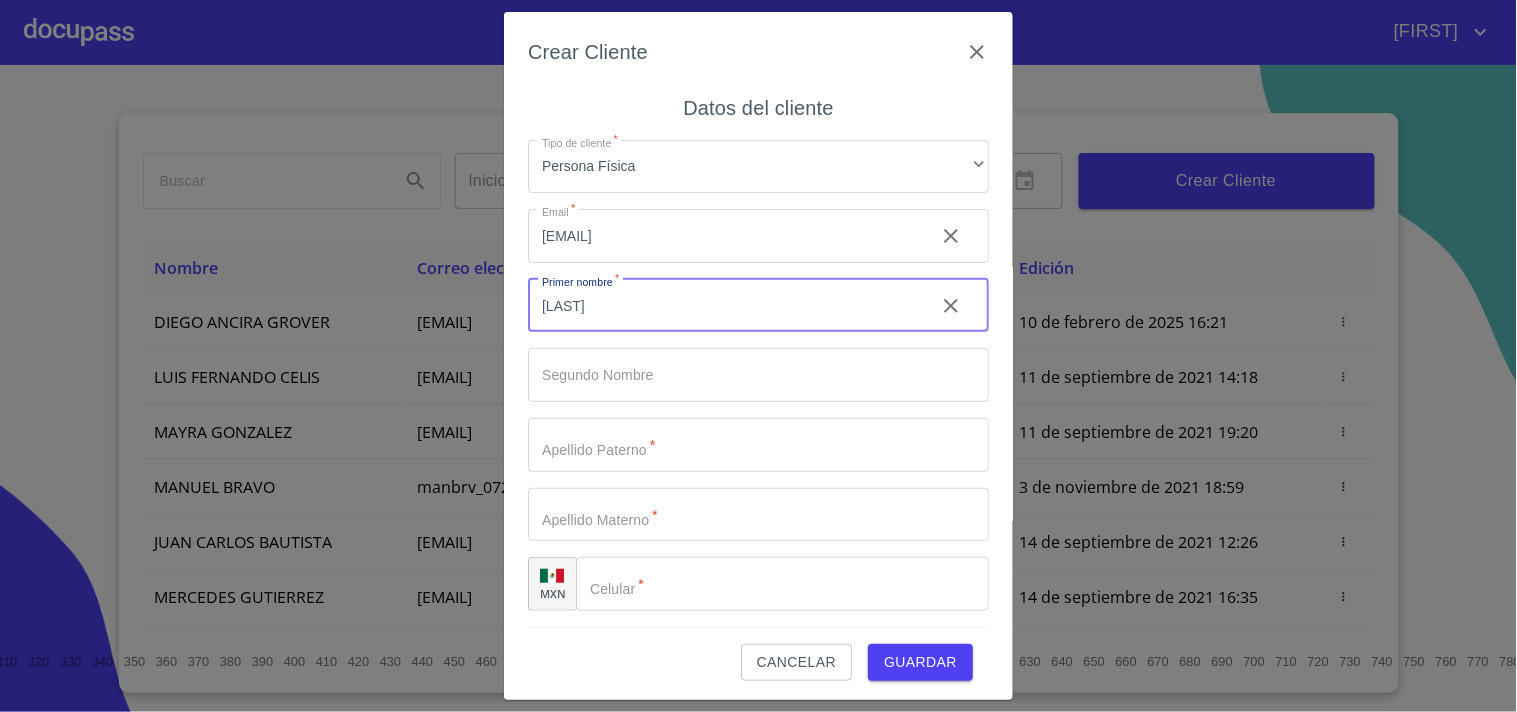 type on "[LAST]" 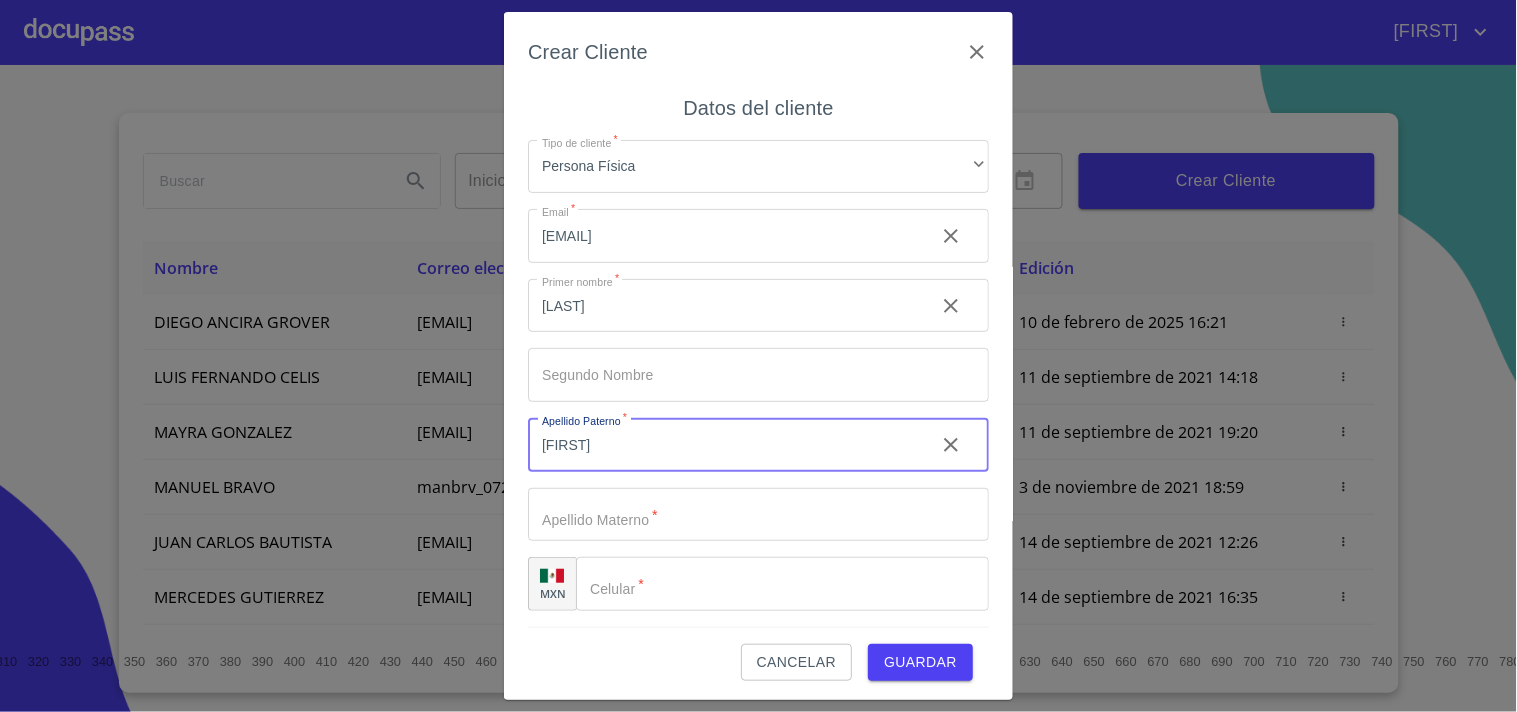 type on "[FIRST]" 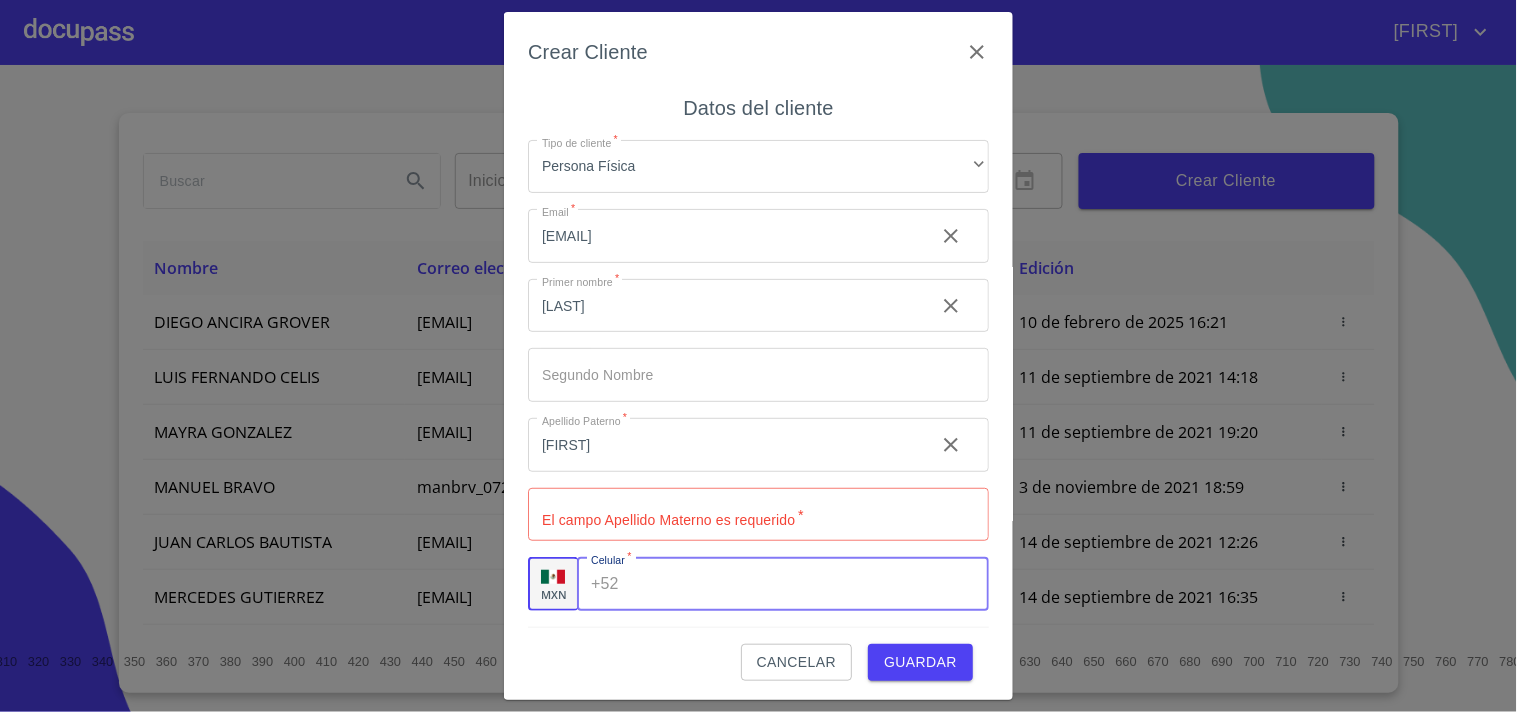 click on "Tipo de cliente   *" at bounding box center [758, 515] 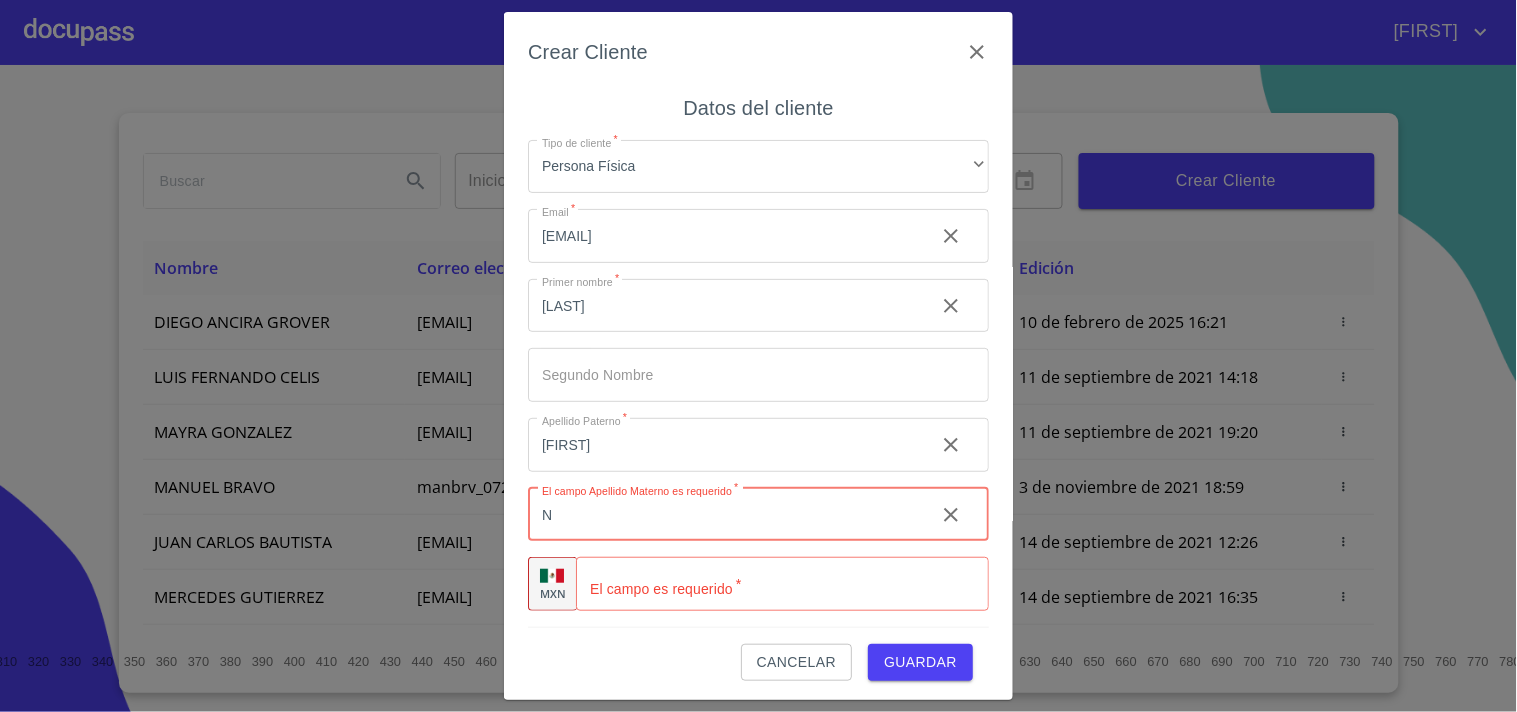 type on "N" 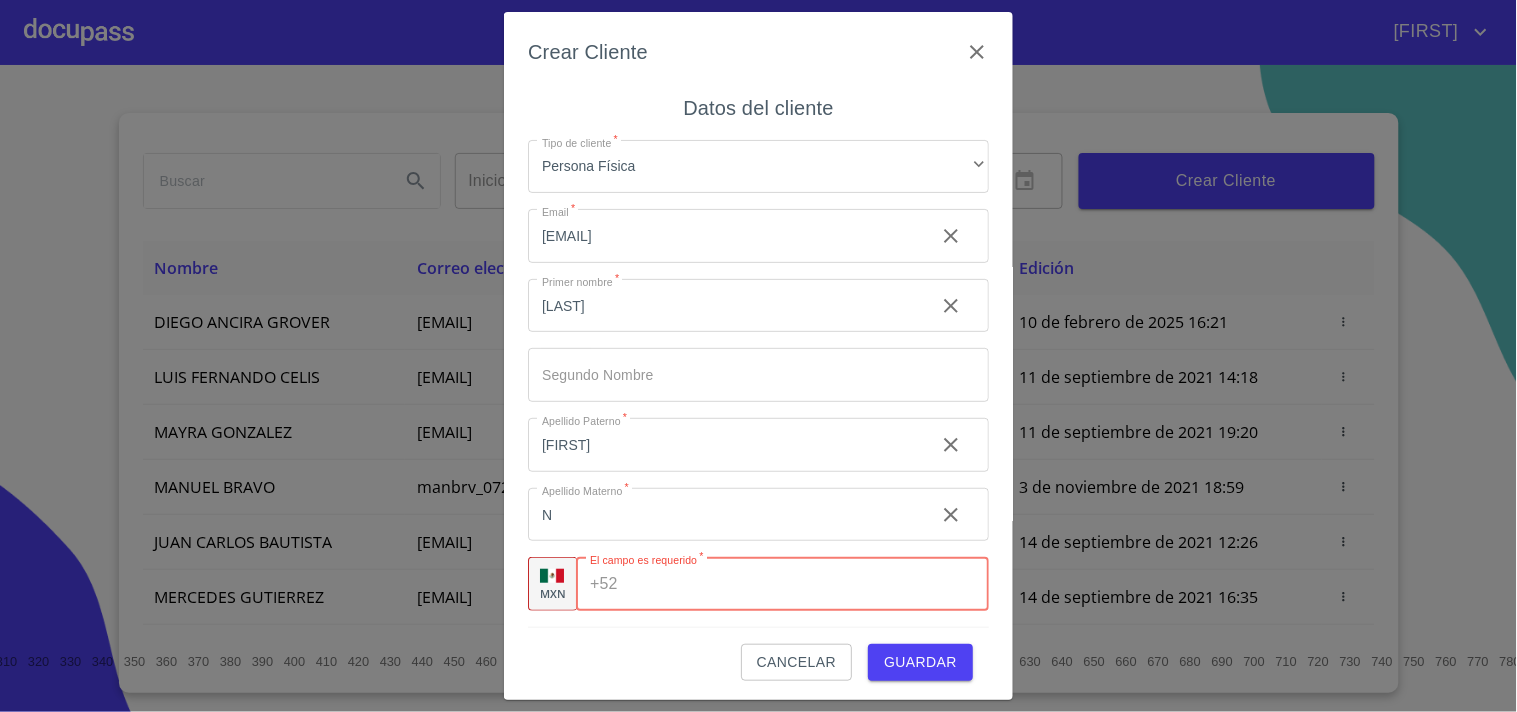 click on "Tipo de cliente   *" at bounding box center [807, 584] 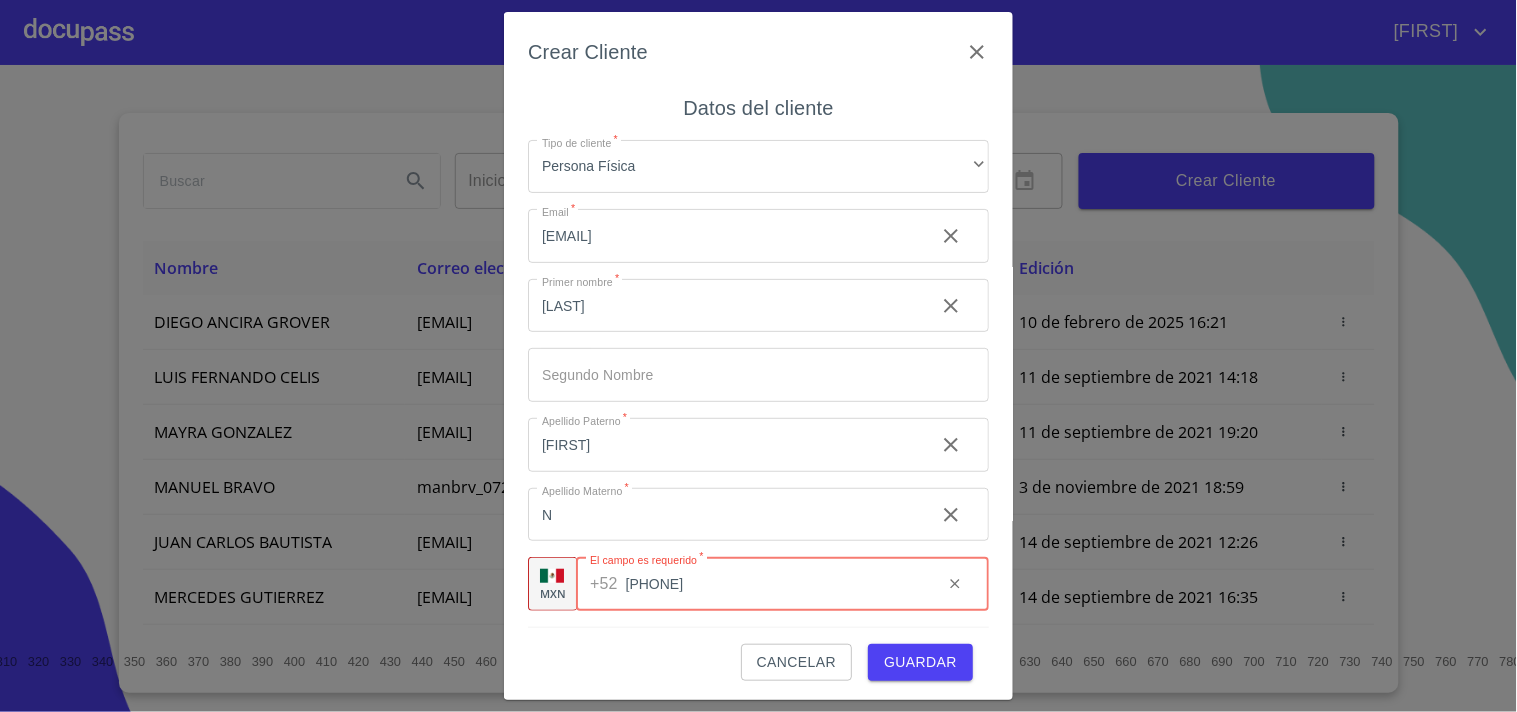 type on "[PHONE]" 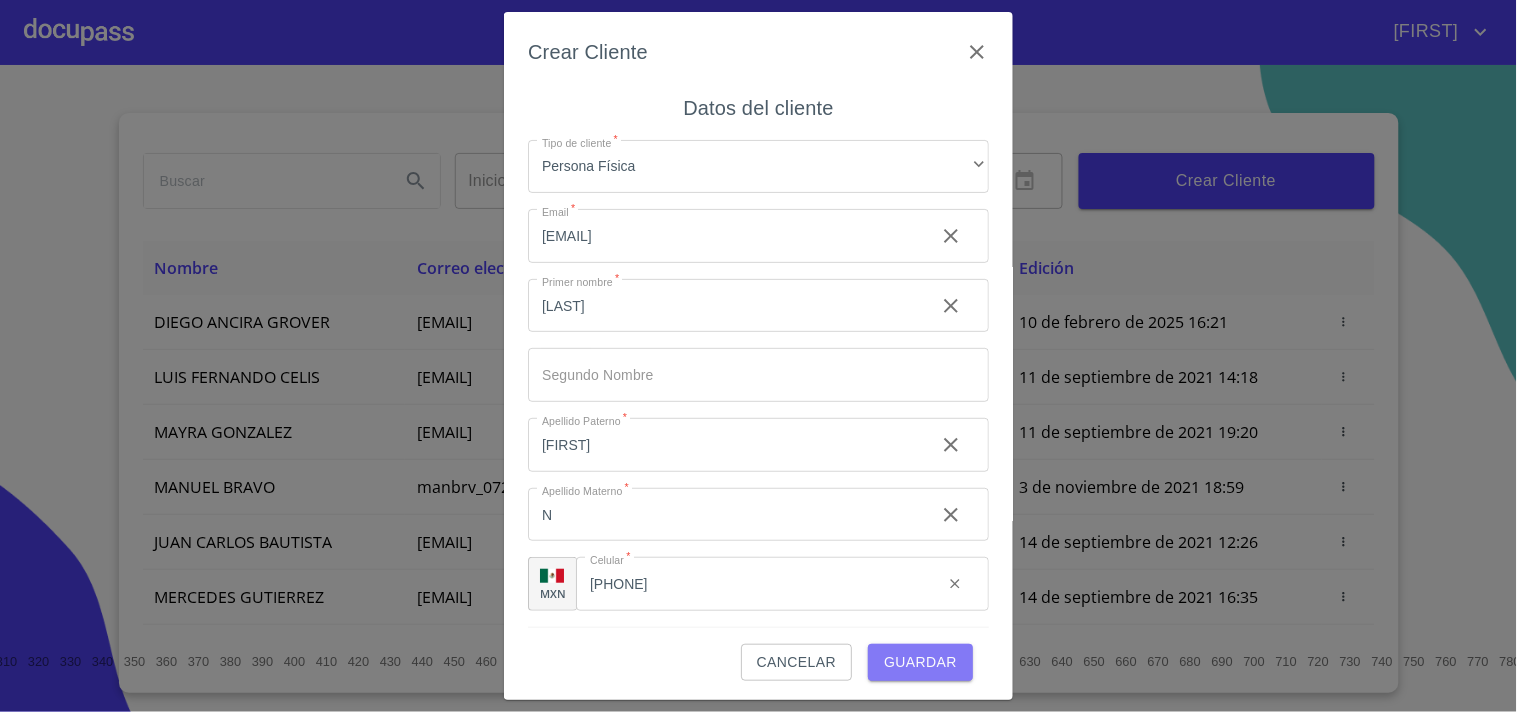 click on "Guardar" at bounding box center [920, 662] 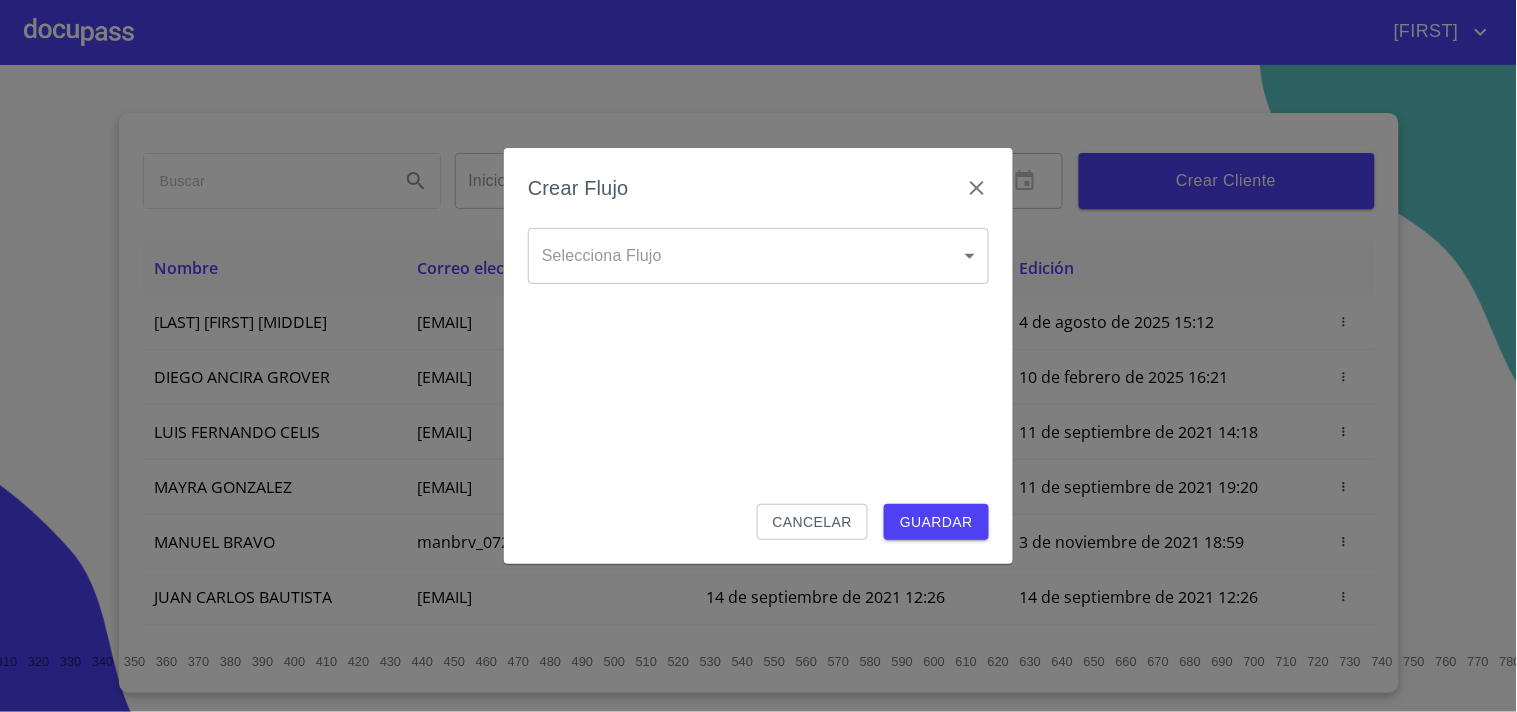 click on "[ADDRESS] [FIRST] [LAST] [EMAIL] [DATETIME] [DATETIME] [FIRST] [LAST] [EMAIL] [DATETIME] [DATETIME] [FIRST] [LAST] [EMAIL] [DATETIME] [DATETIME] [FIRST] [LAST] [EMAIL] [DATETIME] [DATETIME] [FIRST] [LAST] [EMAIL] [DATETIME] [DATETIME] [FIRST] [LAST] [EMAIL] [DATETIME] [DATETIME]" at bounding box center (758, 356) 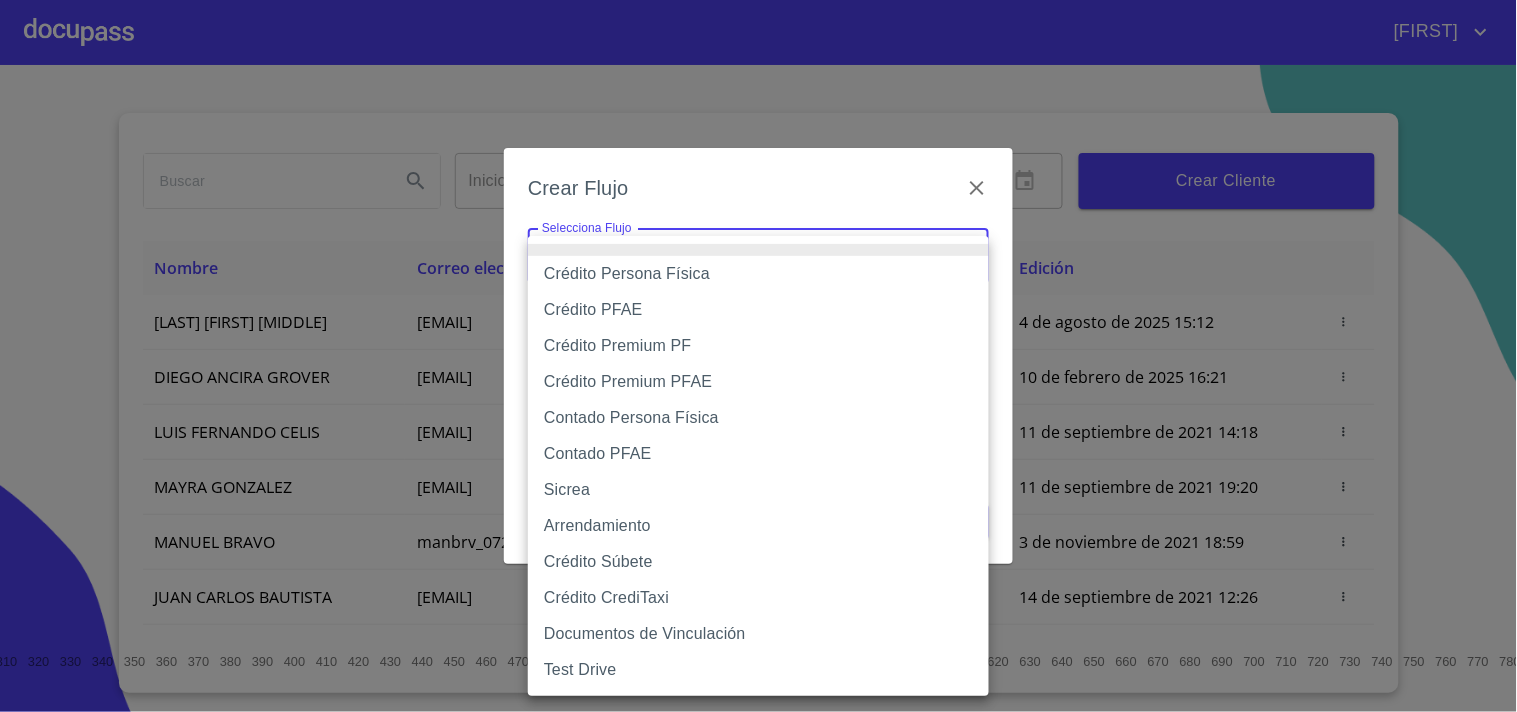 click on "Crédito Persona Física" at bounding box center (758, 274) 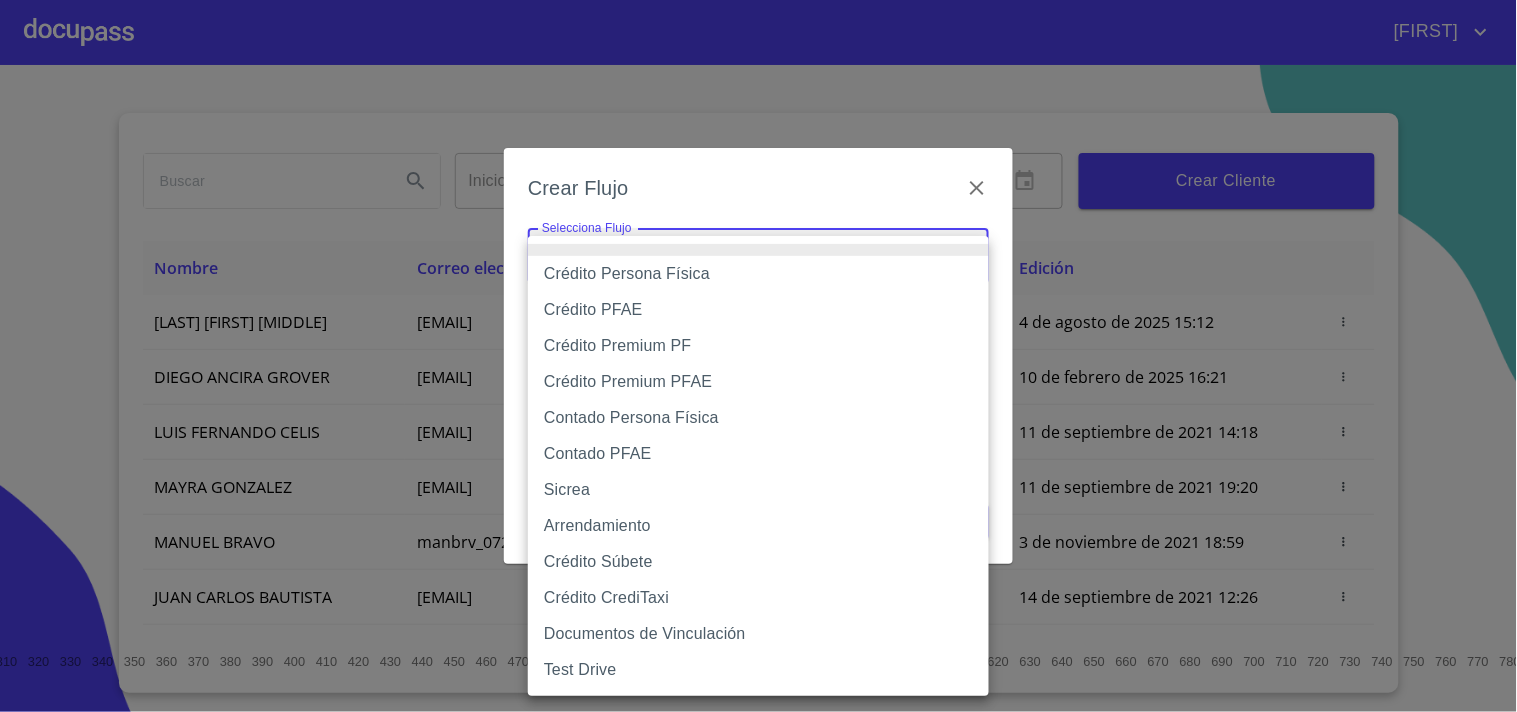 type on "6009fb3c7d1714eb8809aa97" 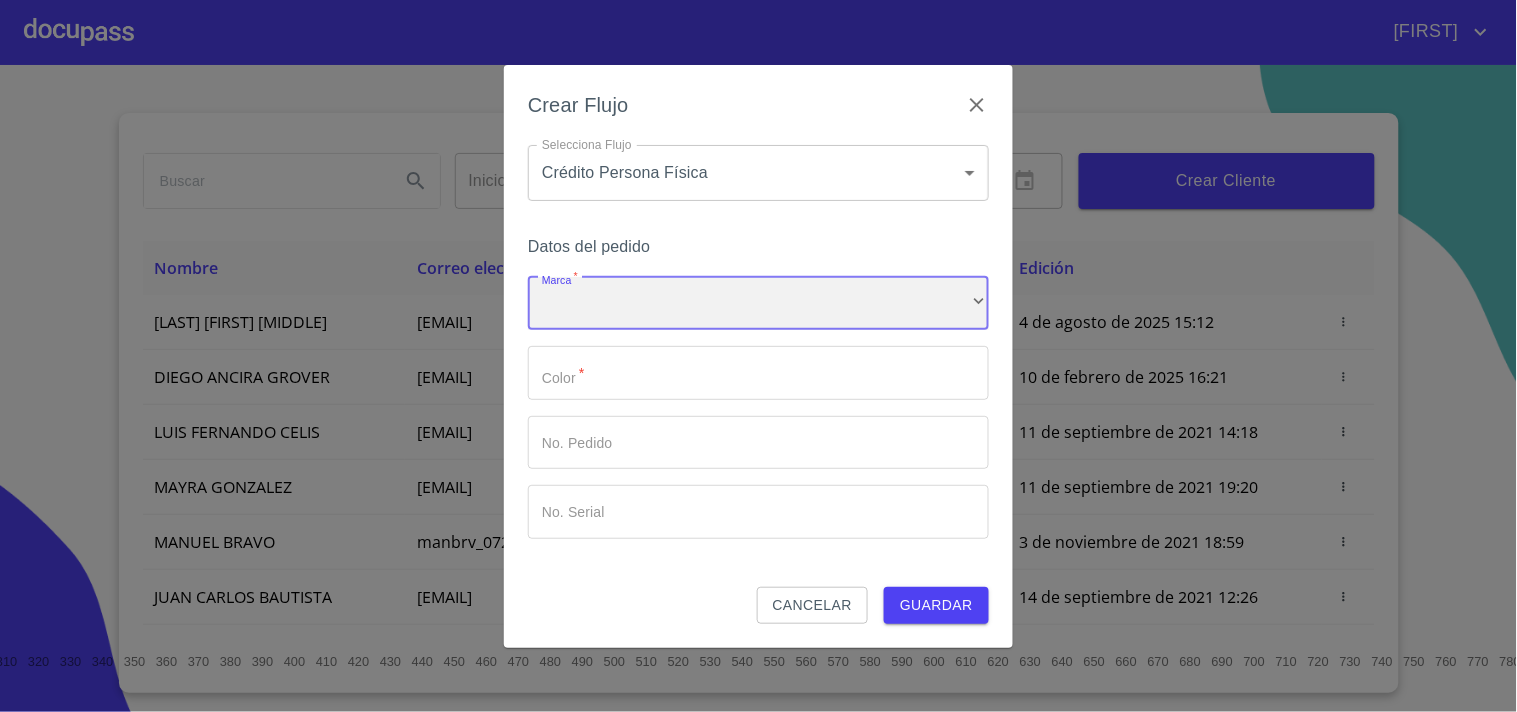 click on "​" at bounding box center (758, 304) 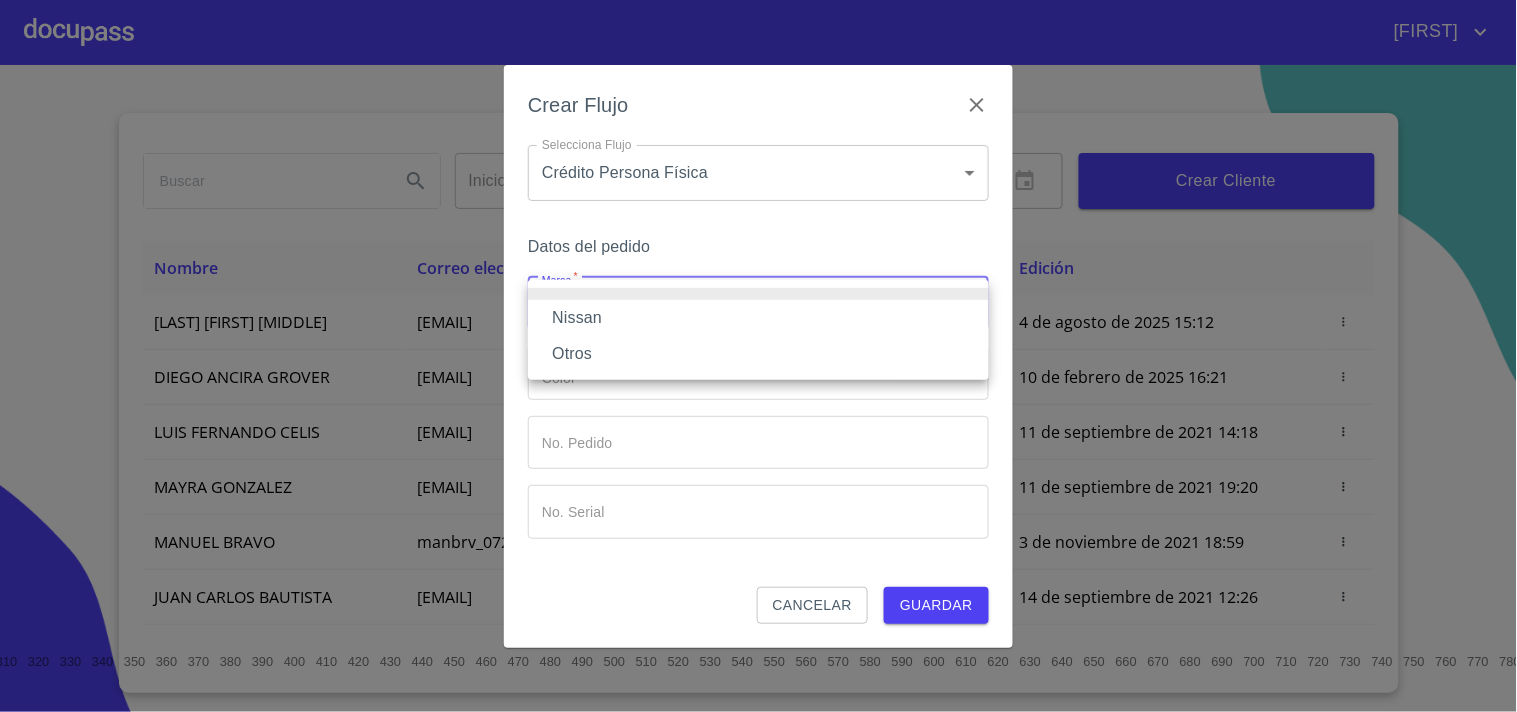 click on "Nissan" at bounding box center [758, 318] 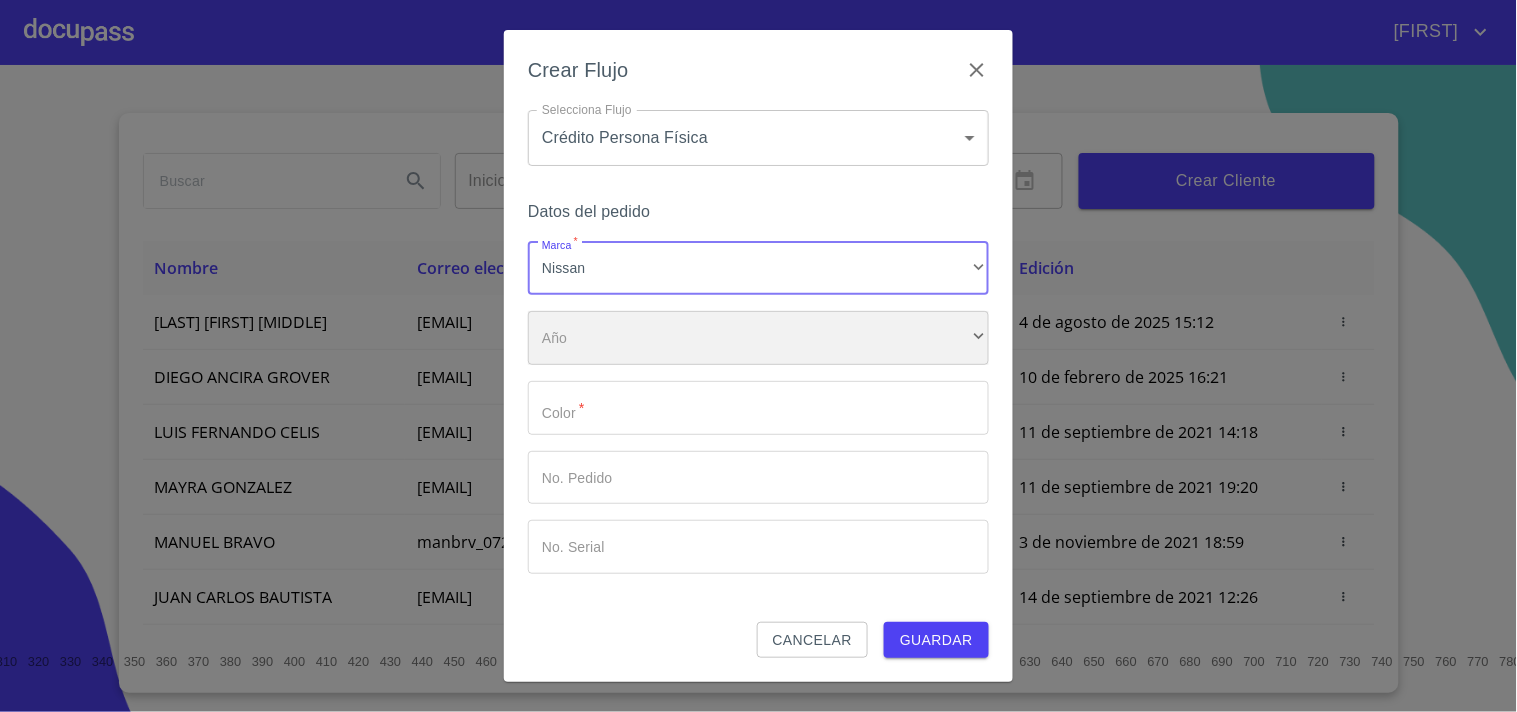 click on "​" at bounding box center [758, 338] 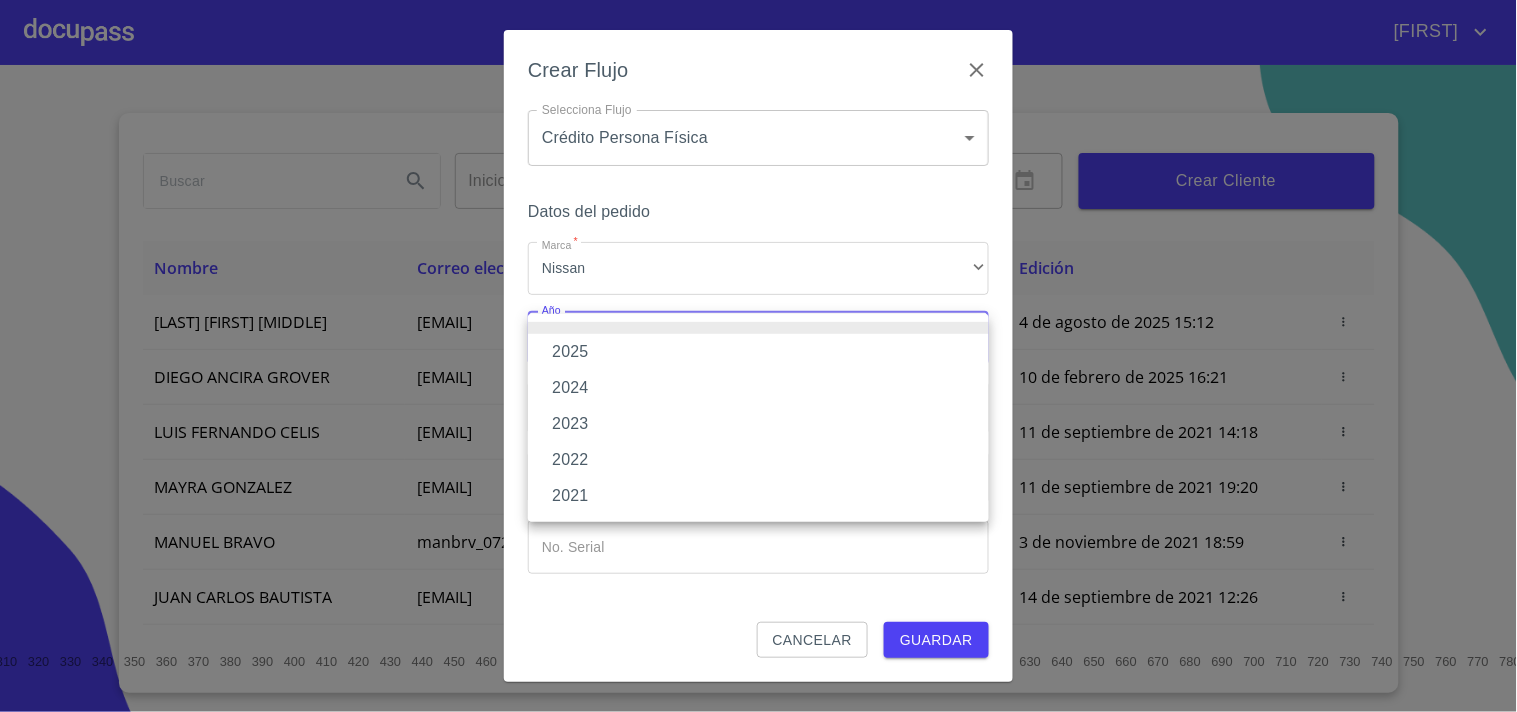 click on "2025" at bounding box center [758, 352] 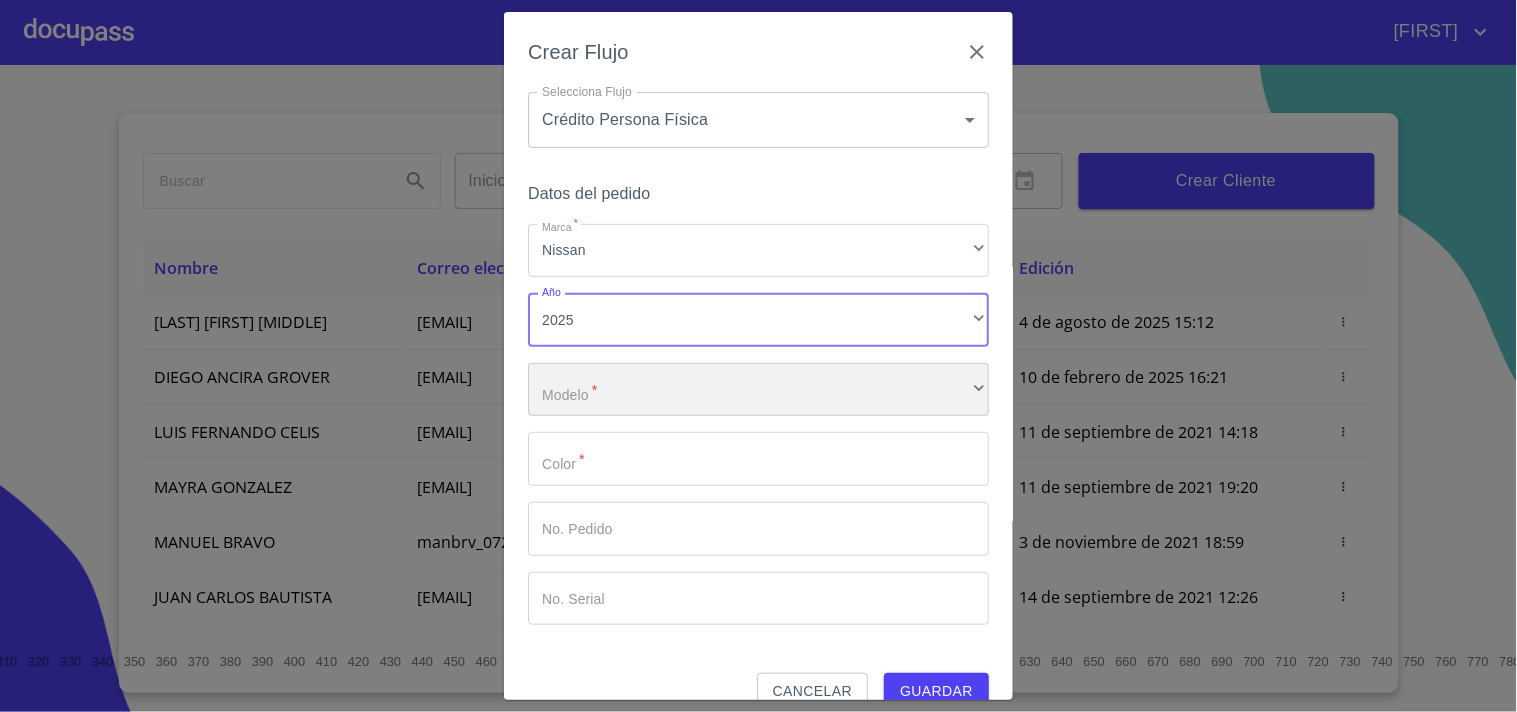 click on "​" at bounding box center [758, 390] 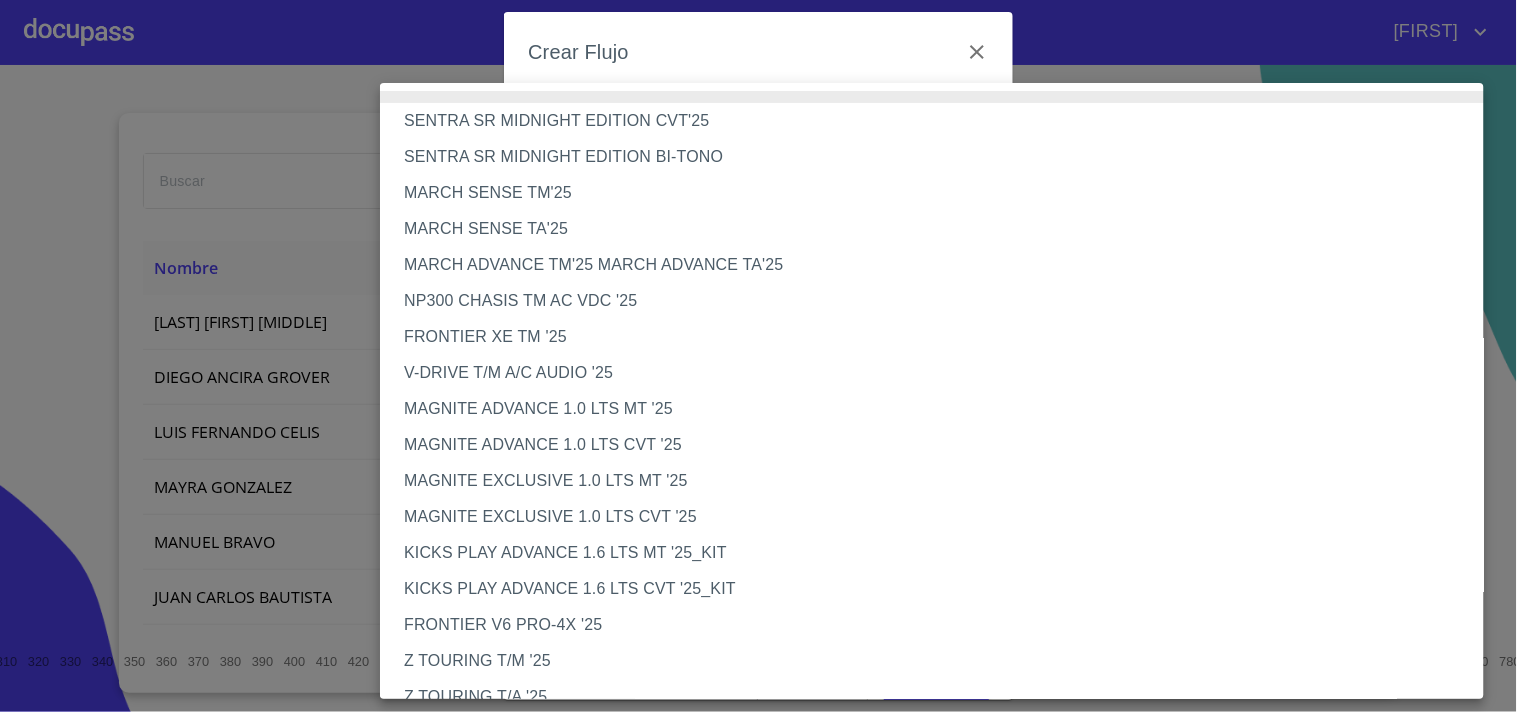type 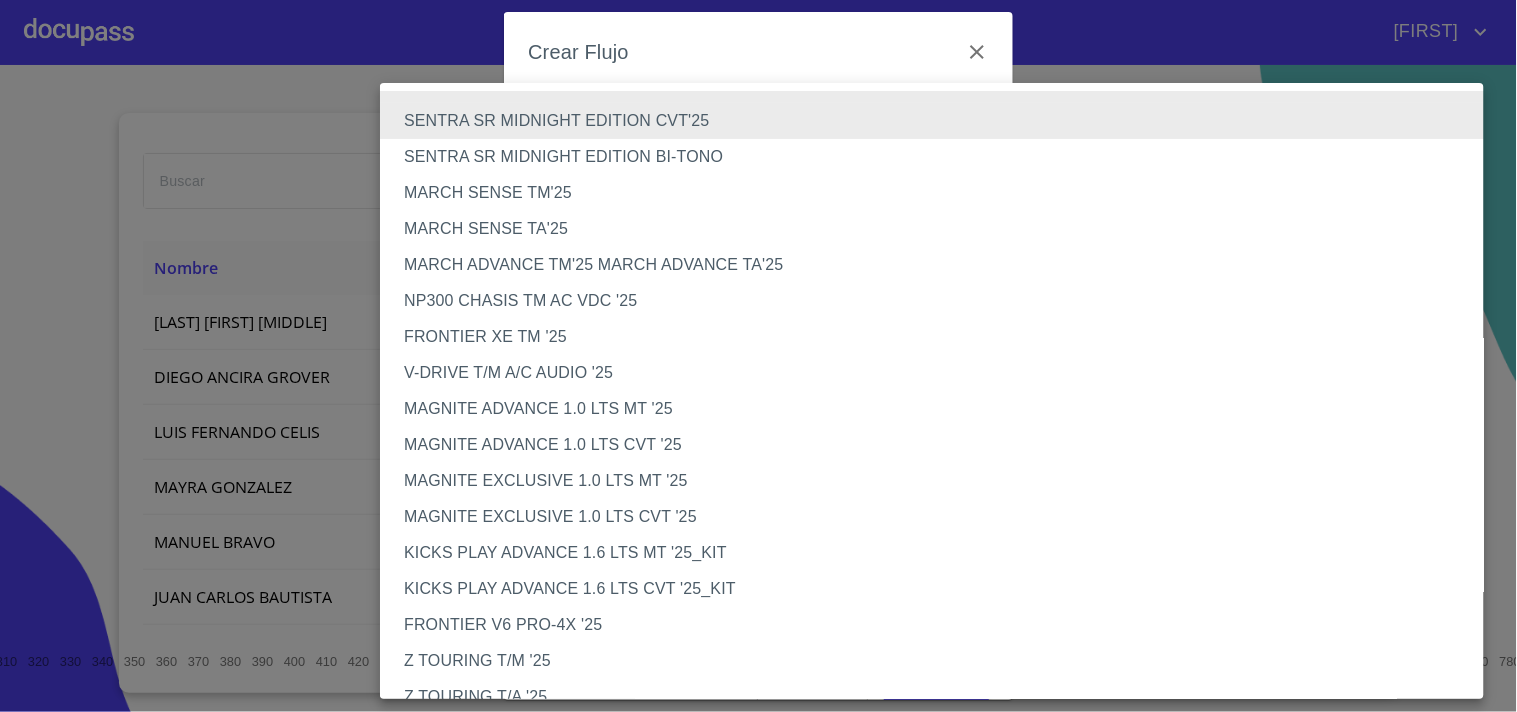 type 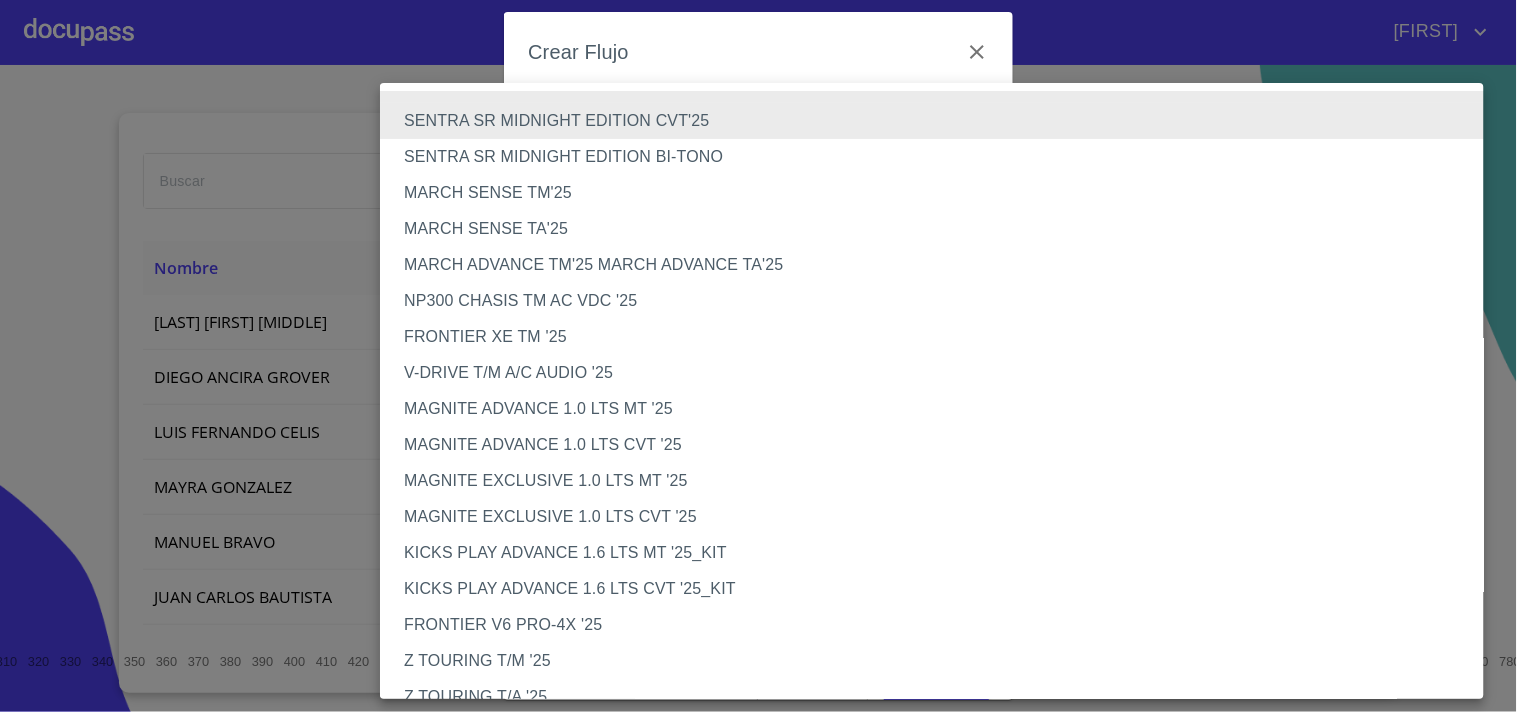 type 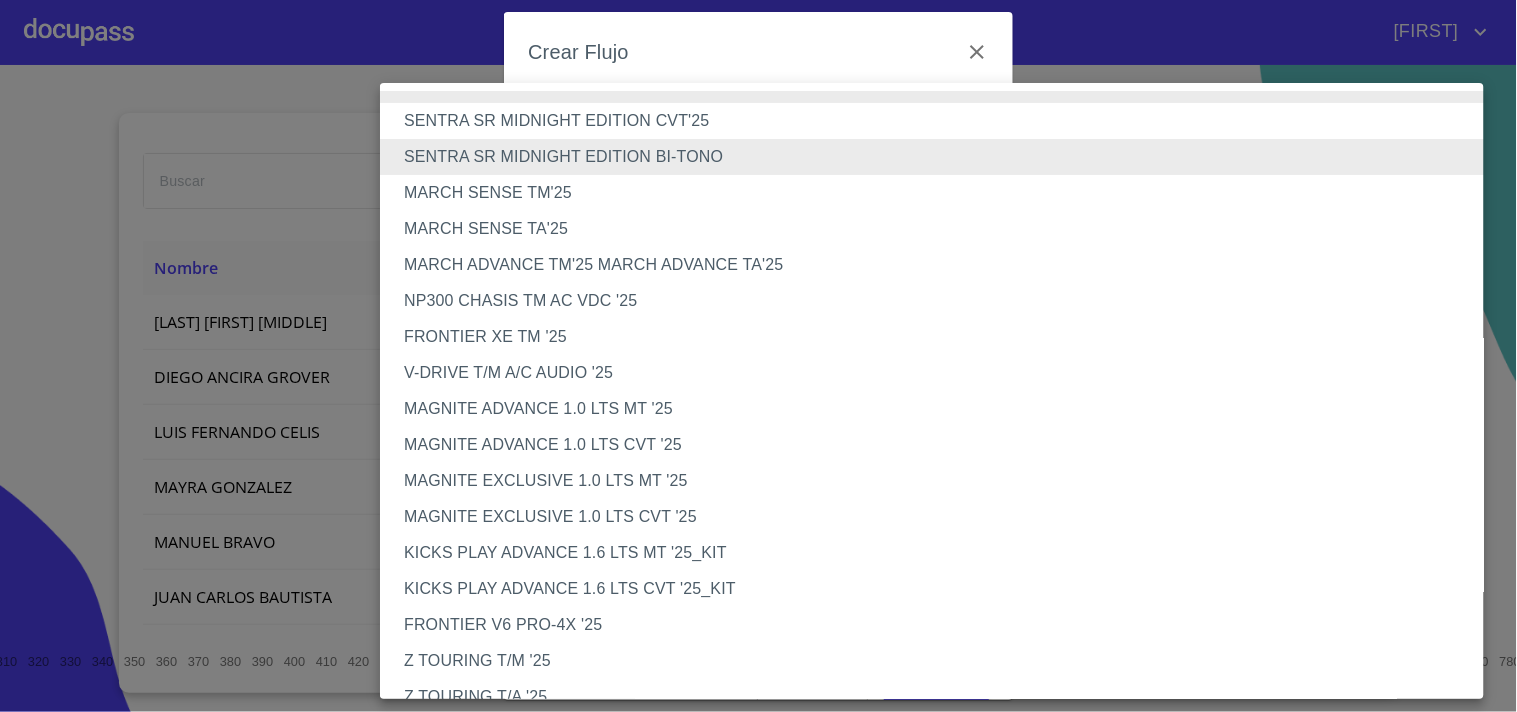 type 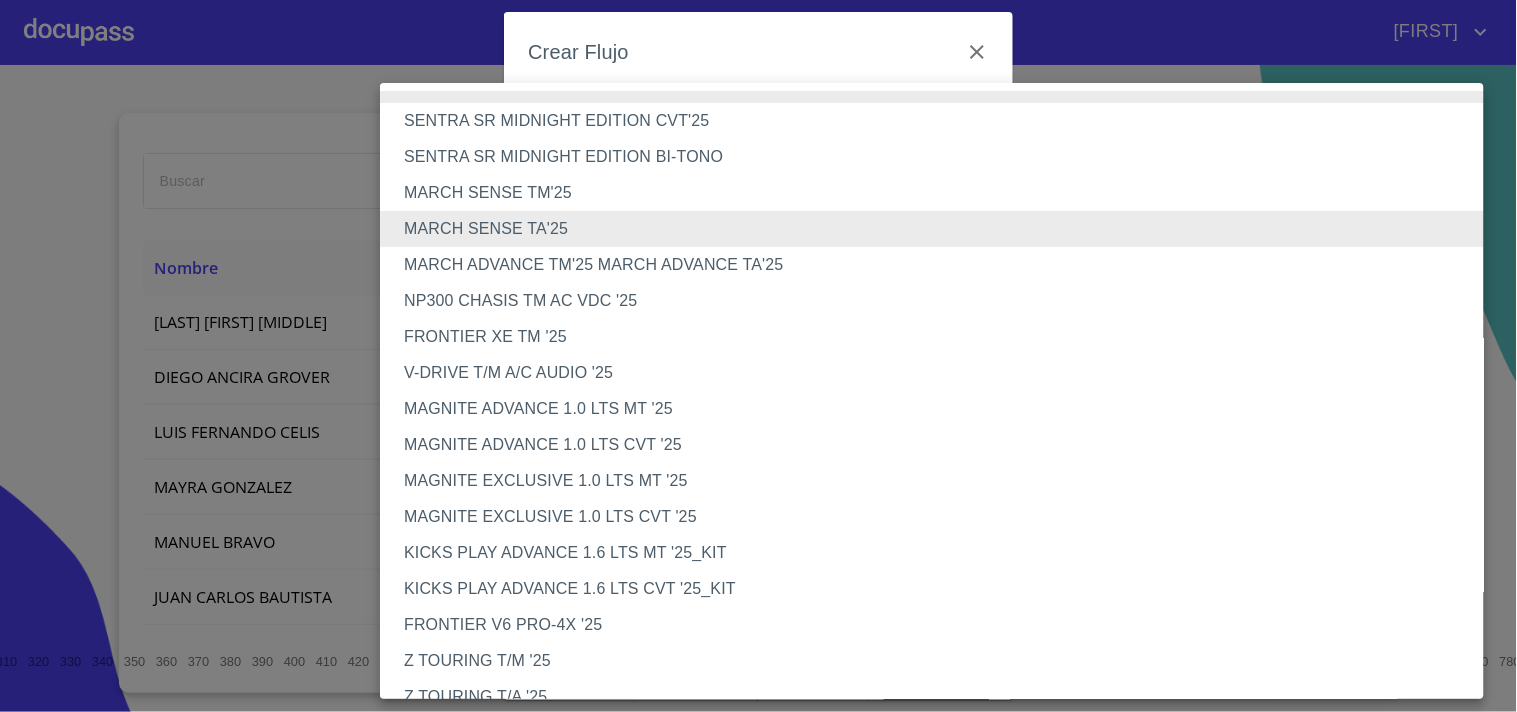 type 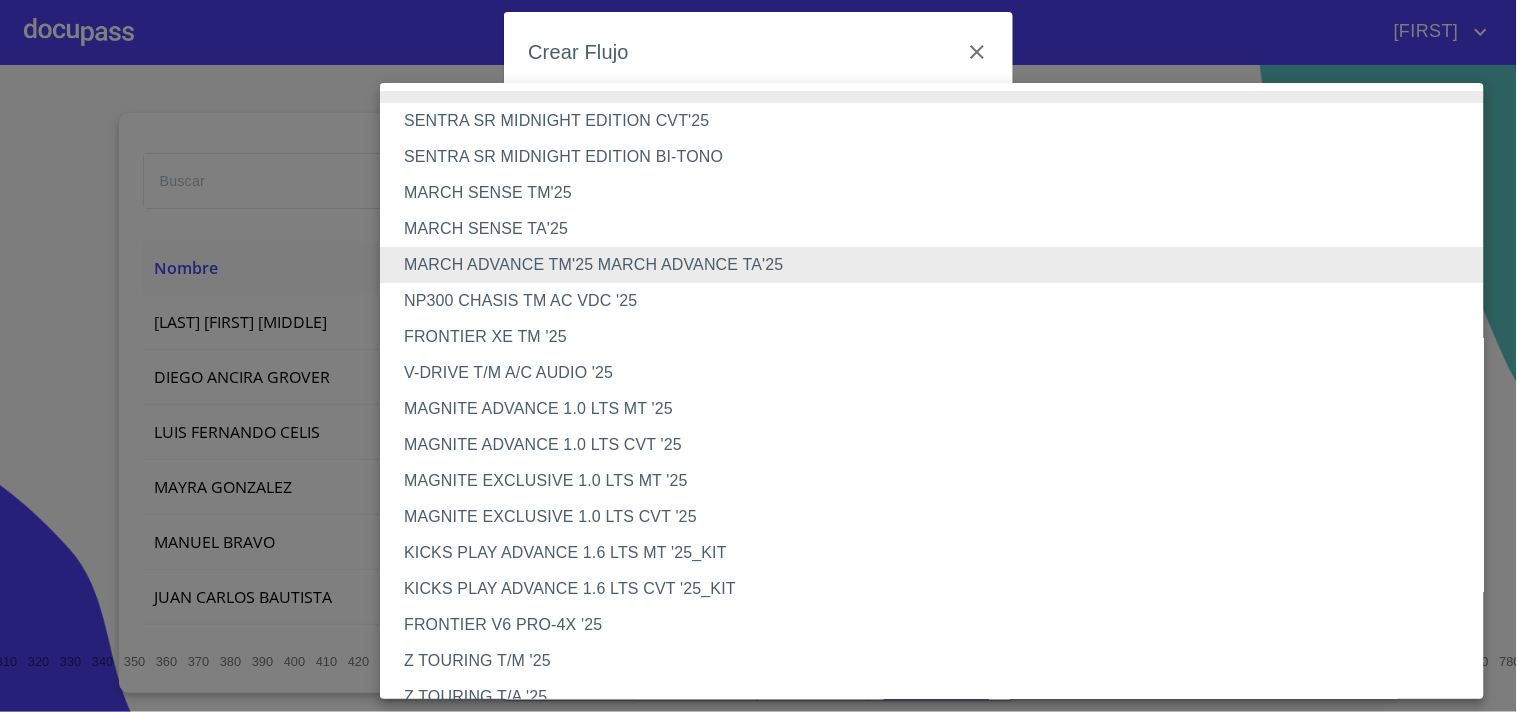 type 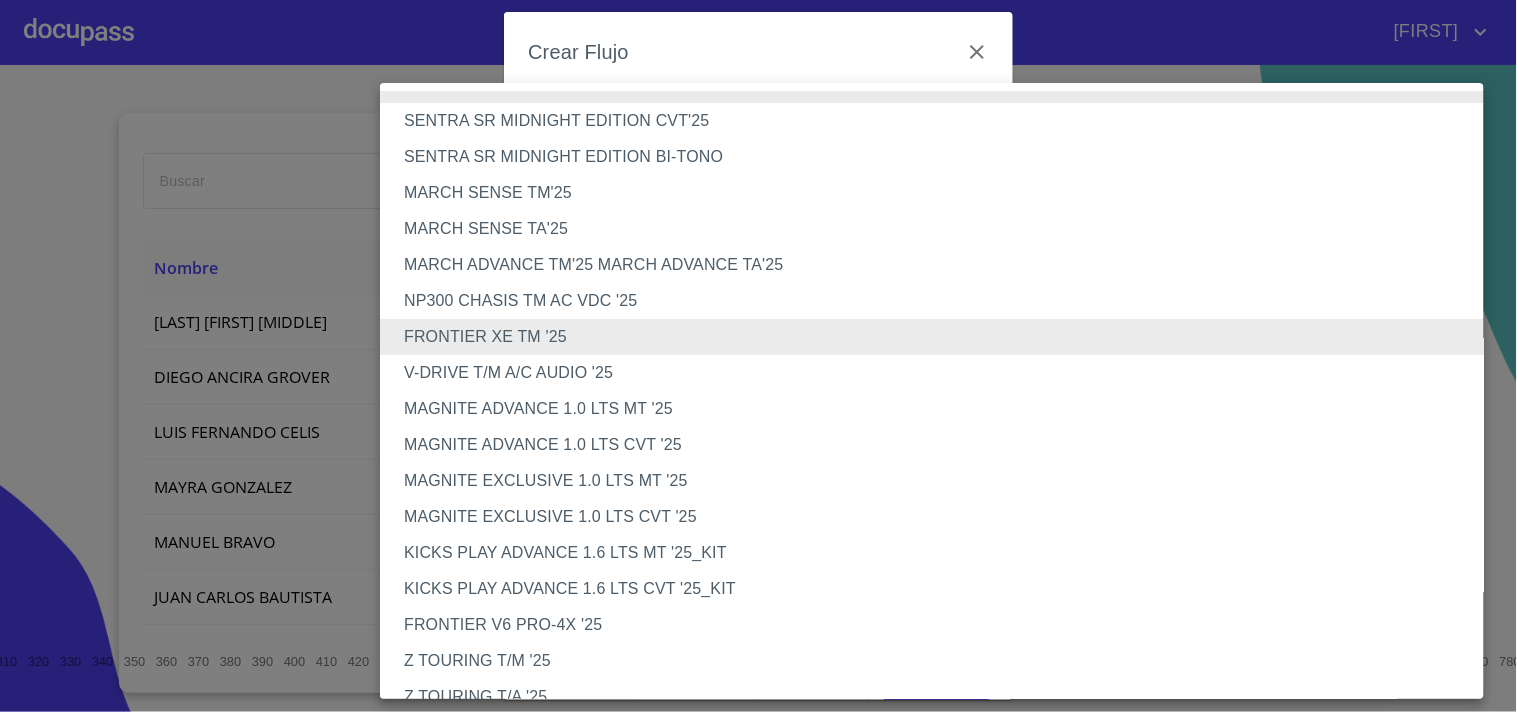type 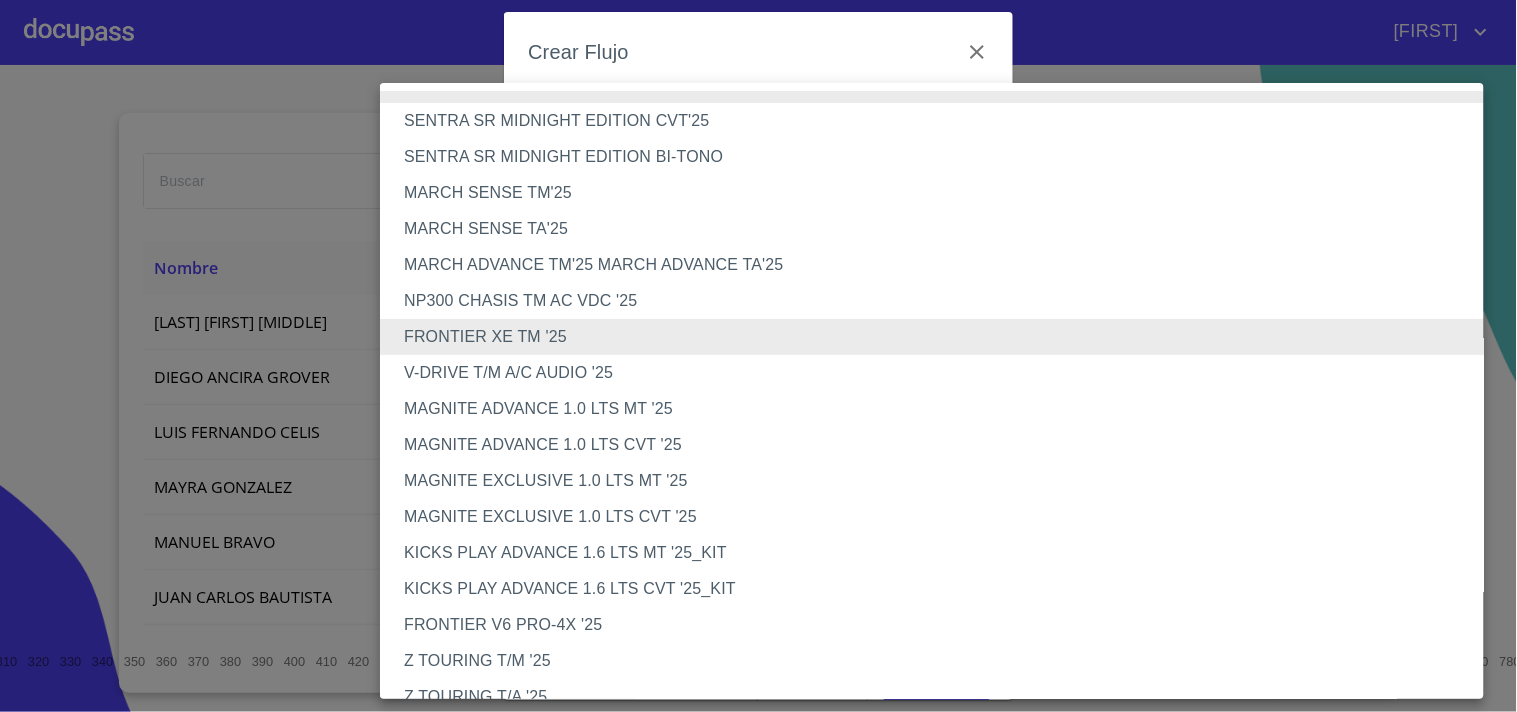 type 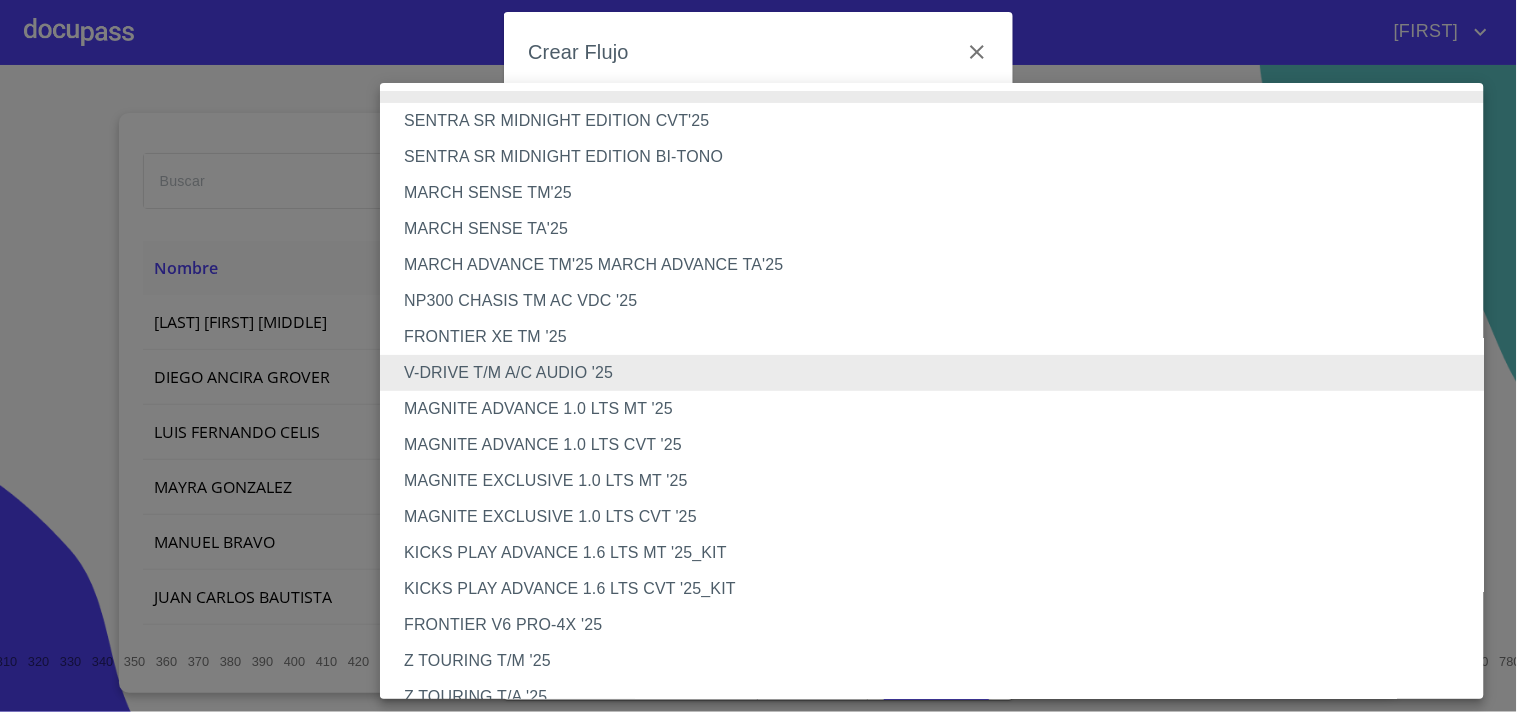 type 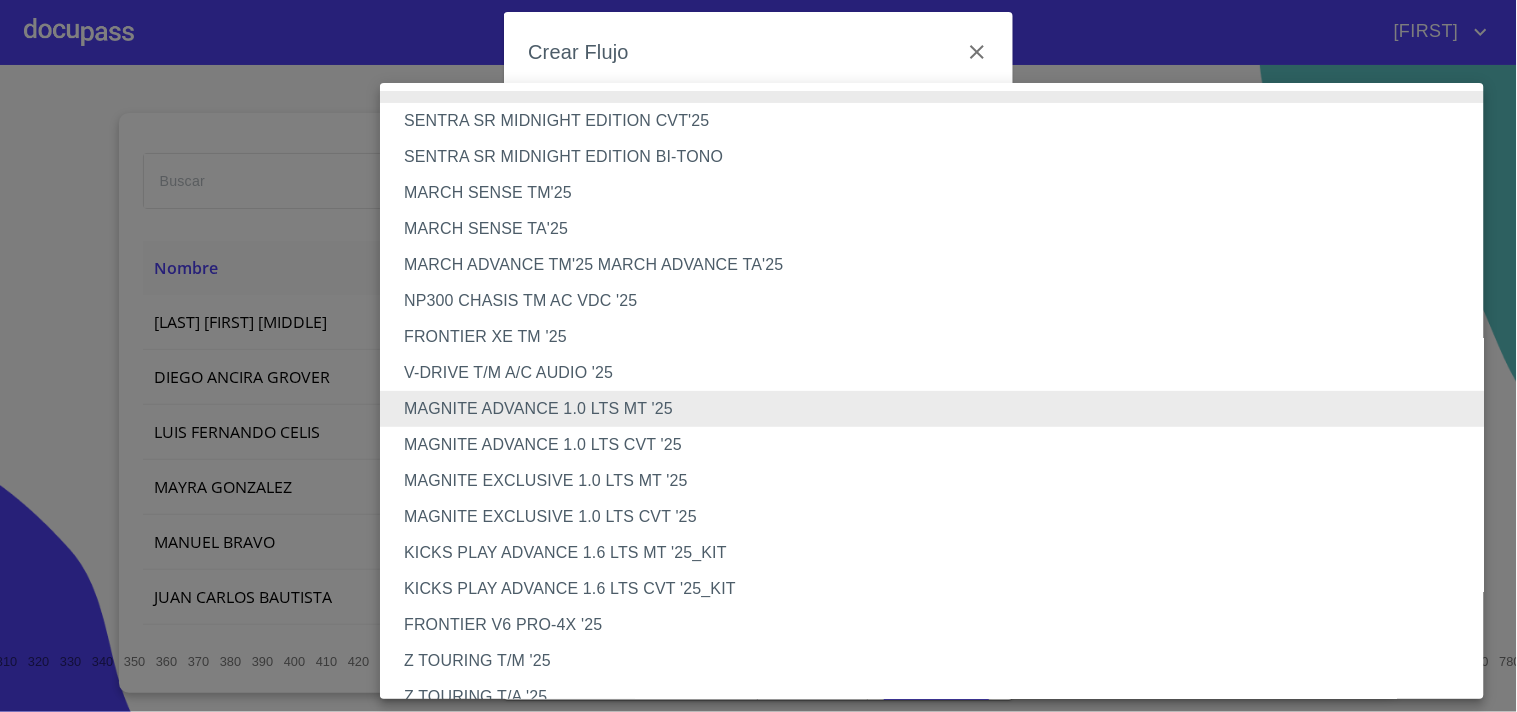 type 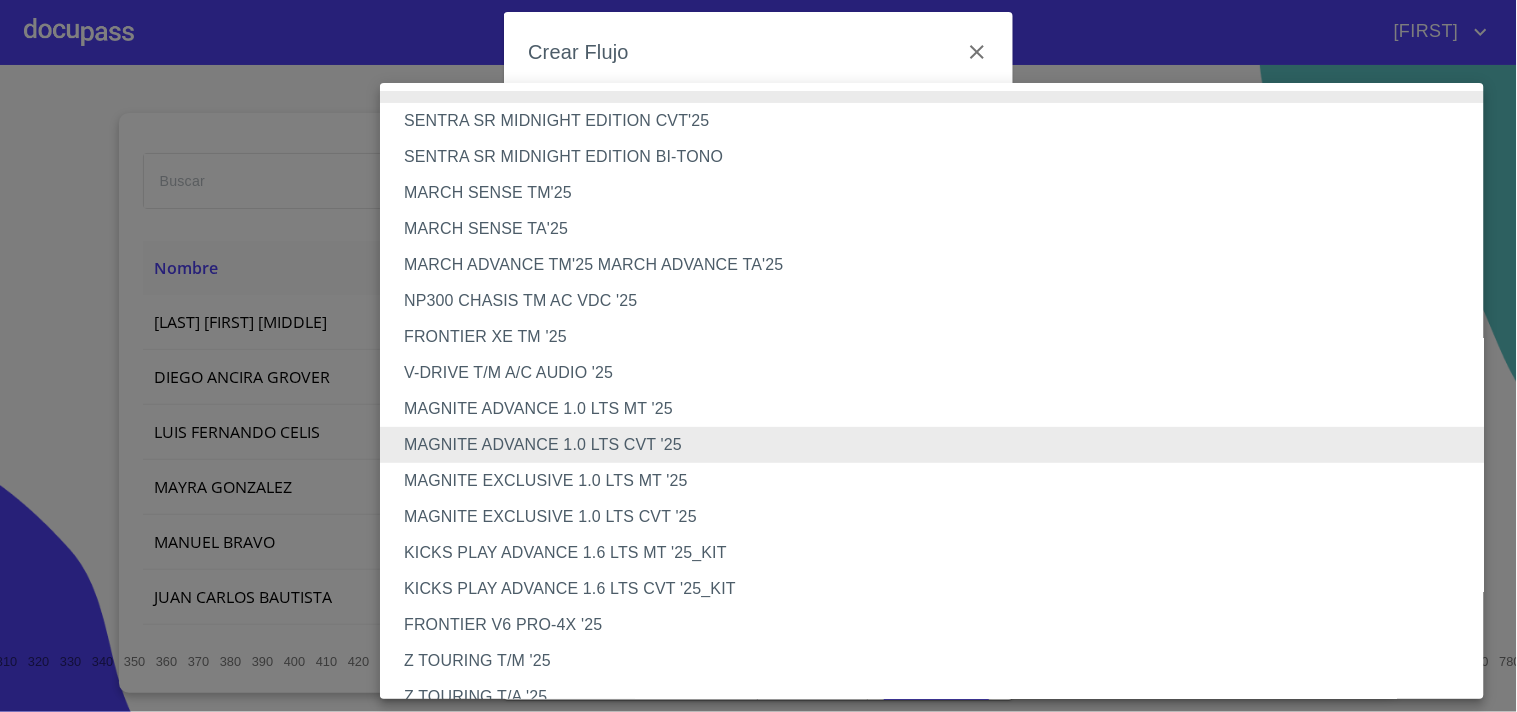 type 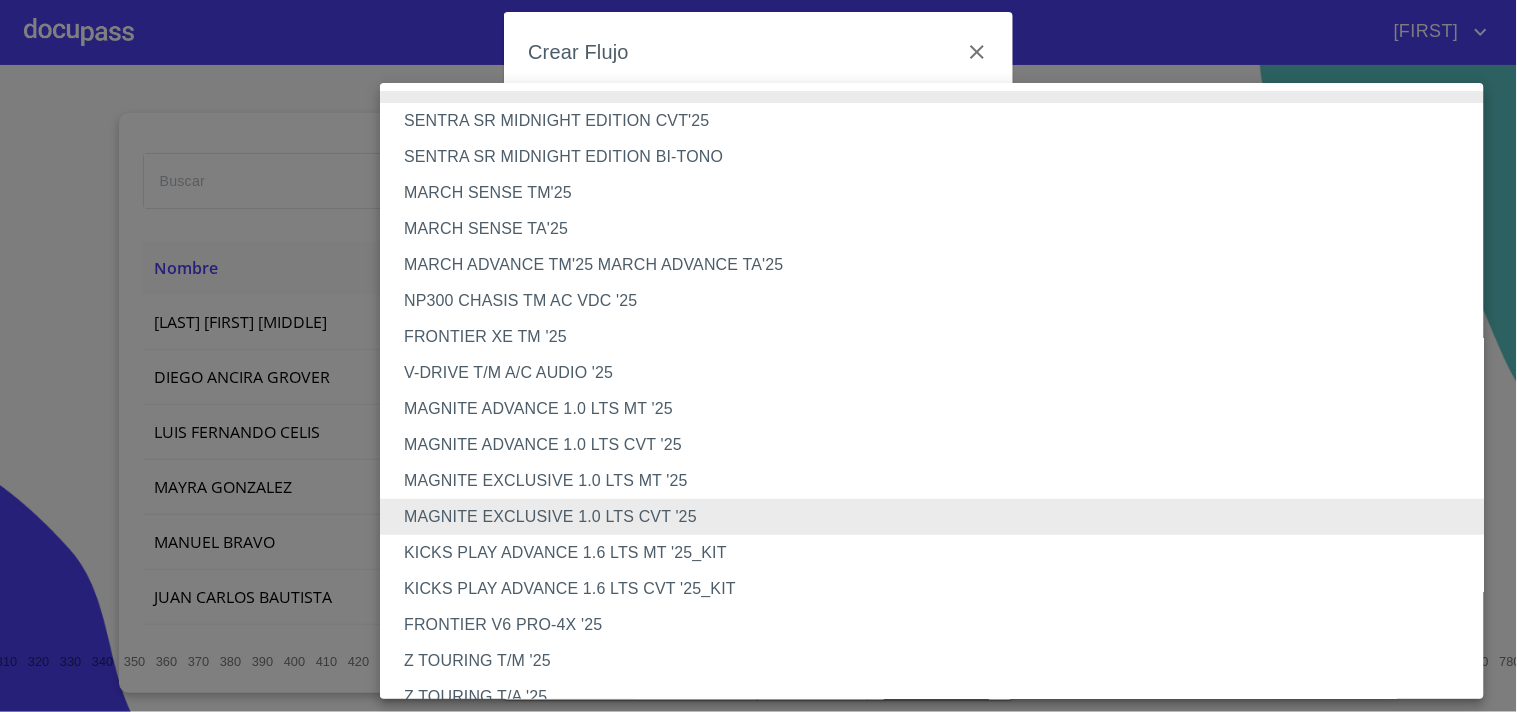 type 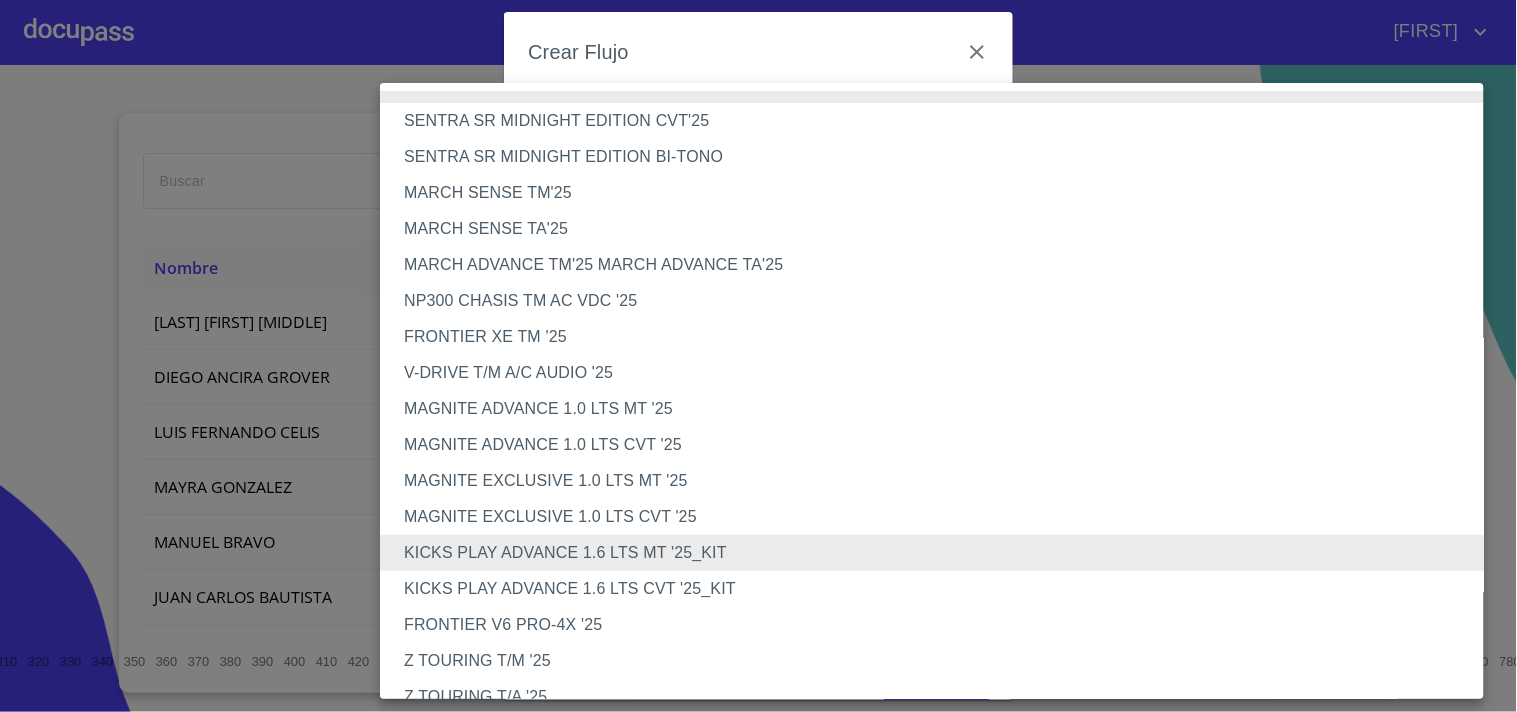 type 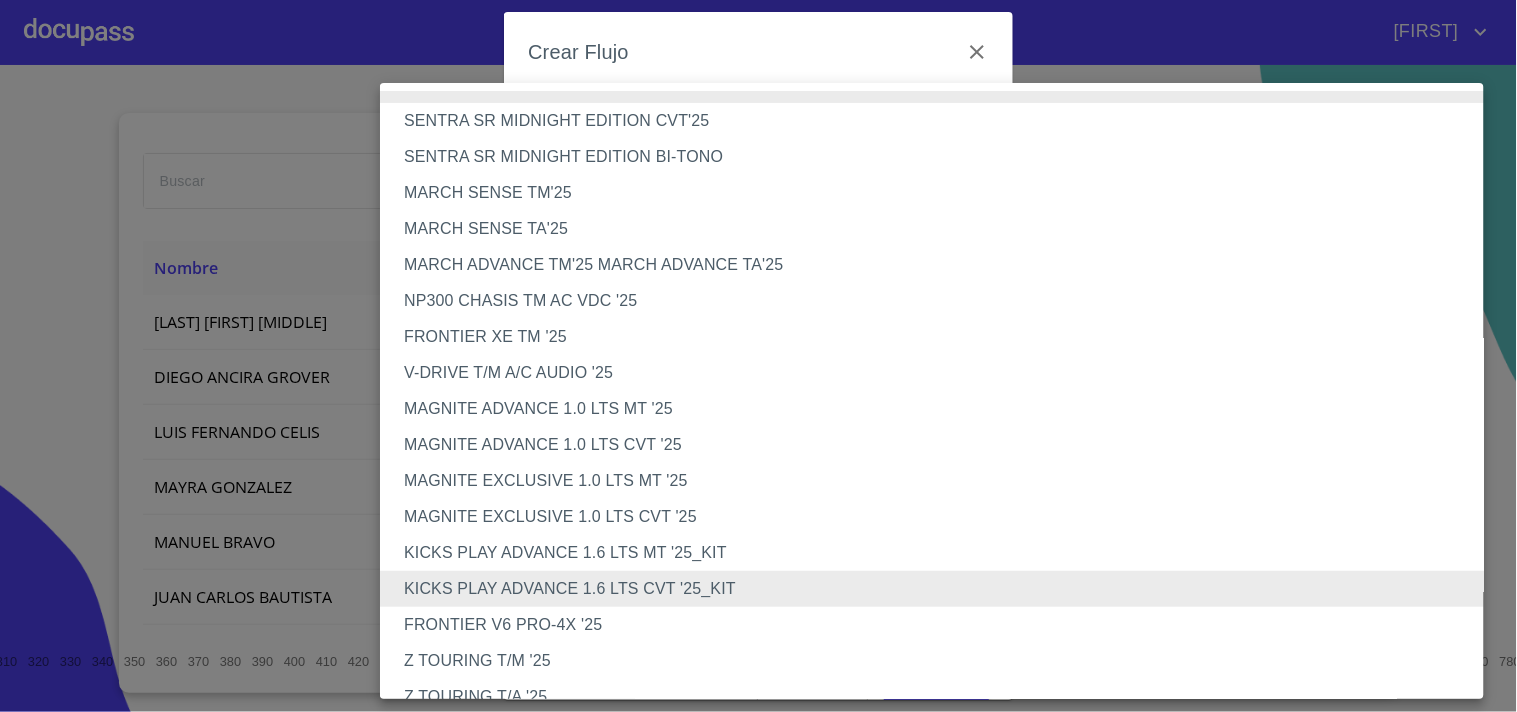 type 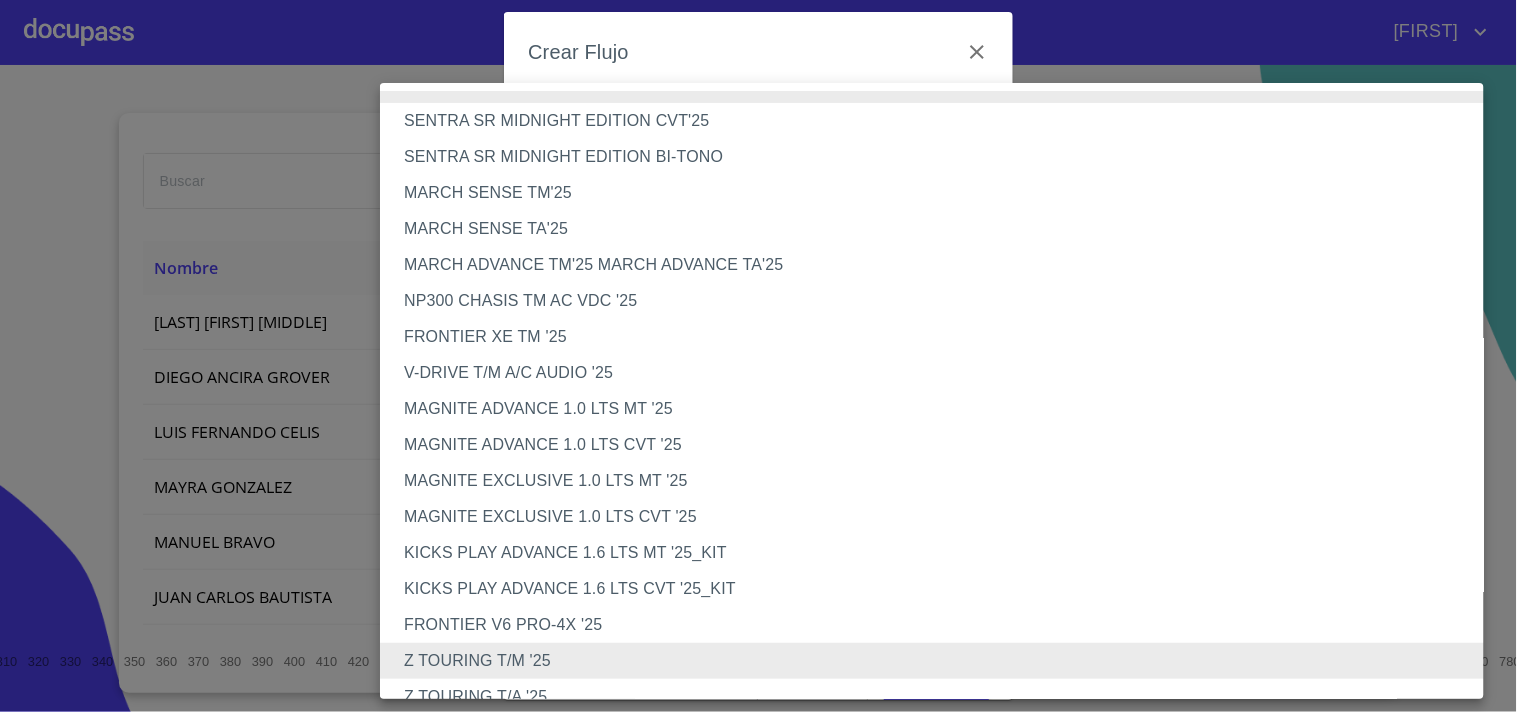 type 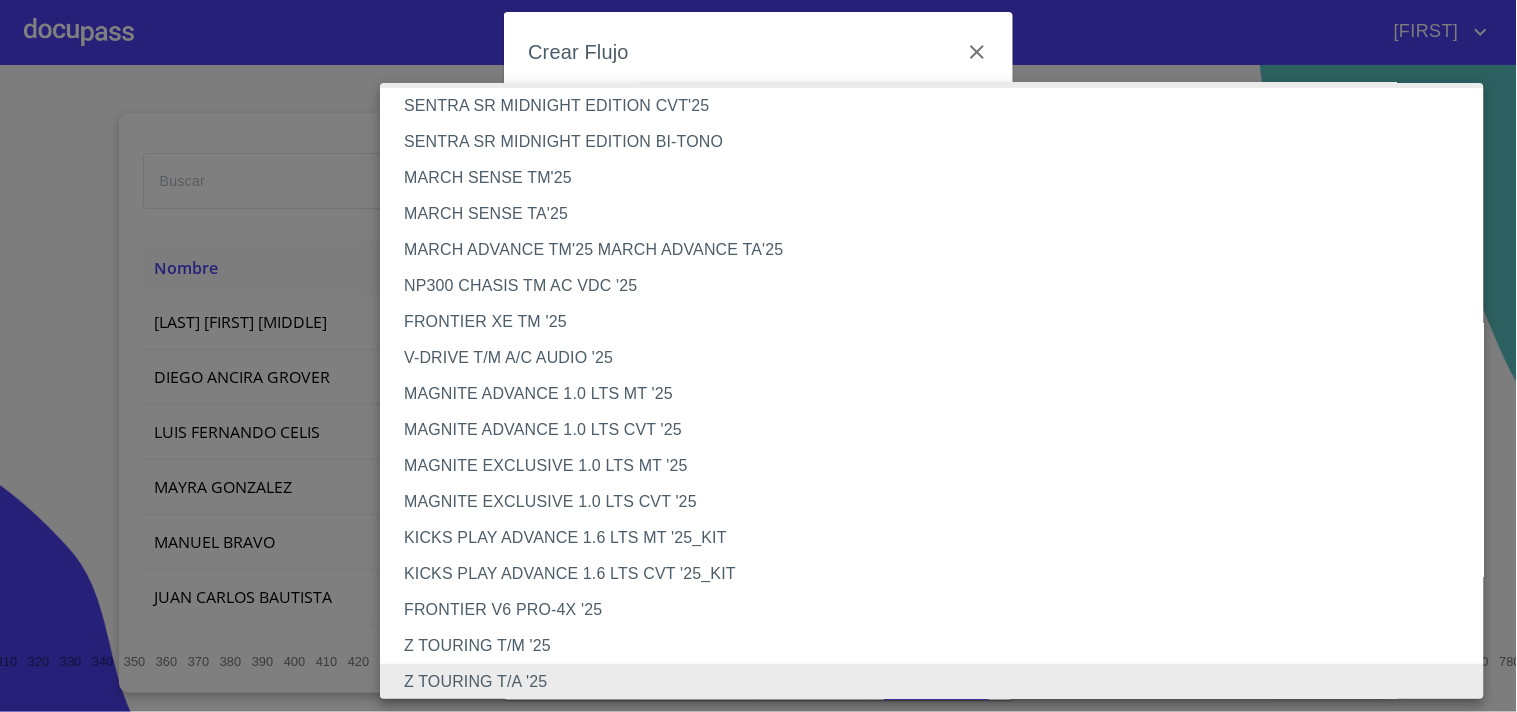 type 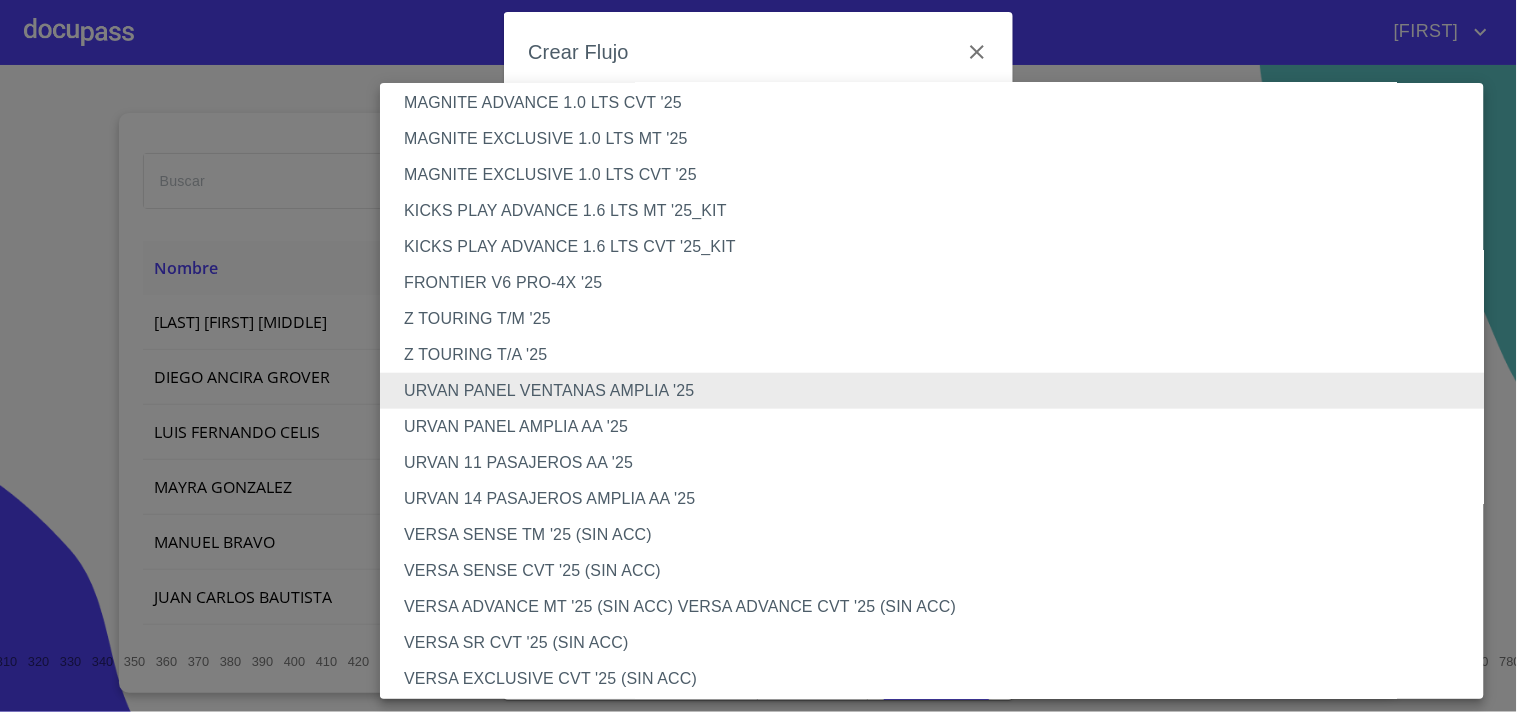 type 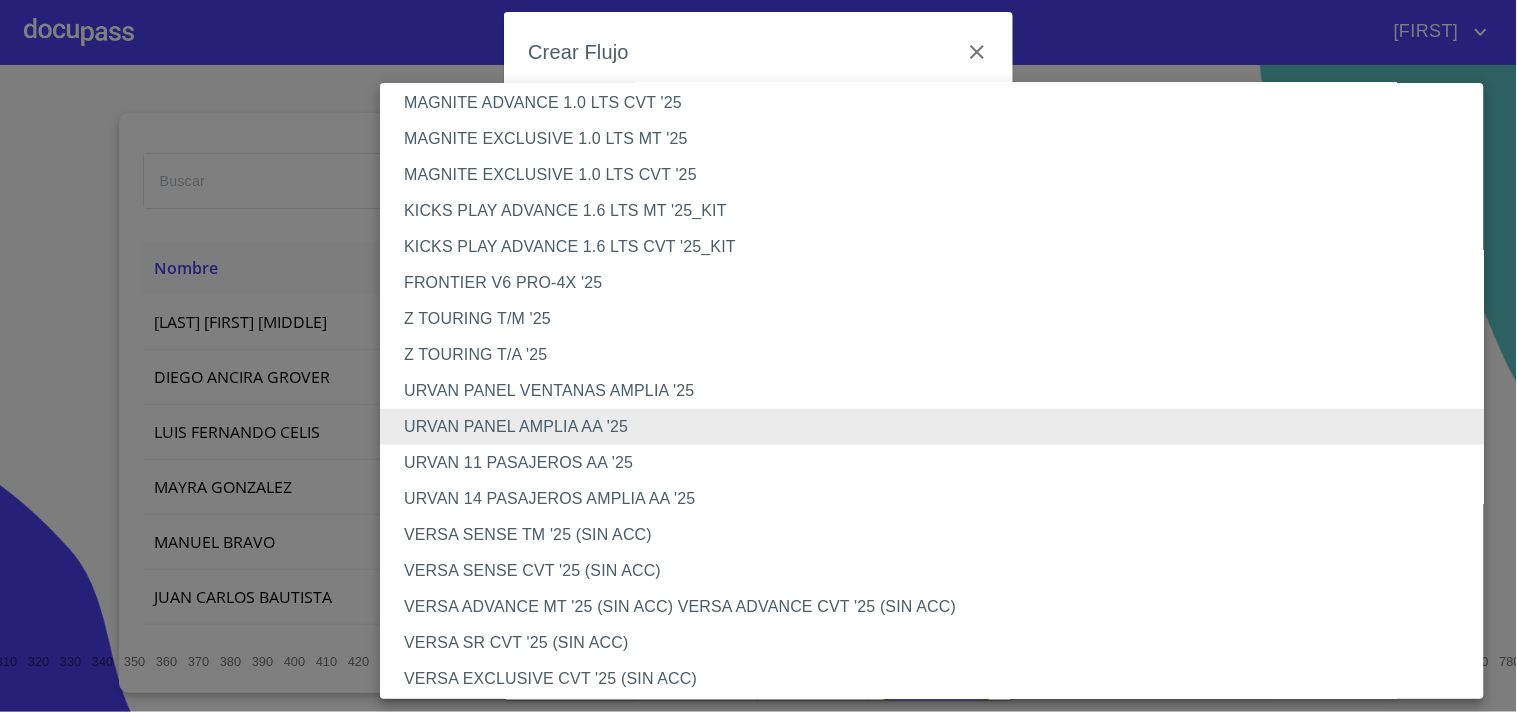 type 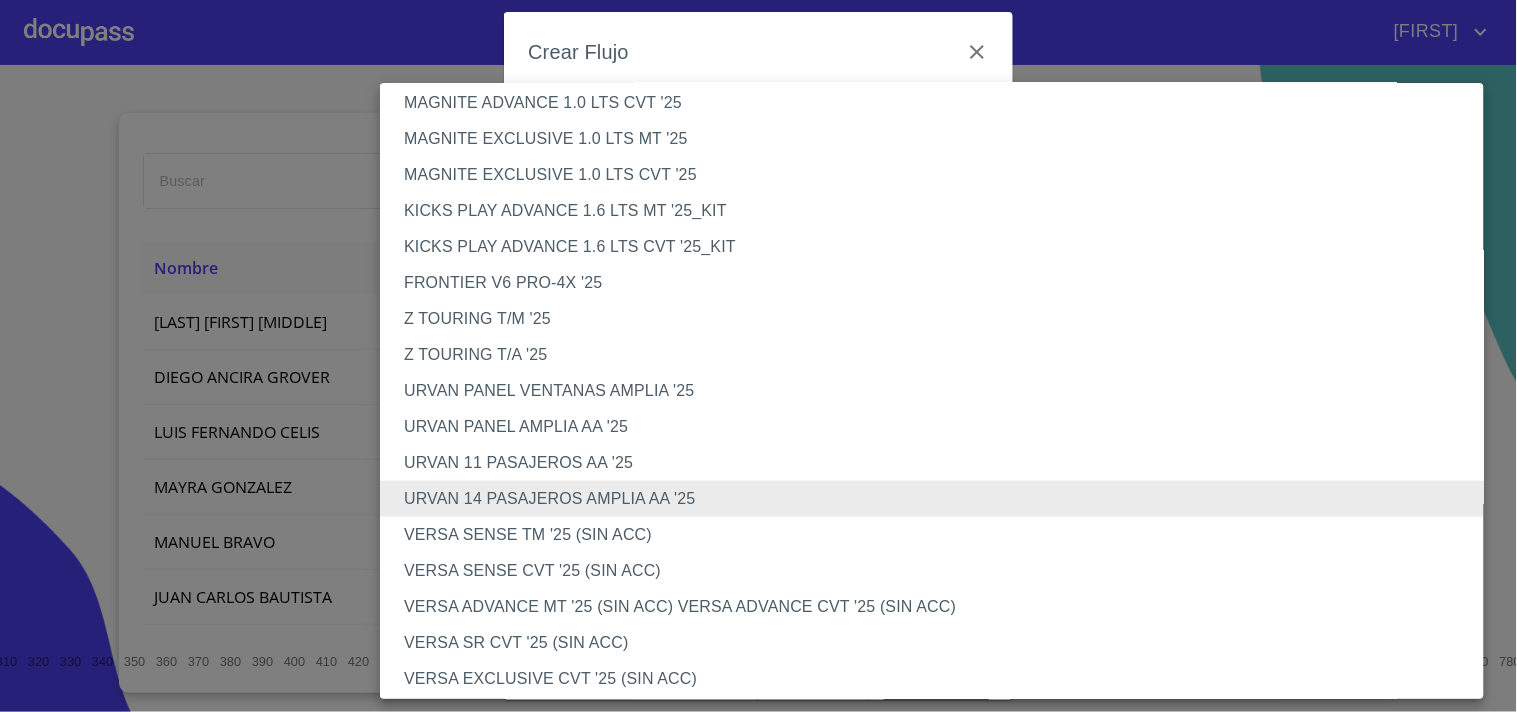 type 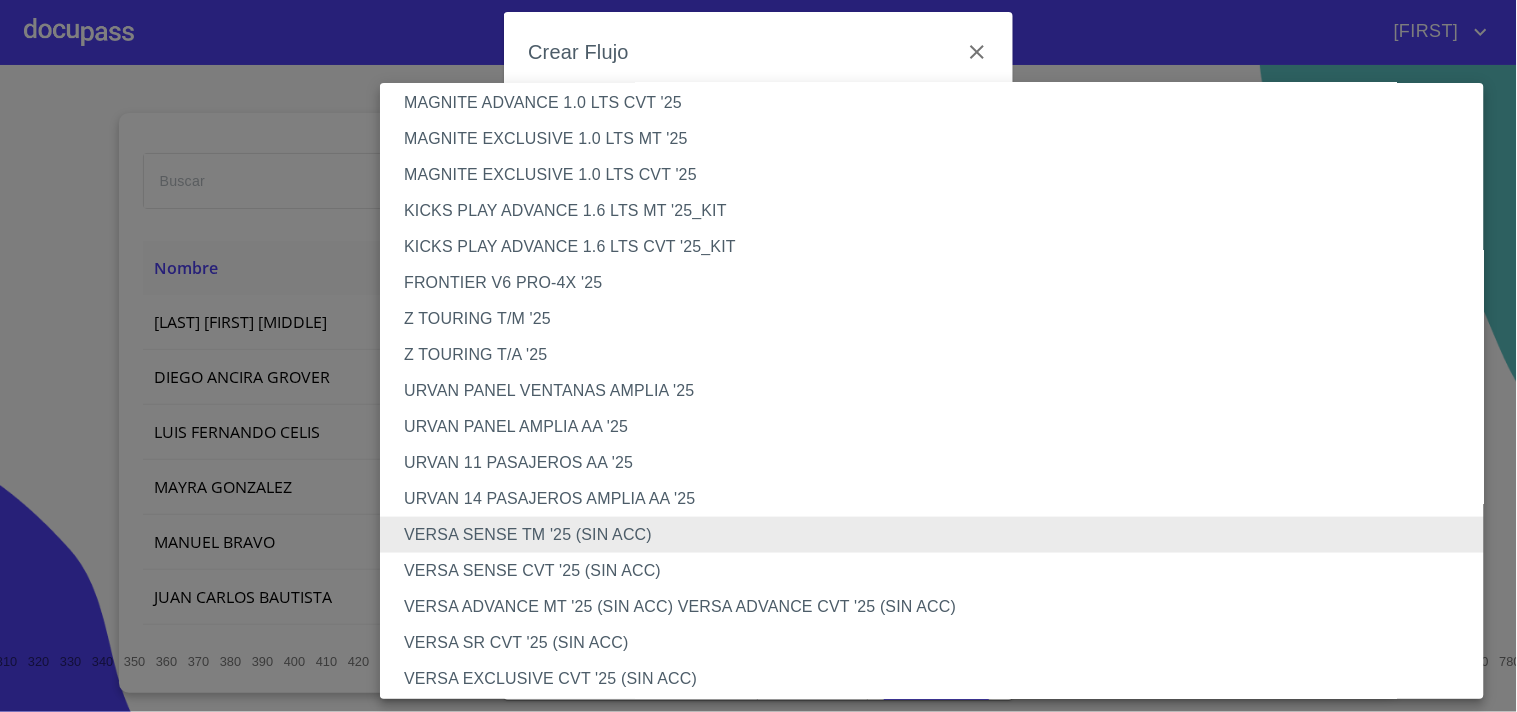 type 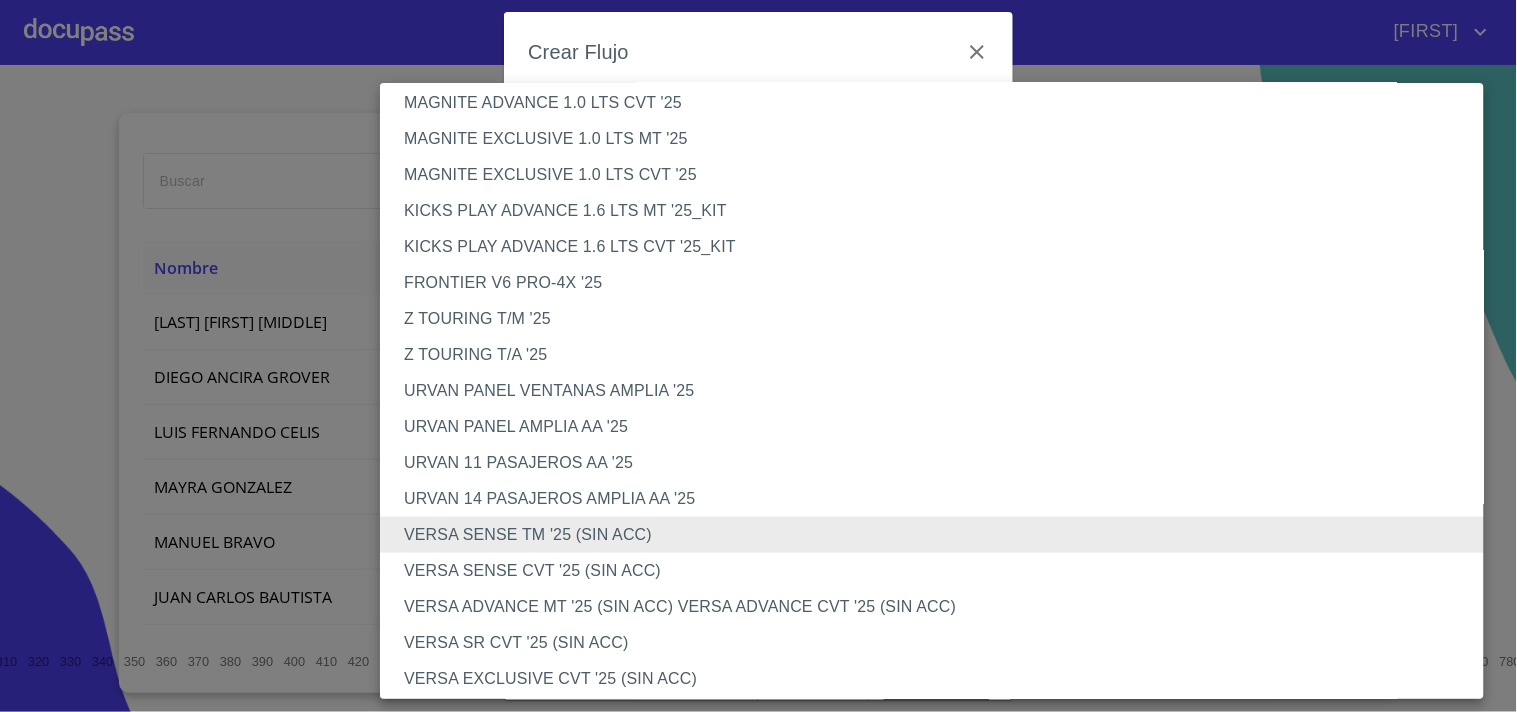 type 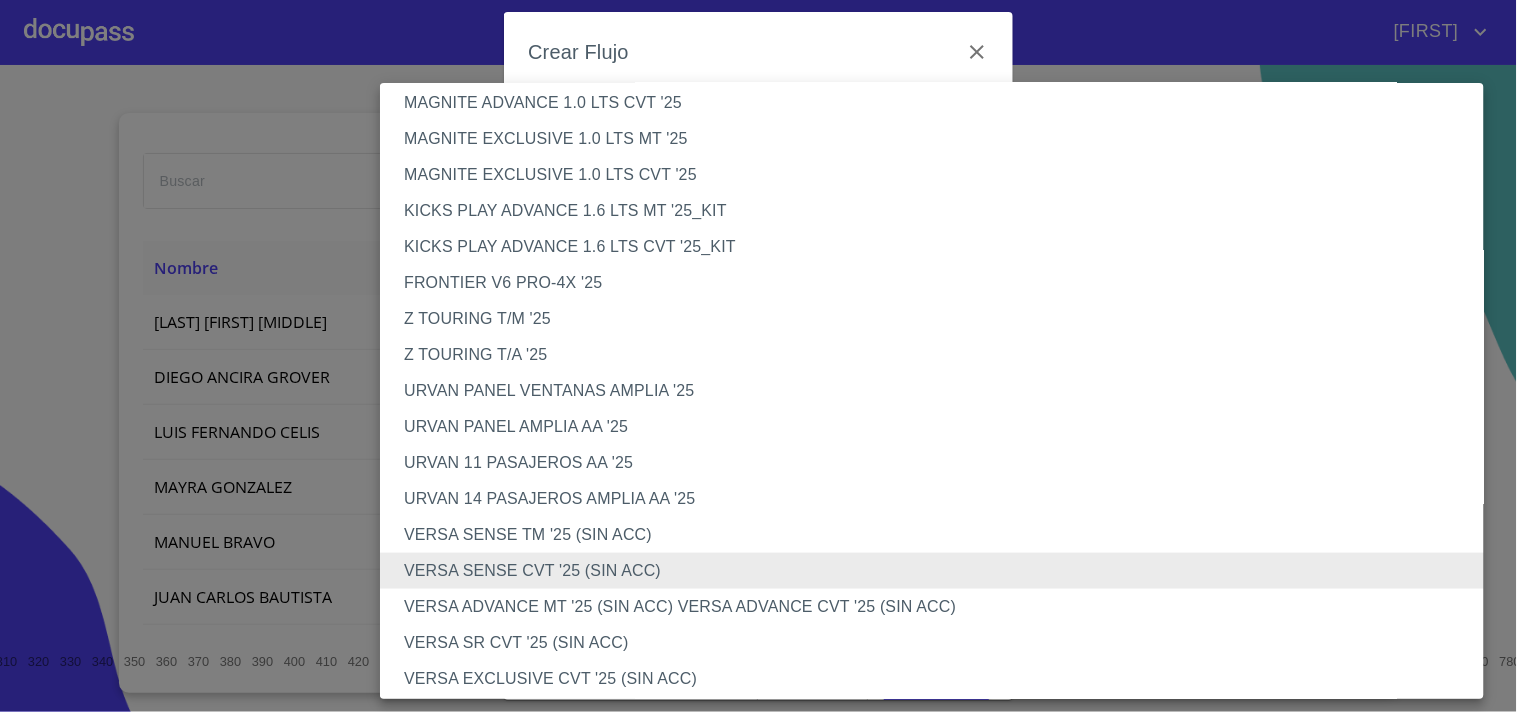 type 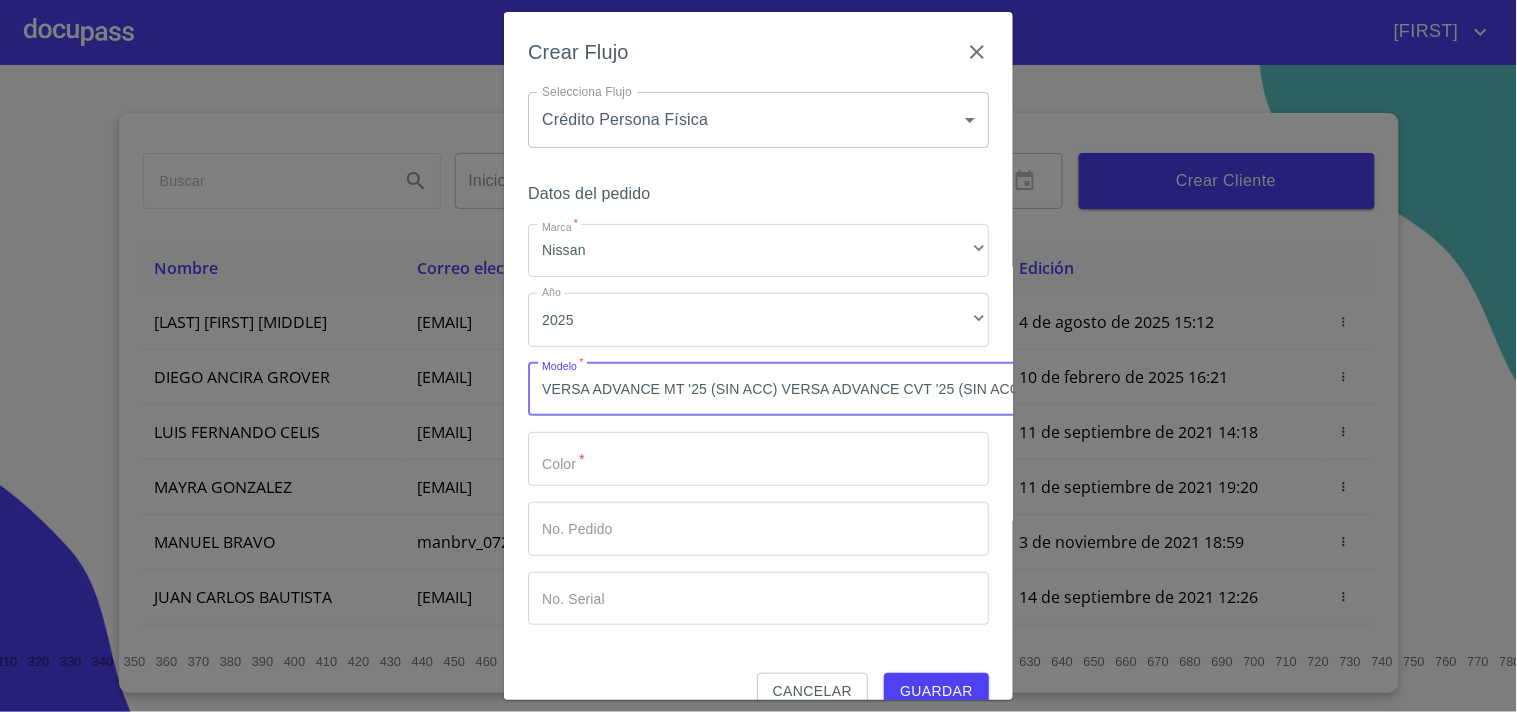 click on "Marca   *" at bounding box center [758, 459] 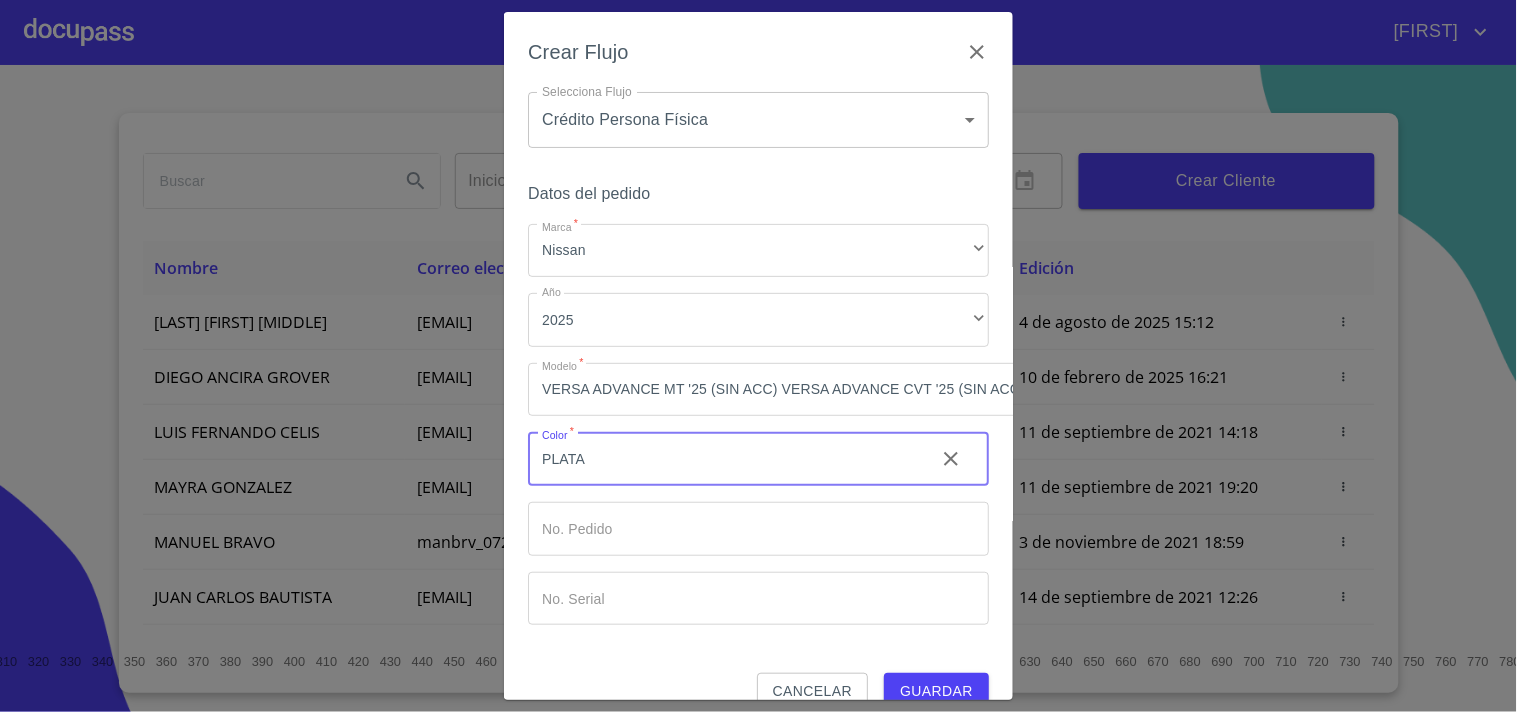 scroll, scrollTop: 48, scrollLeft: 0, axis: vertical 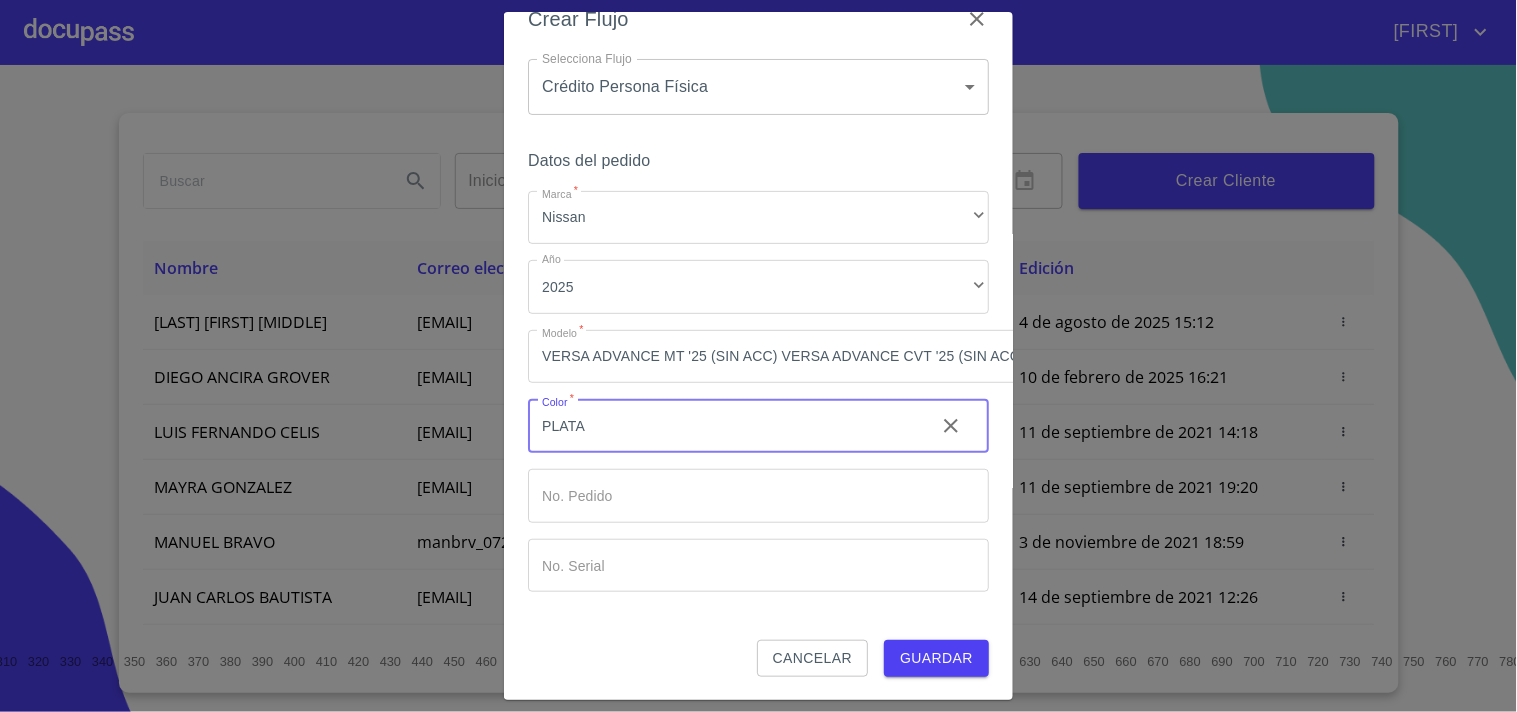 type on "PLATA" 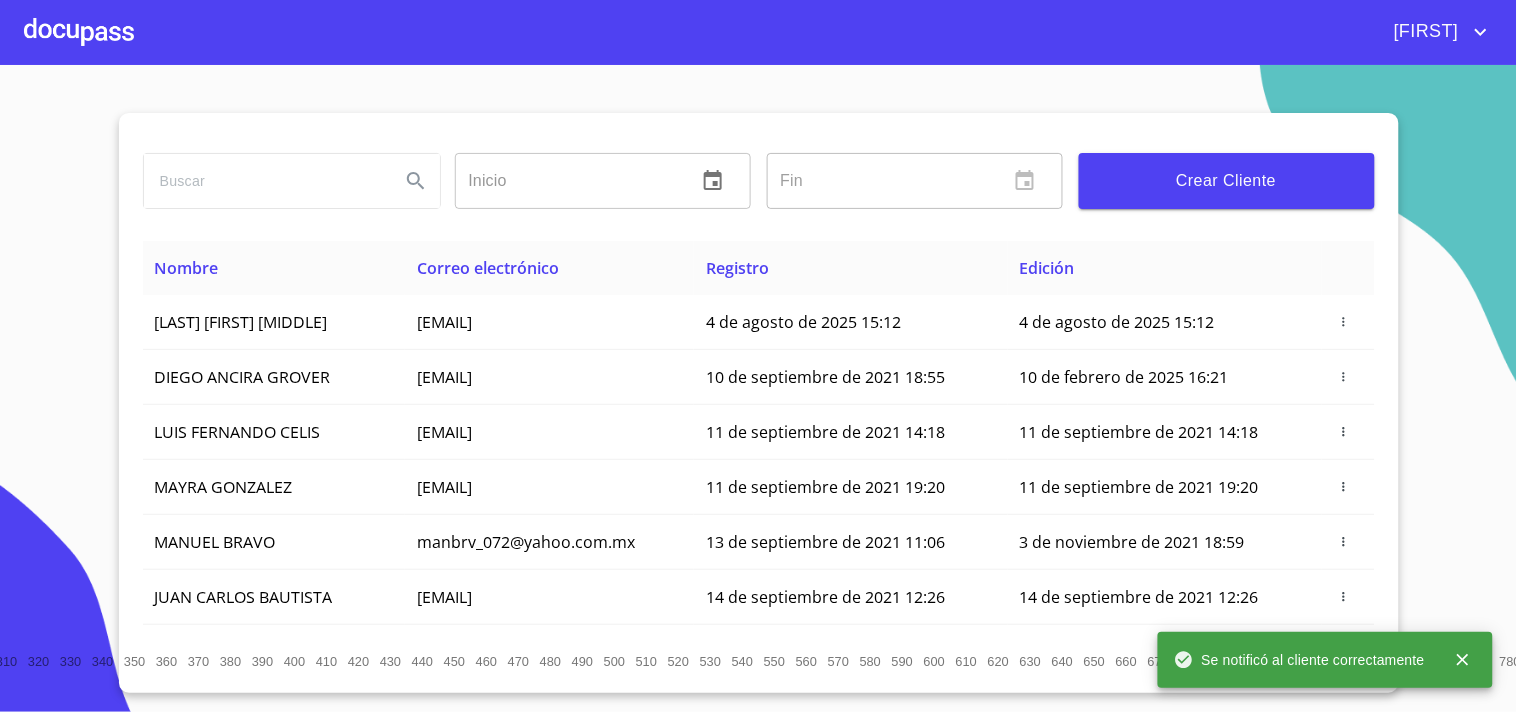 click at bounding box center [79, 32] 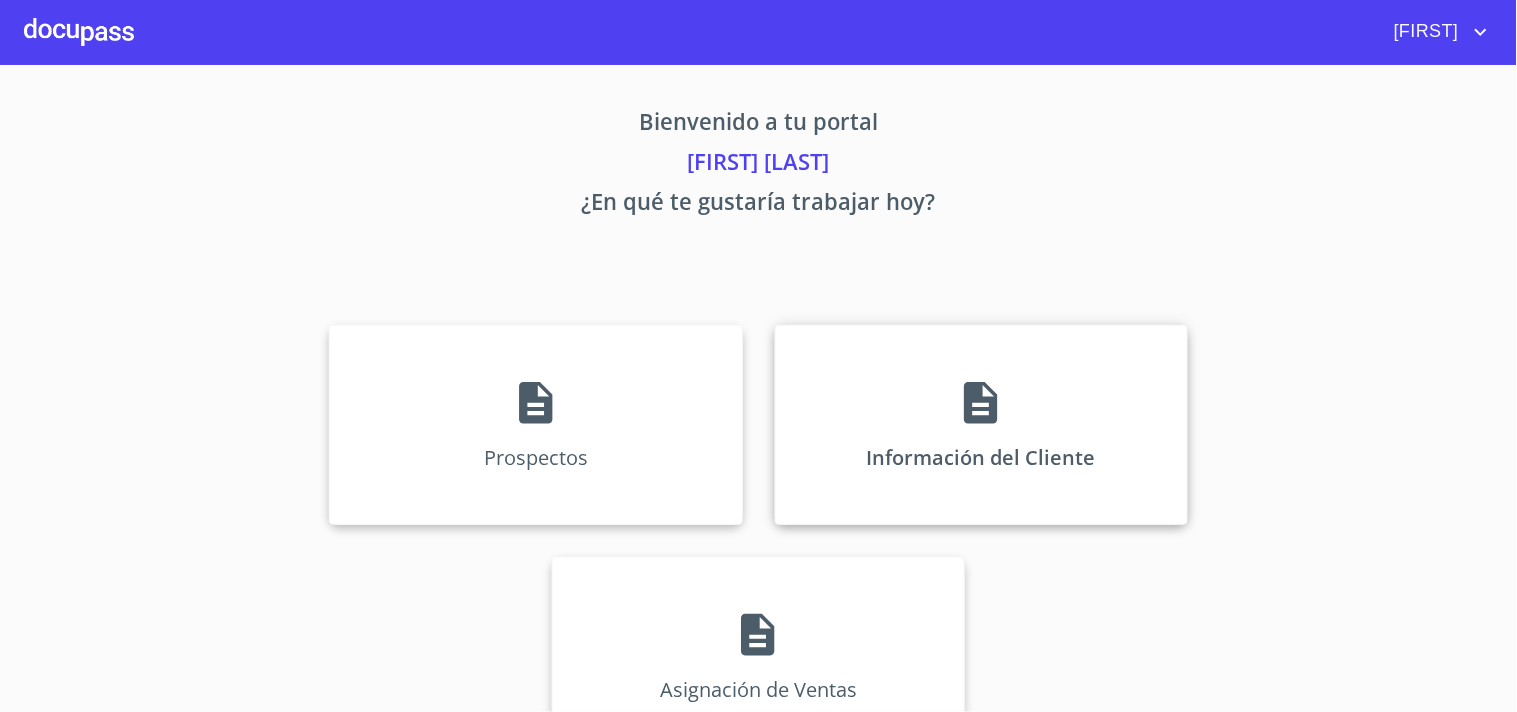click on "Información del Cliente" at bounding box center [981, 425] 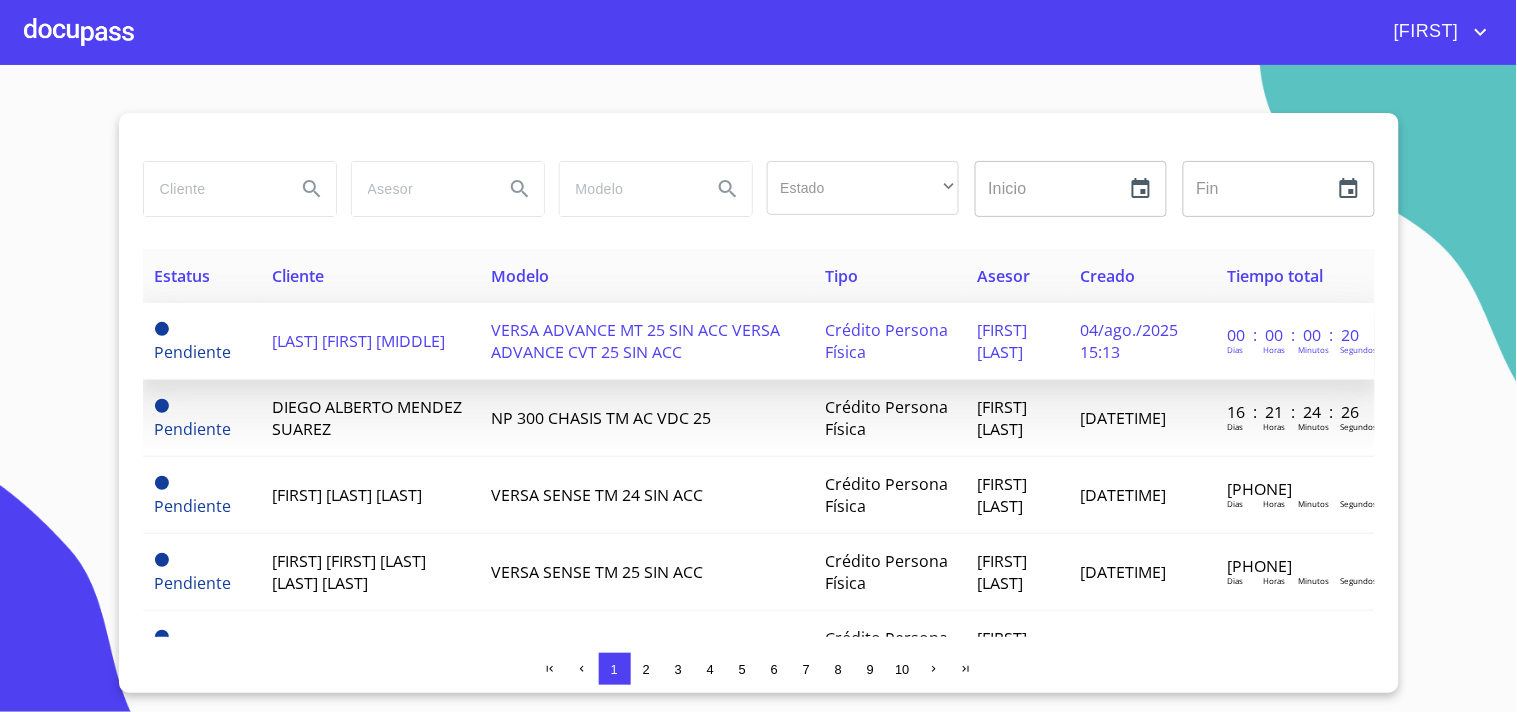 click on "[LAST] [FIRST] [MIDDLE]" at bounding box center (370, 341) 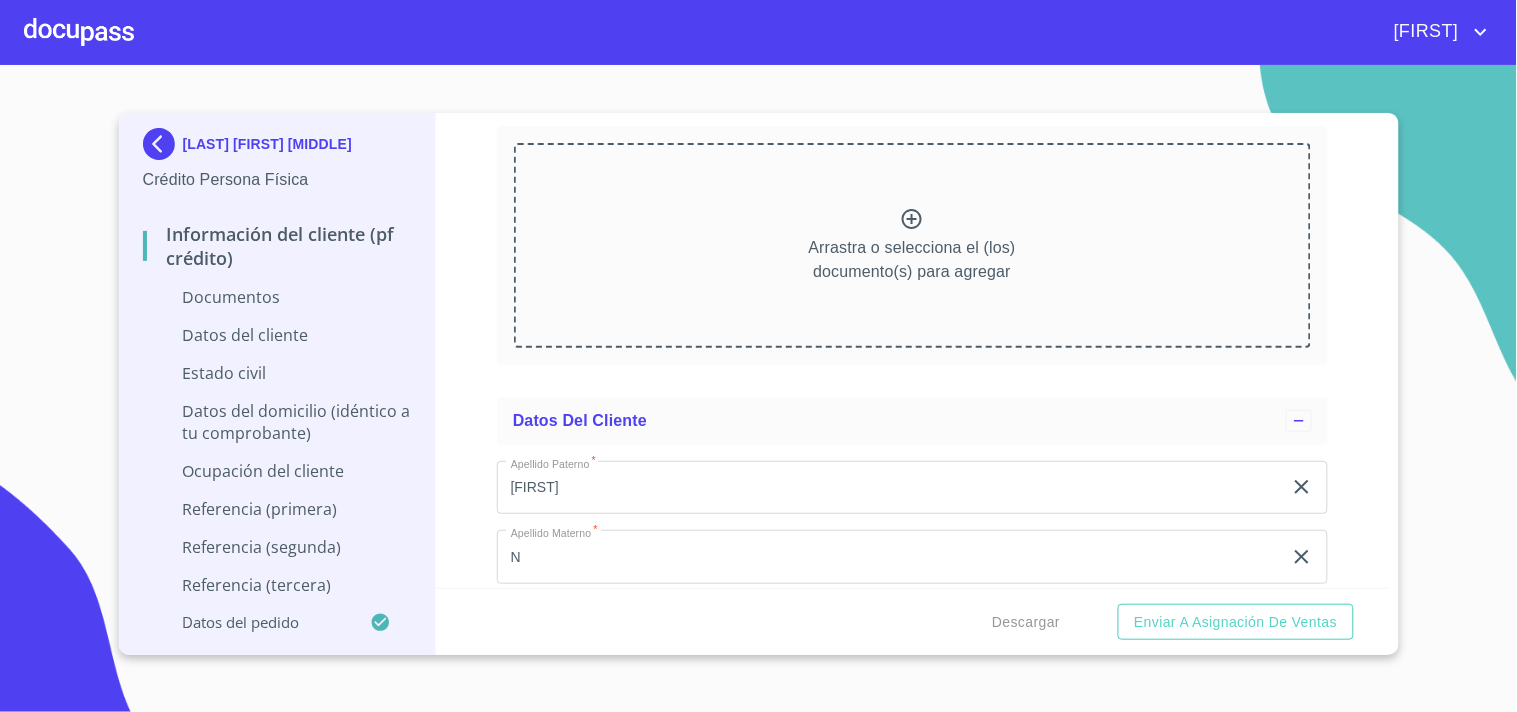 scroll, scrollTop: 2444, scrollLeft: 0, axis: vertical 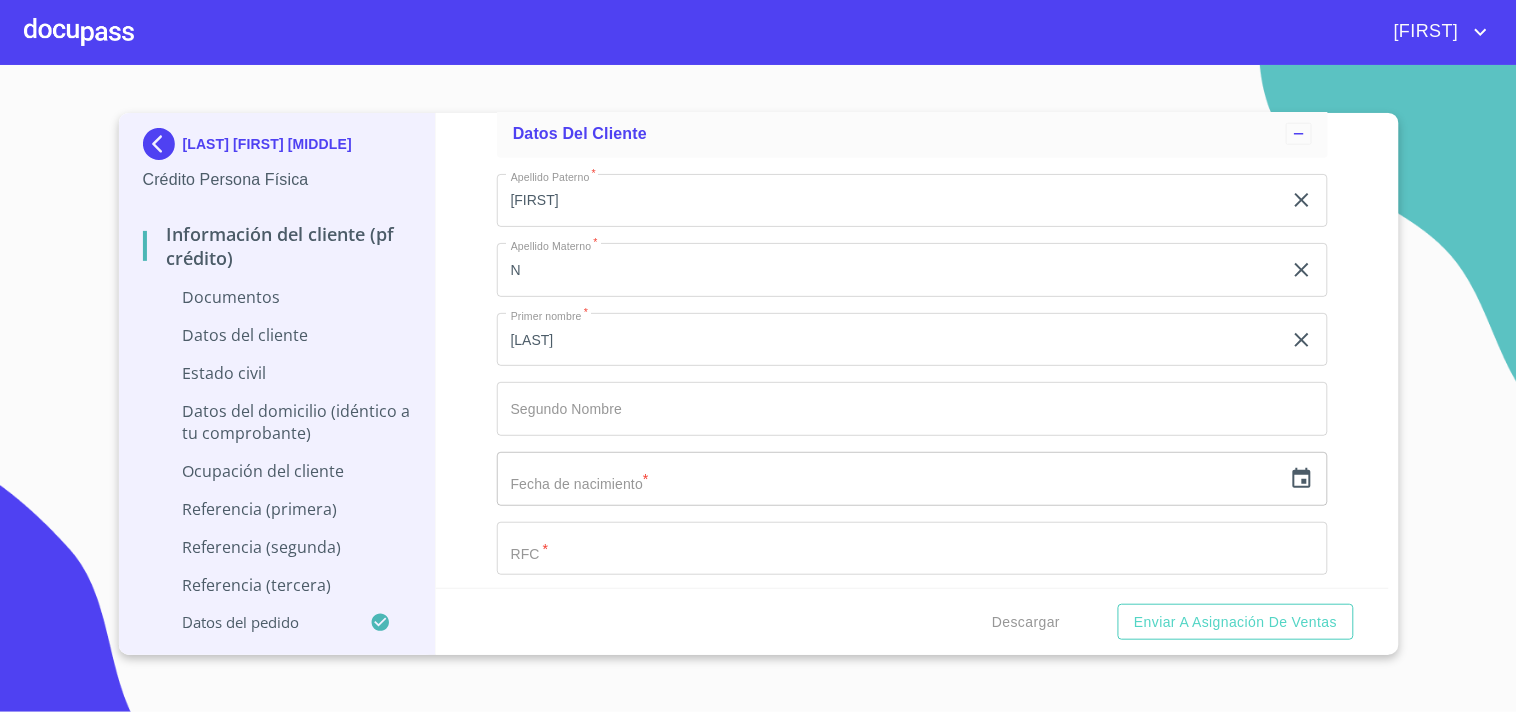 drag, startPoint x: 706, startPoint y: 480, endPoint x: 920, endPoint y: 468, distance: 214.33618 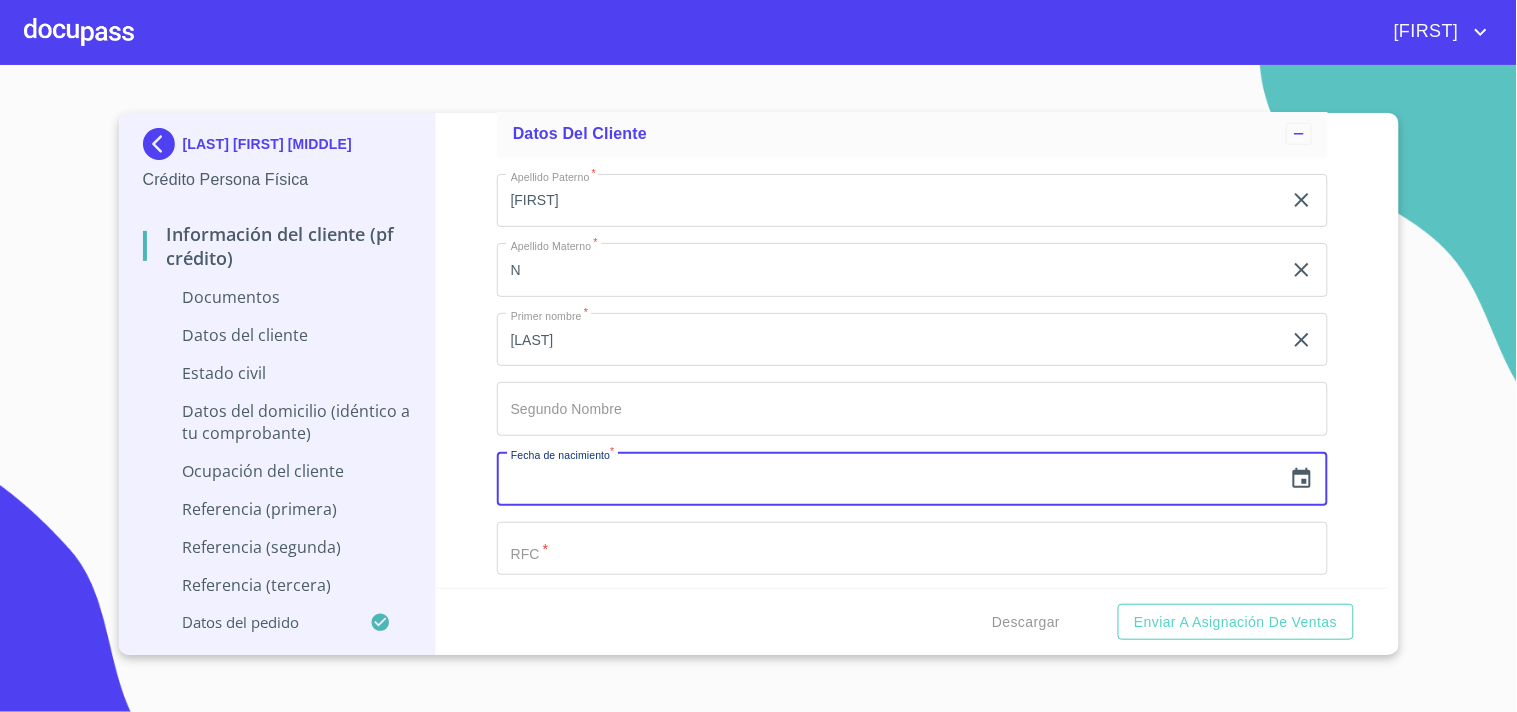 click 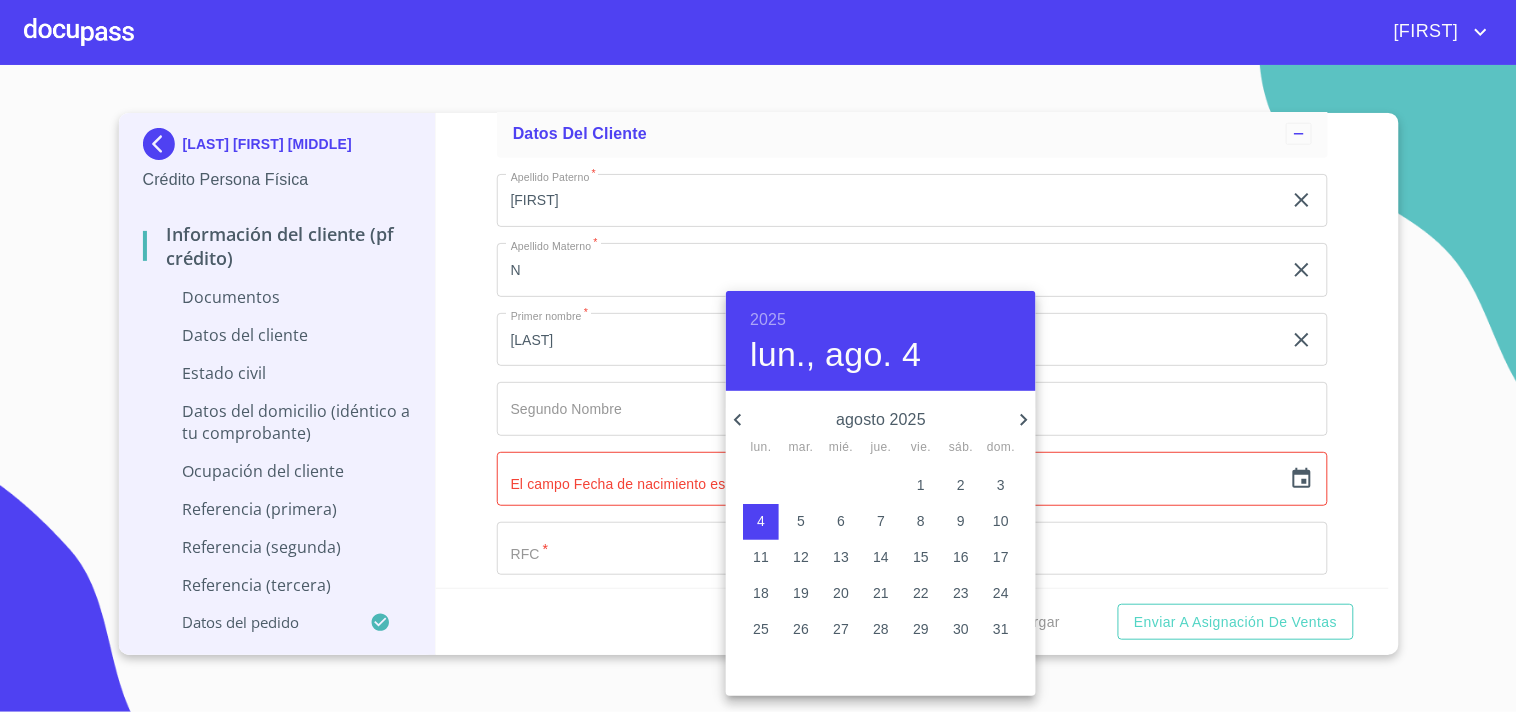 click on "2025" at bounding box center (768, 320) 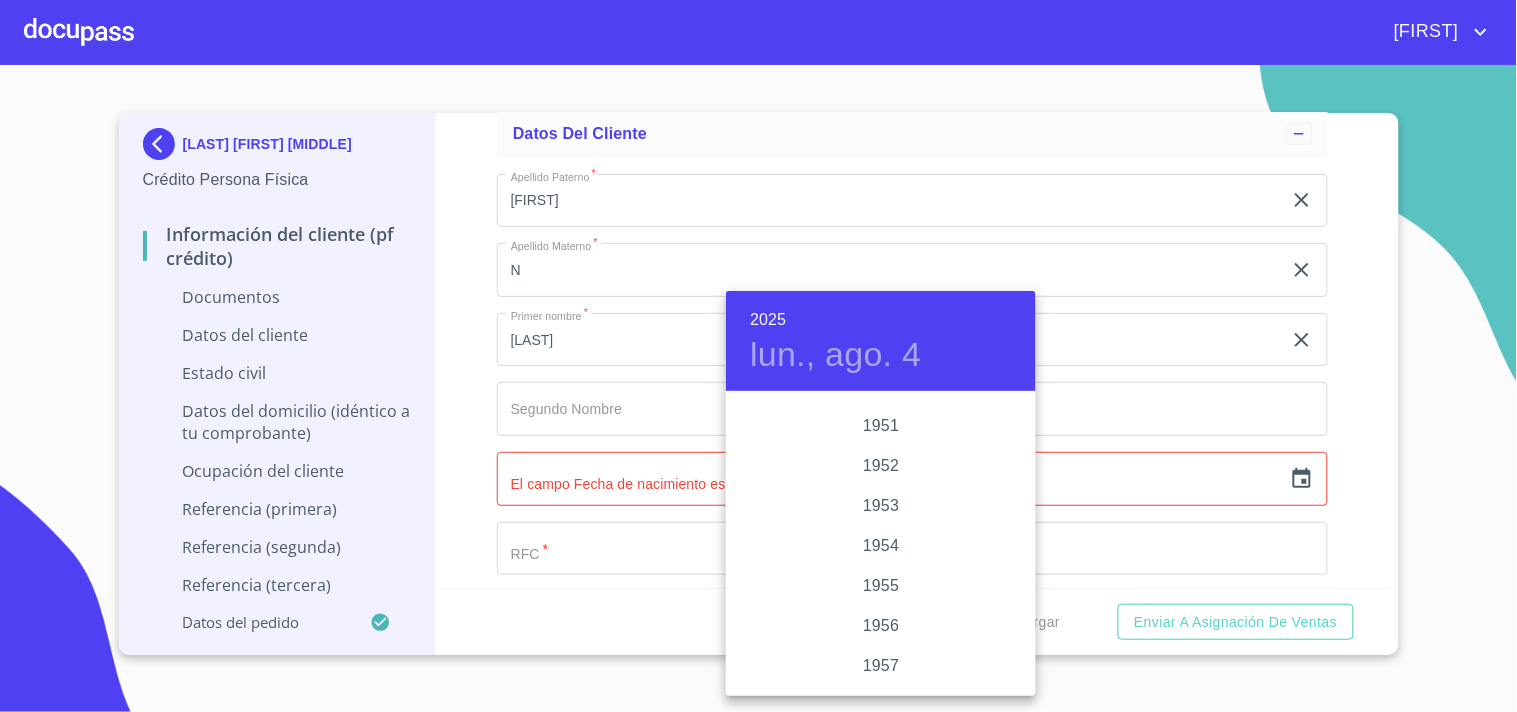 scroll, scrollTop: 991, scrollLeft: 0, axis: vertical 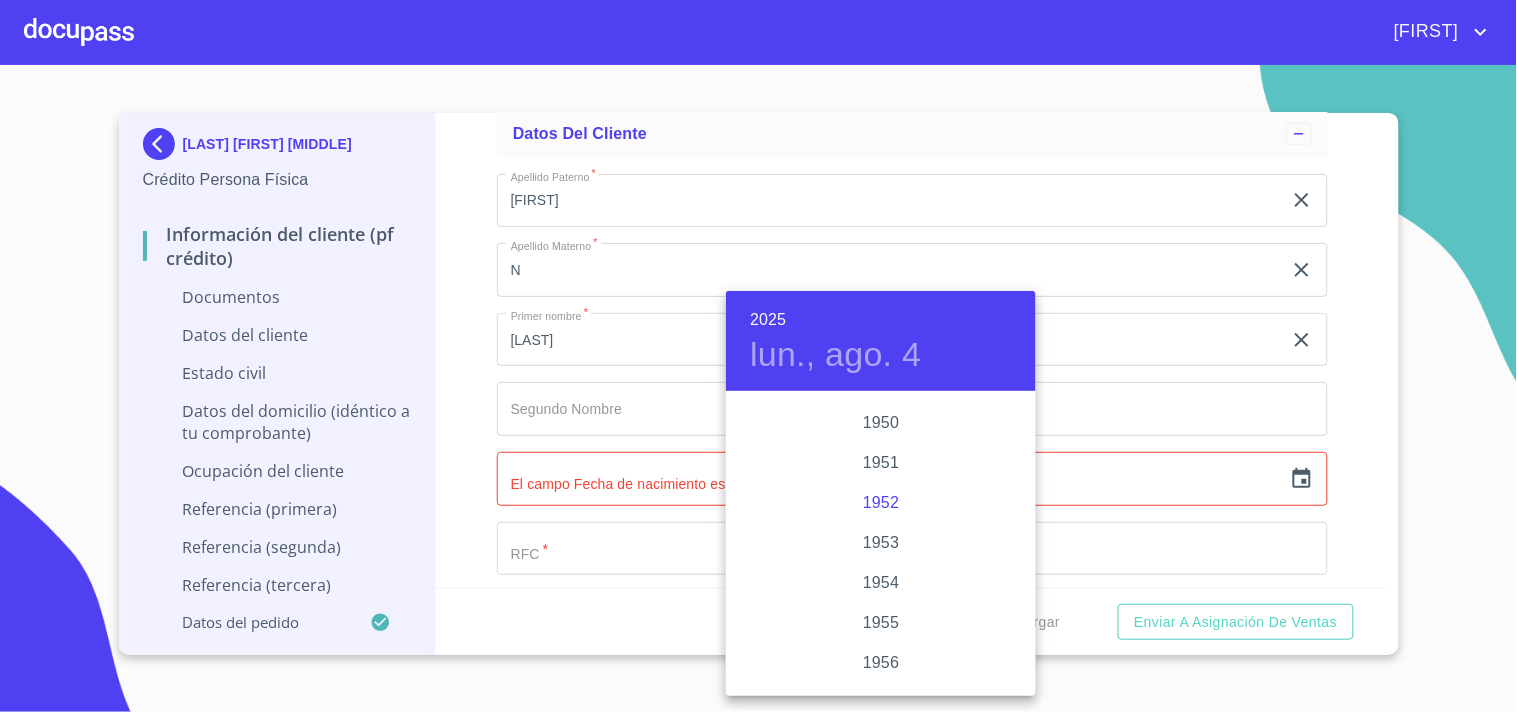 click on "1952" at bounding box center [881, 503] 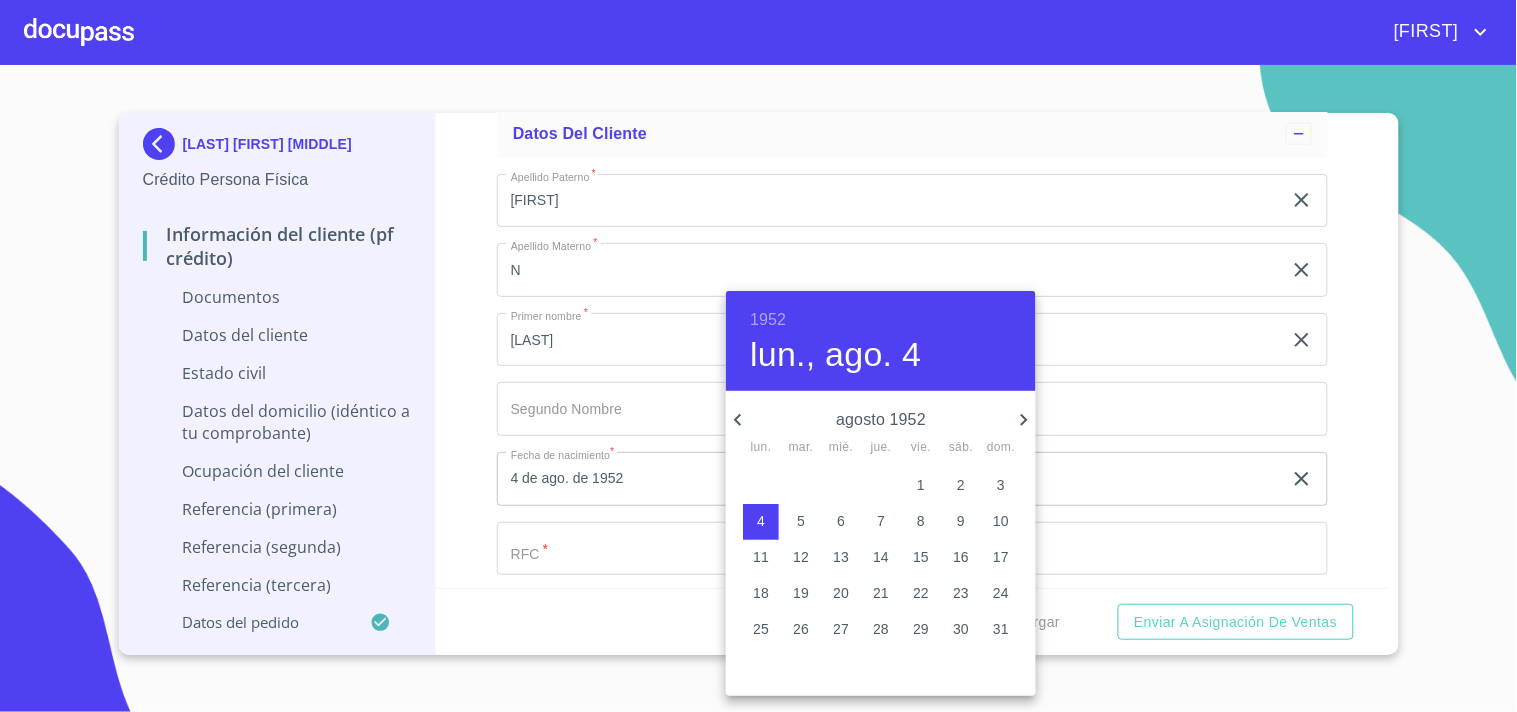 click 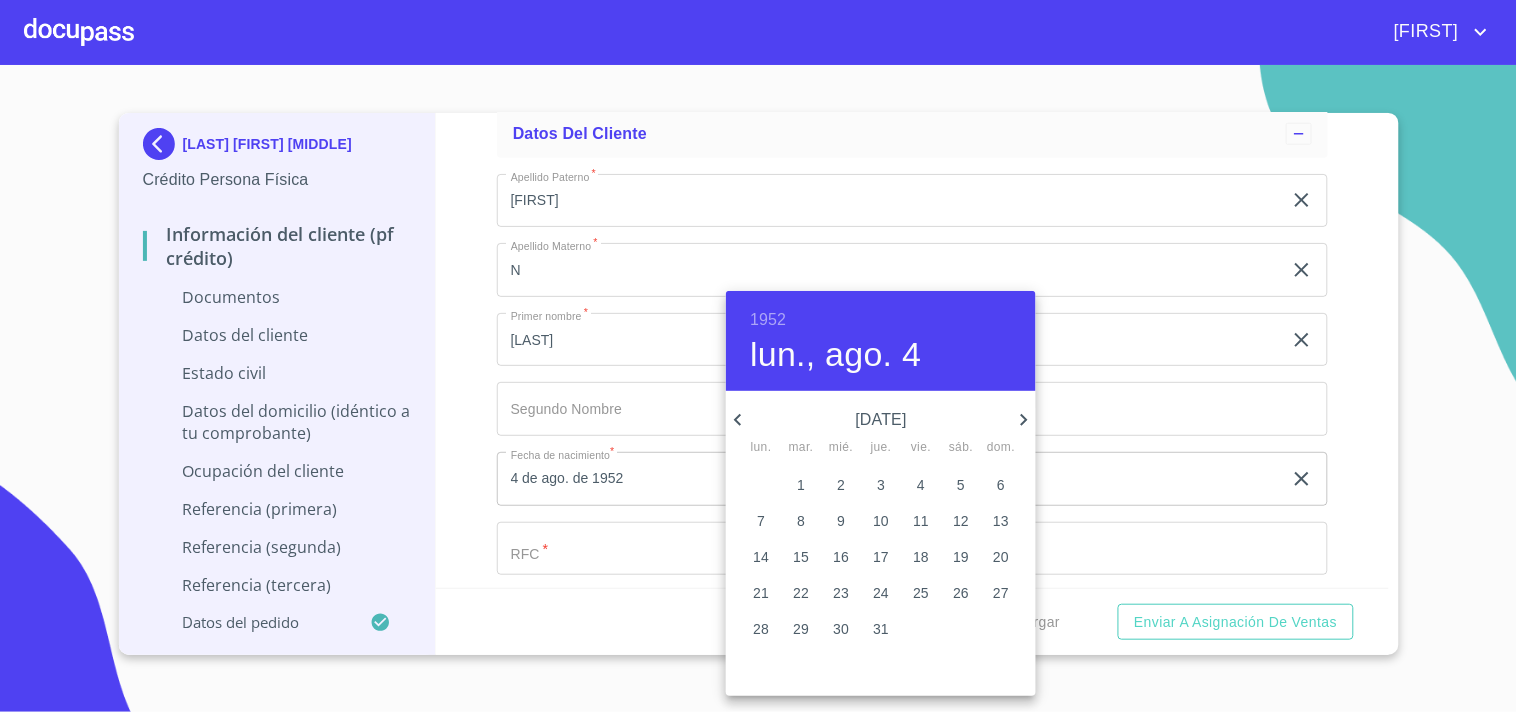 click 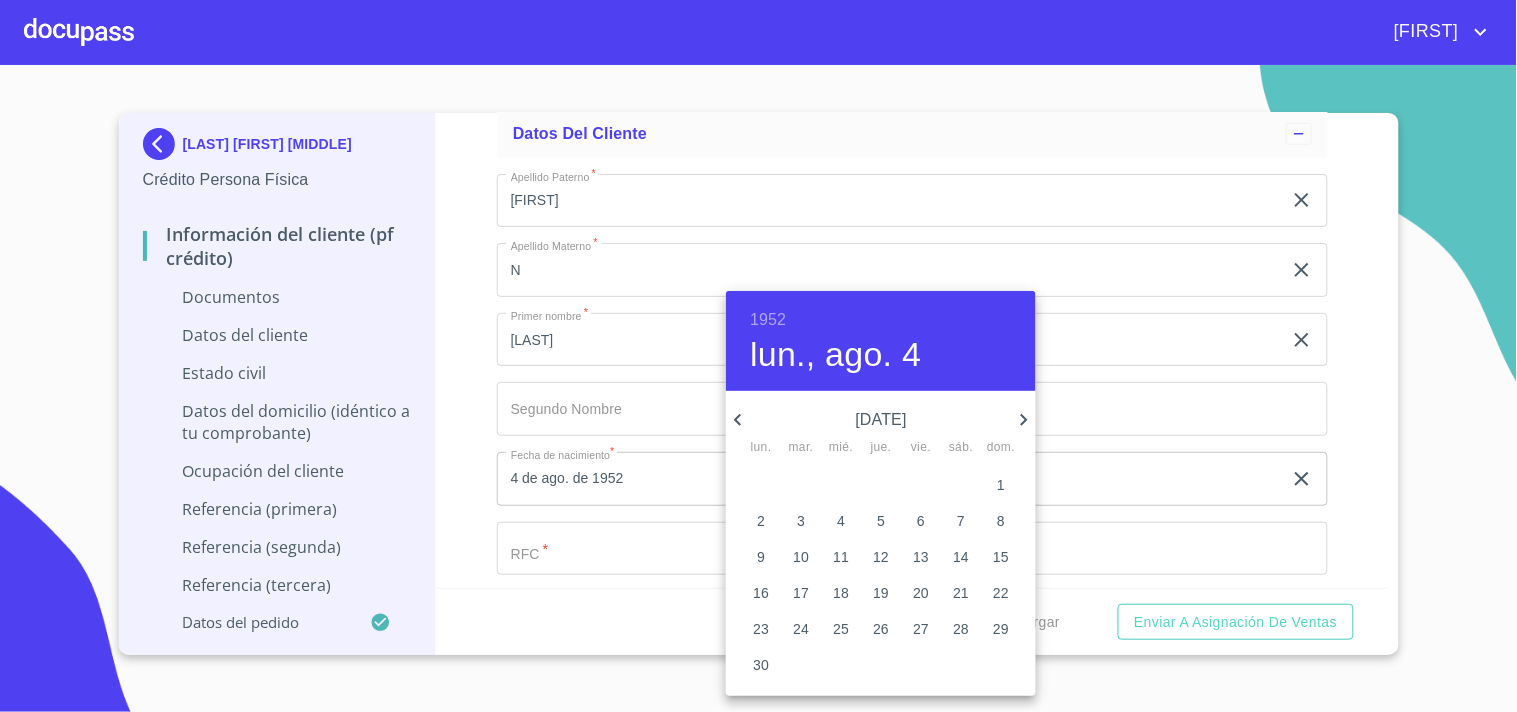 click on "10" at bounding box center (801, 557) 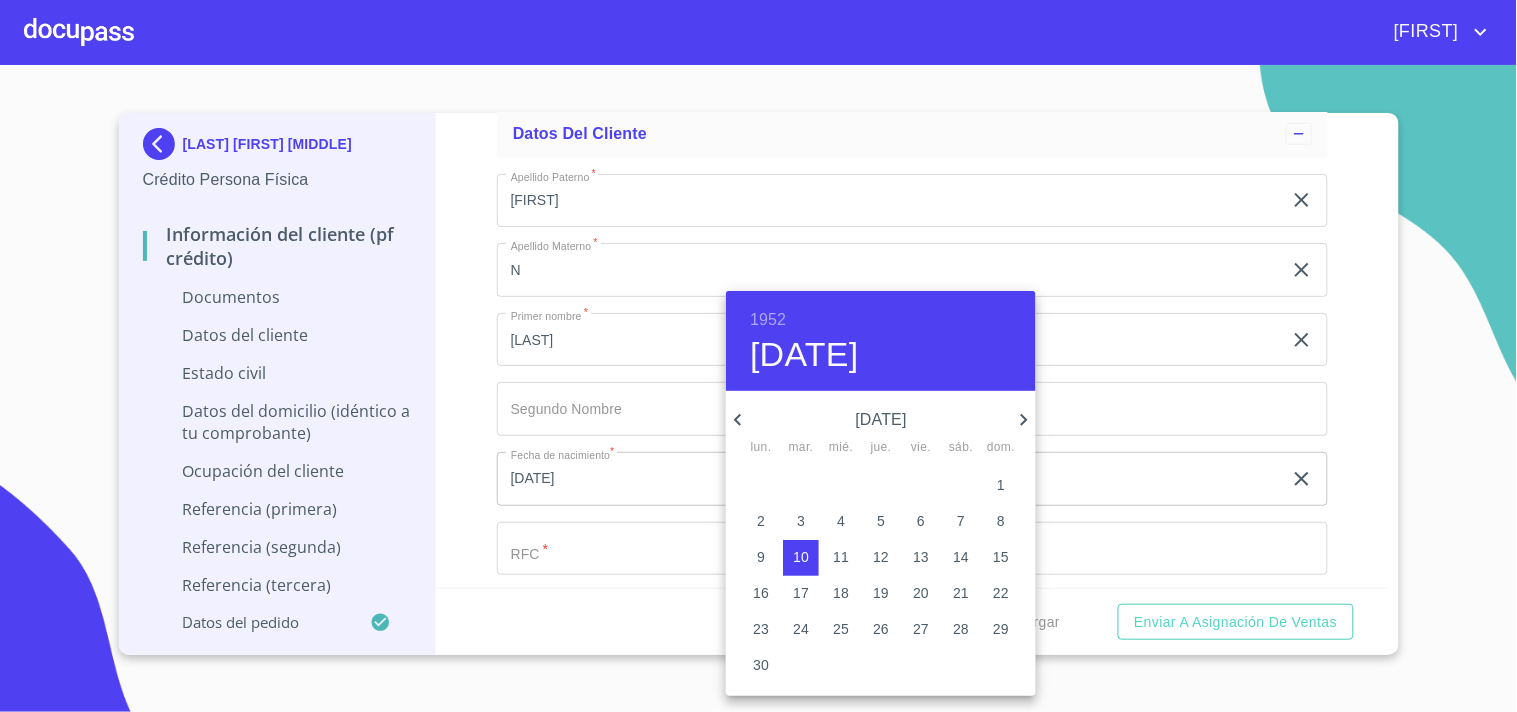 click at bounding box center [758, 356] 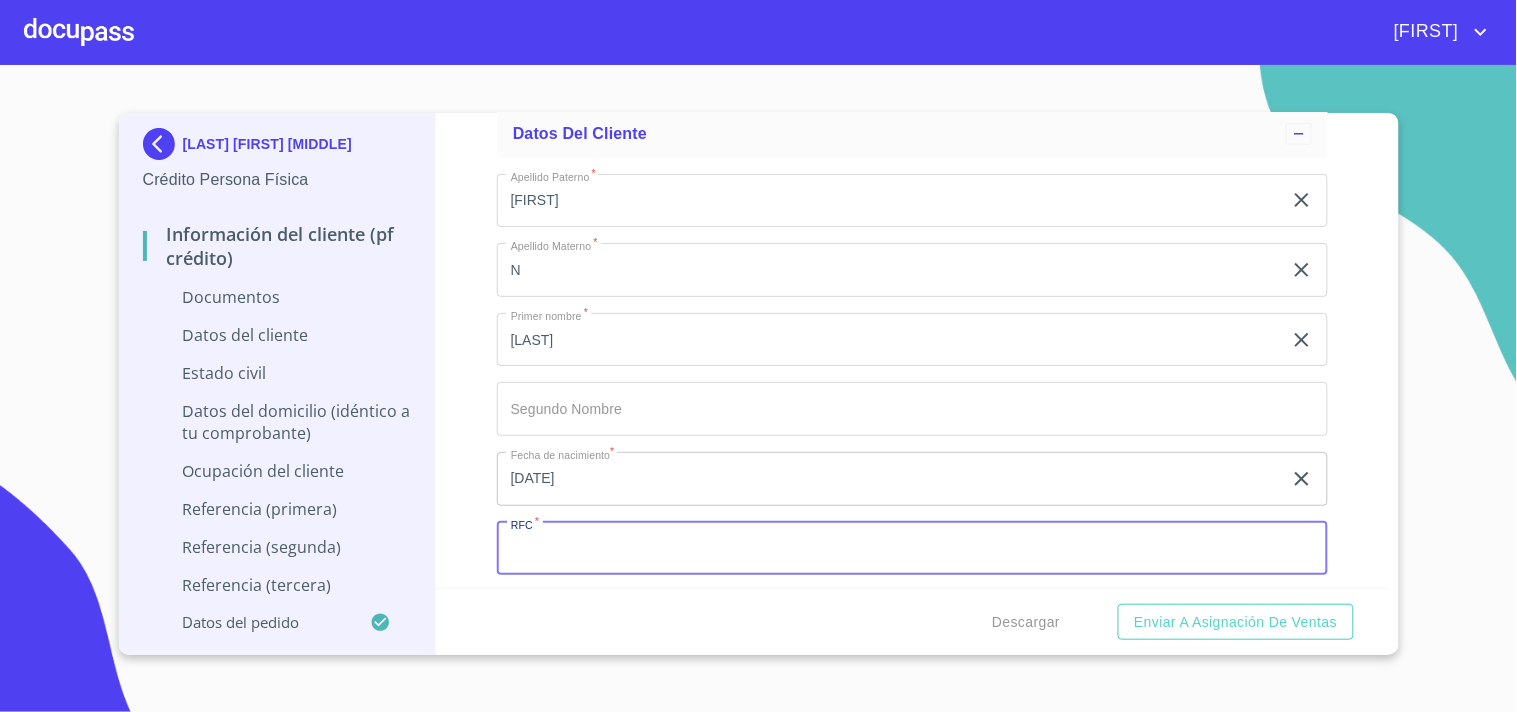 click on "Documento de identificación.   *" at bounding box center (912, 549) 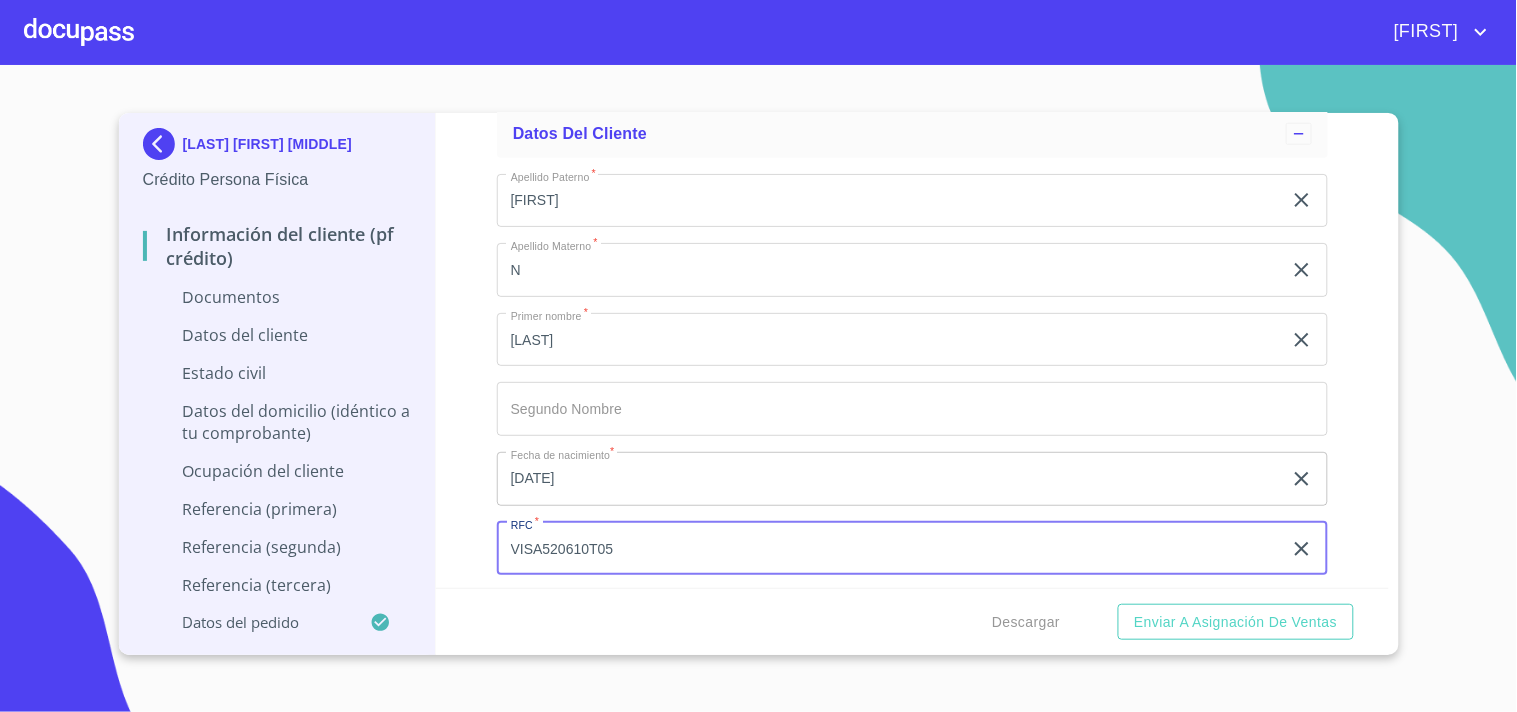 type on "VISA520610T05" 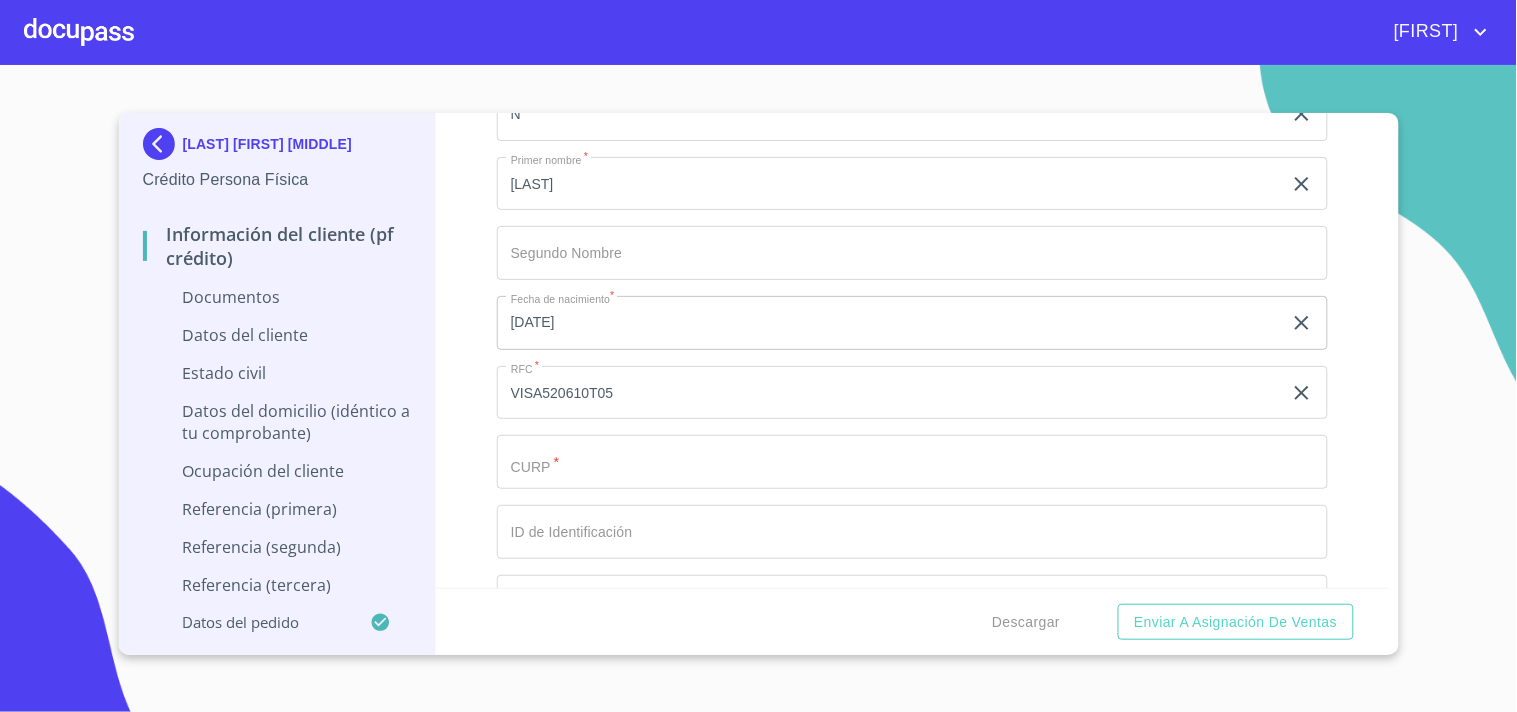 scroll, scrollTop: 2666, scrollLeft: 0, axis: vertical 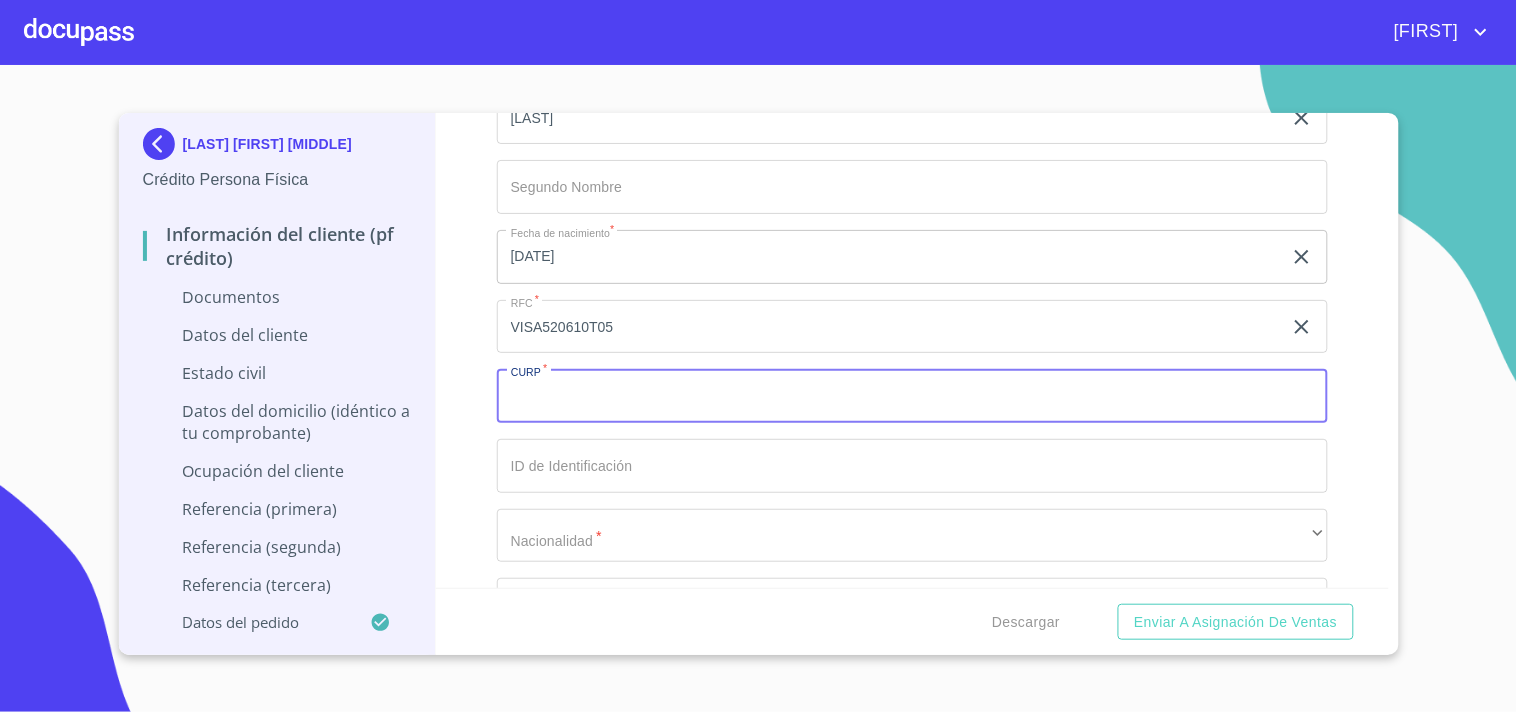 click on "Documento de identificación.   *" at bounding box center [912, 396] 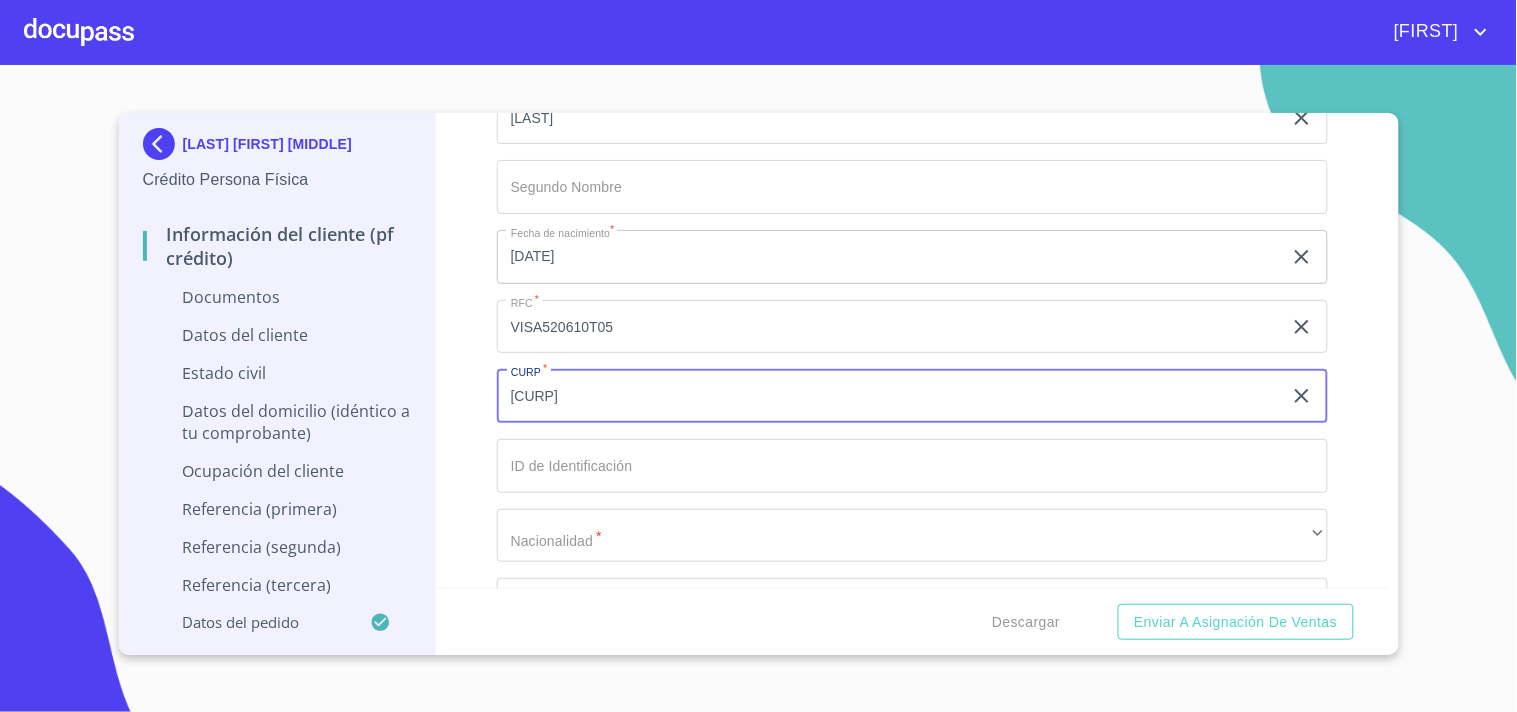 type on "[CURP]" 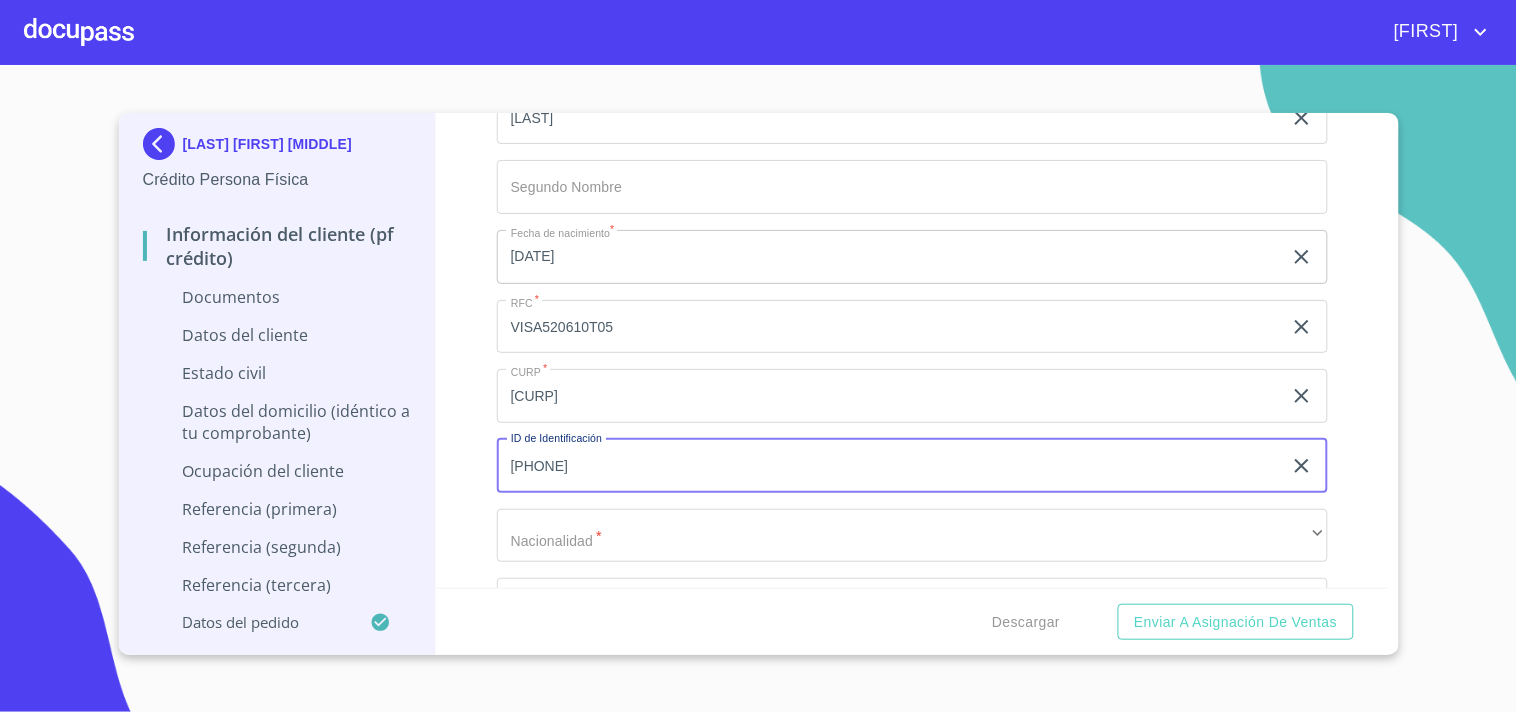 type on "[PHONE]" 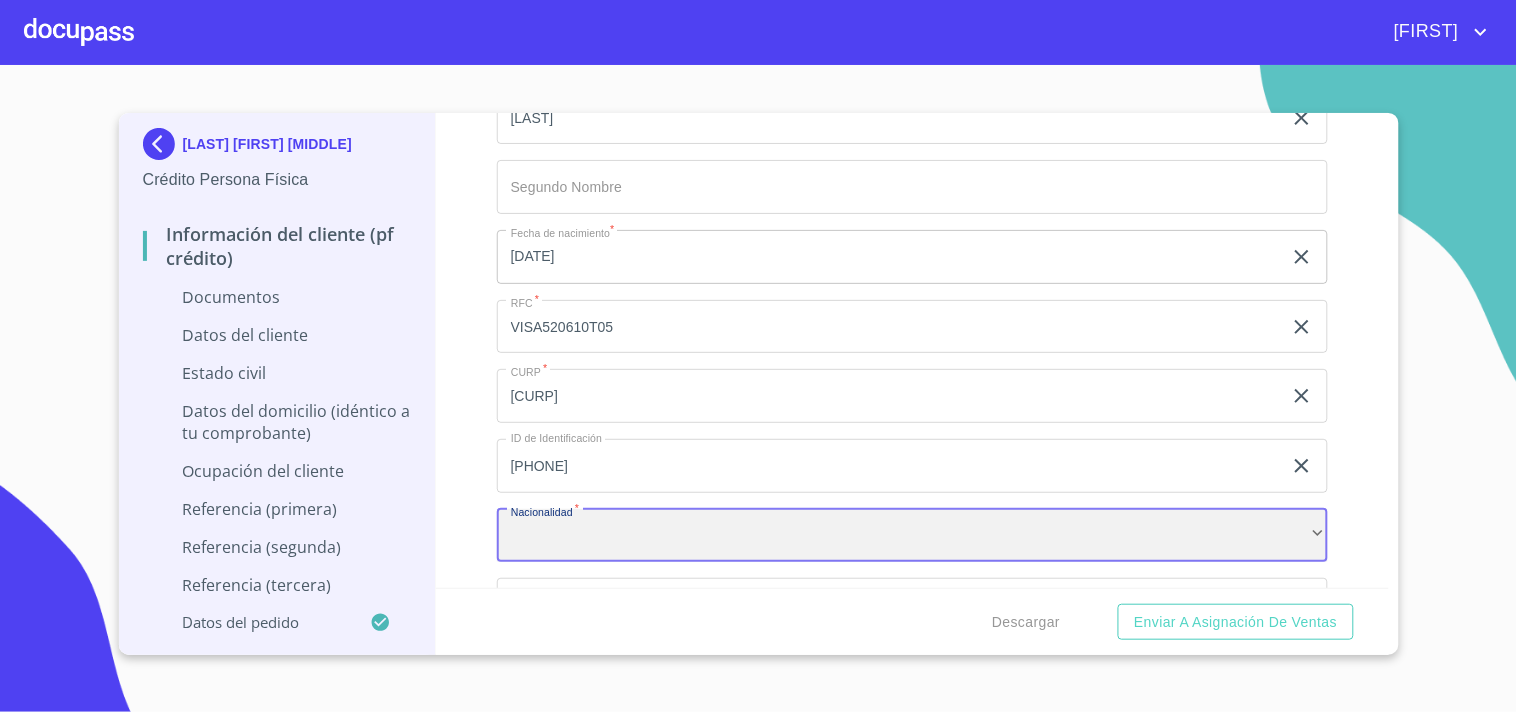click on "​" at bounding box center [912, 536] 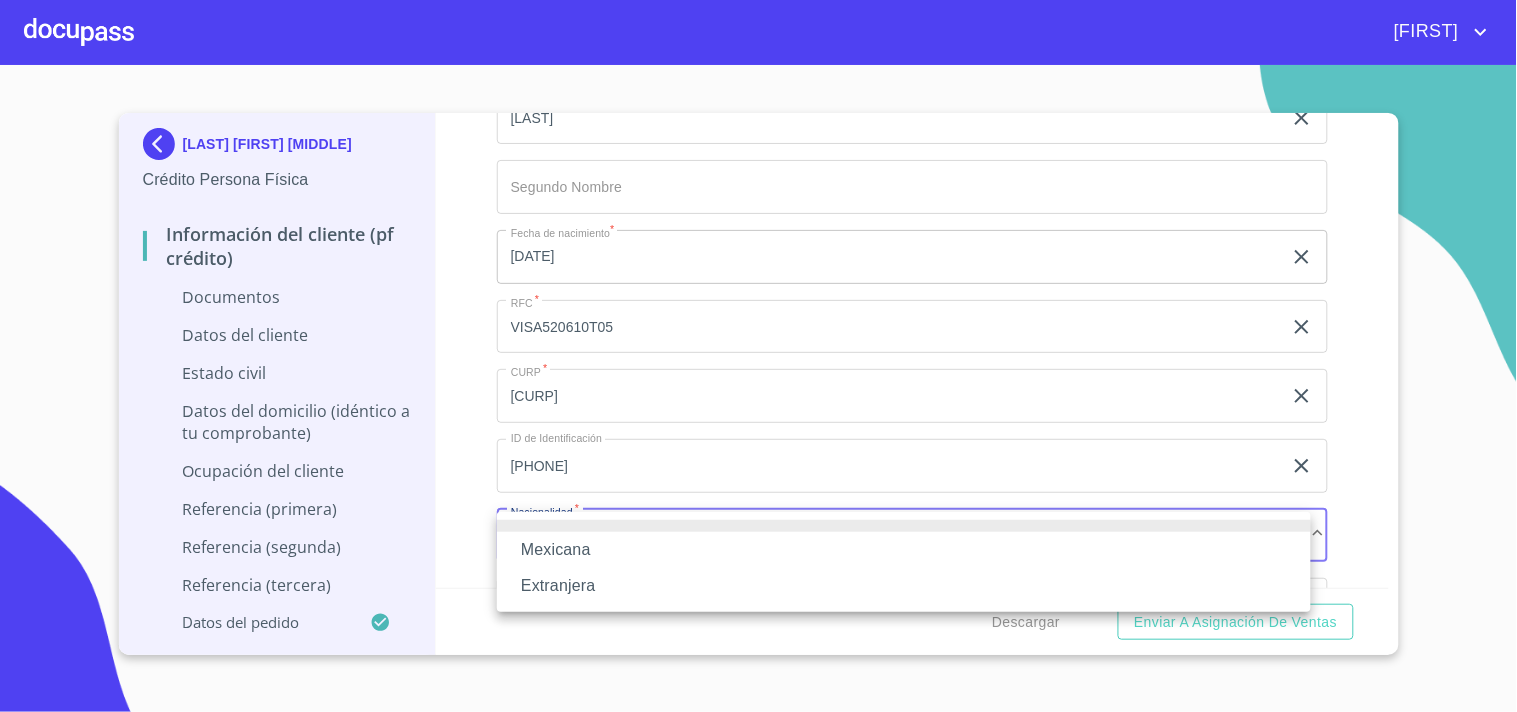 click on "Mexicana" at bounding box center [904, 550] 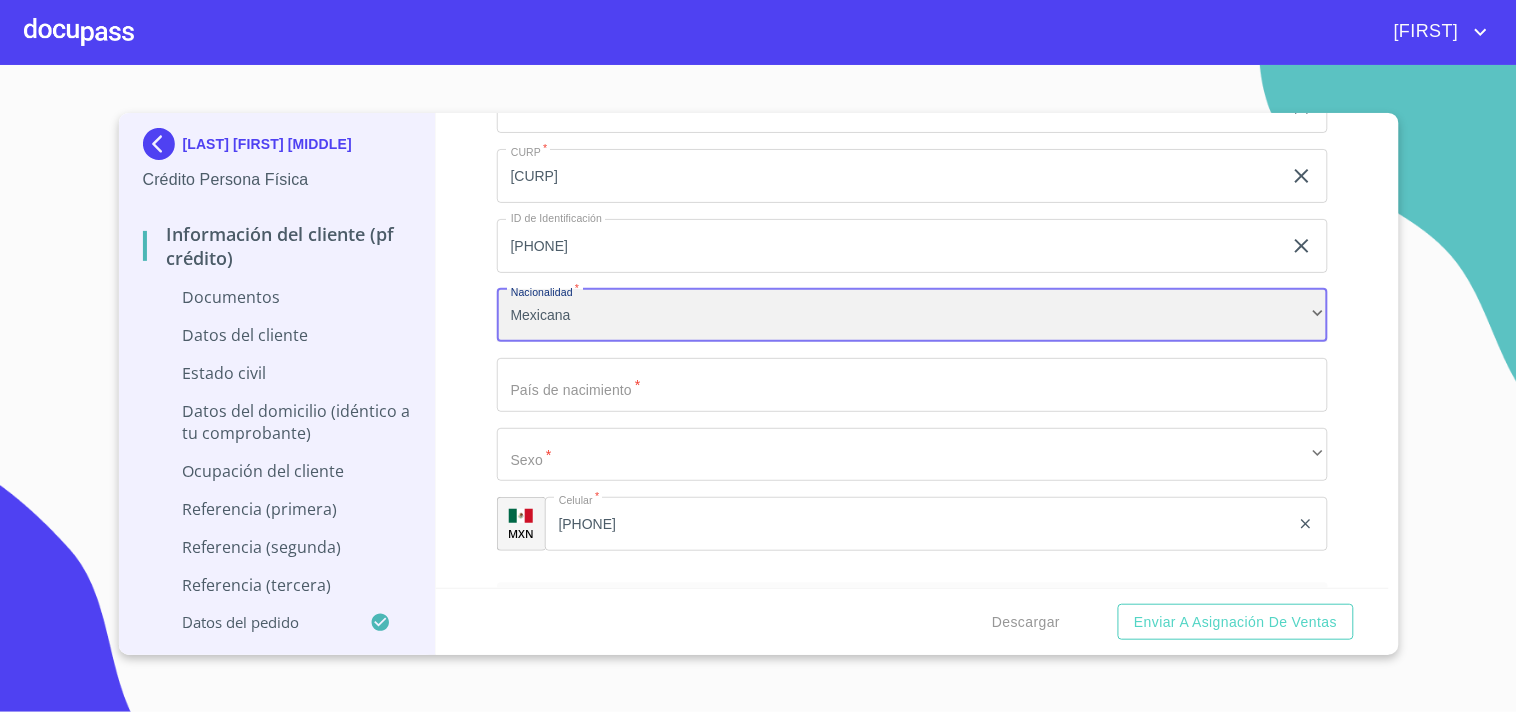 scroll, scrollTop: 2888, scrollLeft: 0, axis: vertical 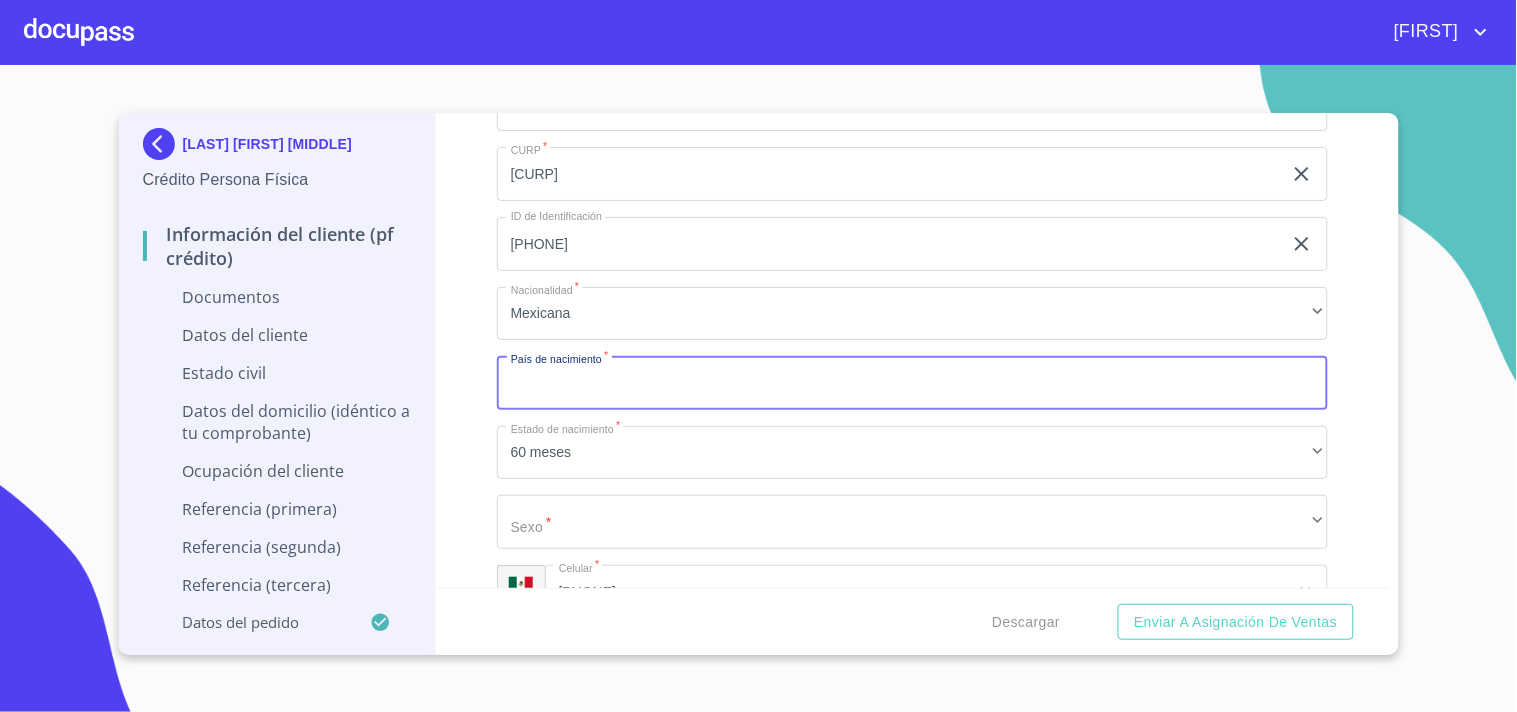 click on "Documento de identificación.   *" at bounding box center [912, 383] 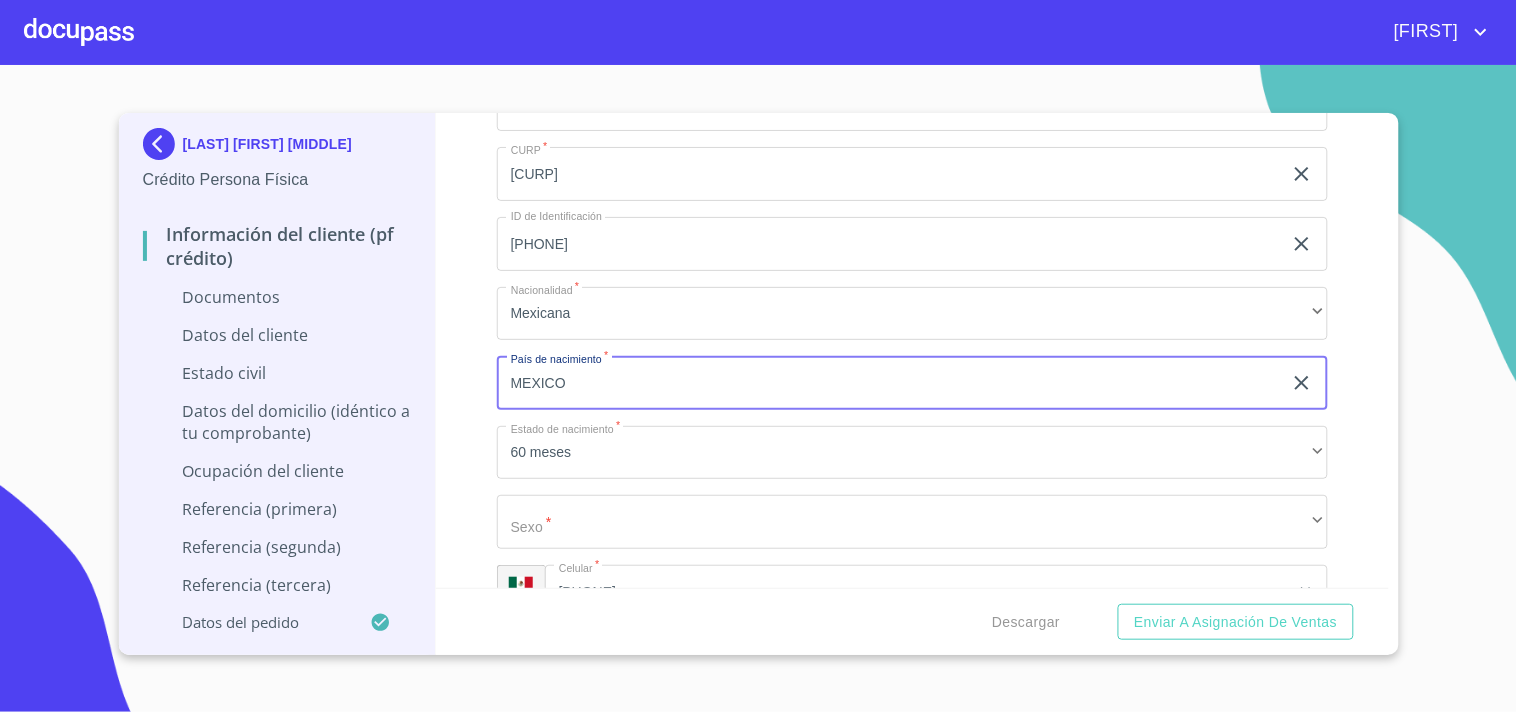 type on "MEXICO" 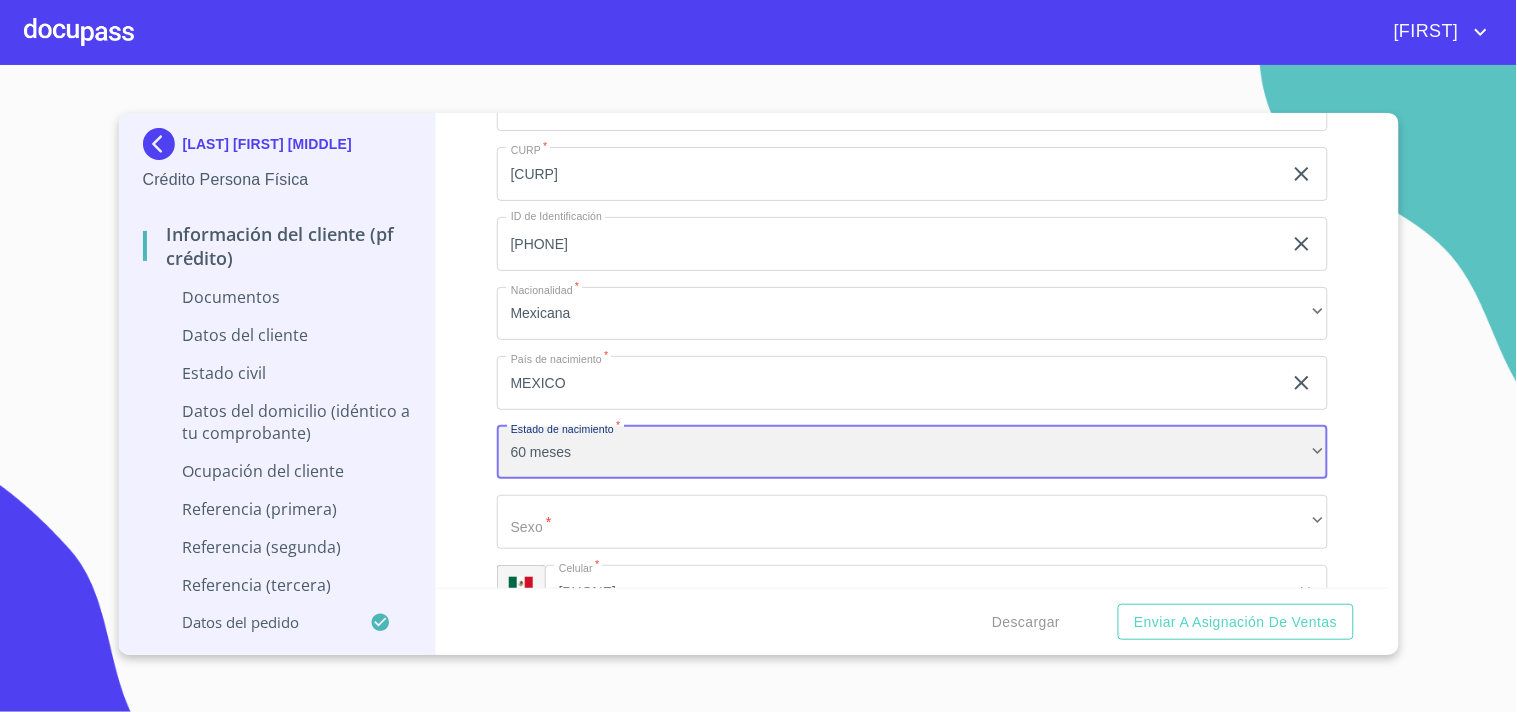 click on "60 meses" at bounding box center [912, 453] 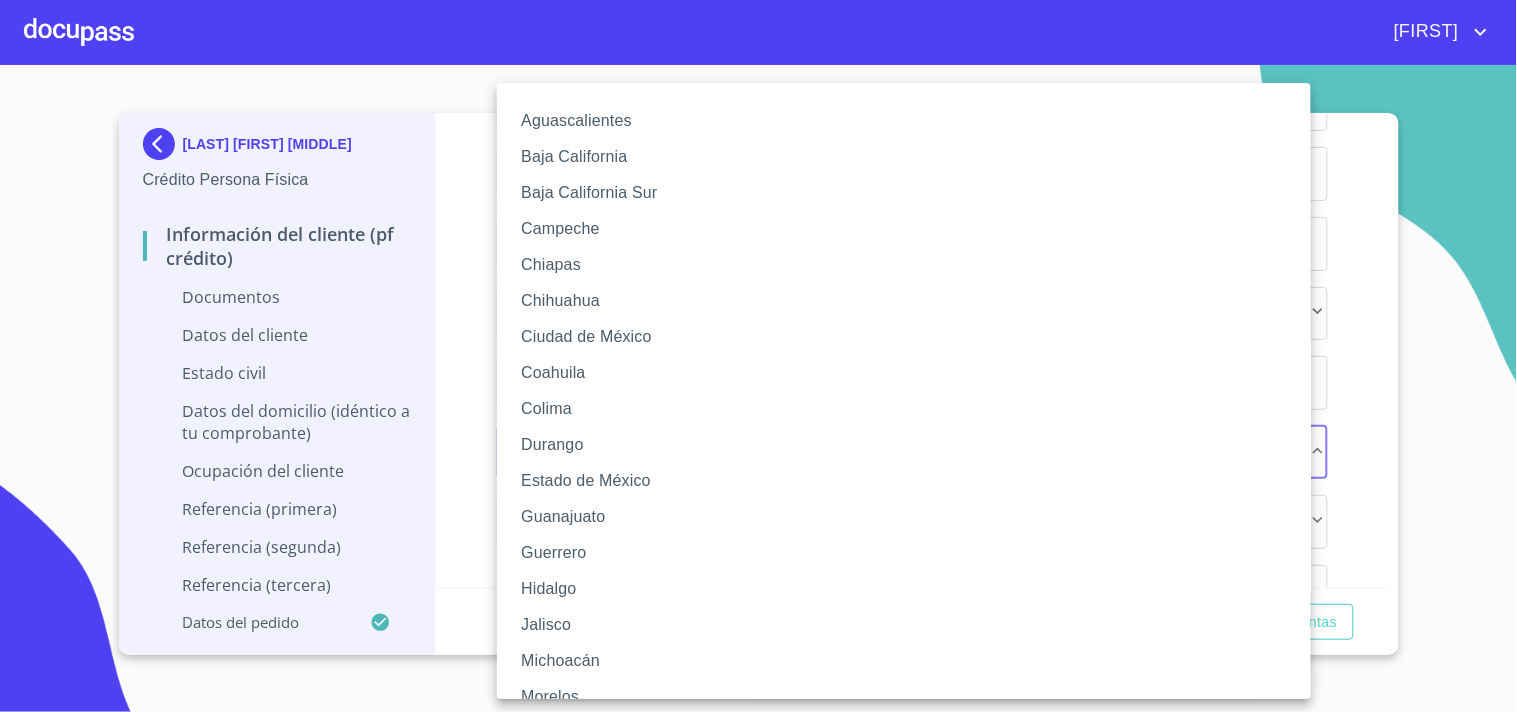 click on "Jalisco" at bounding box center [912, 625] 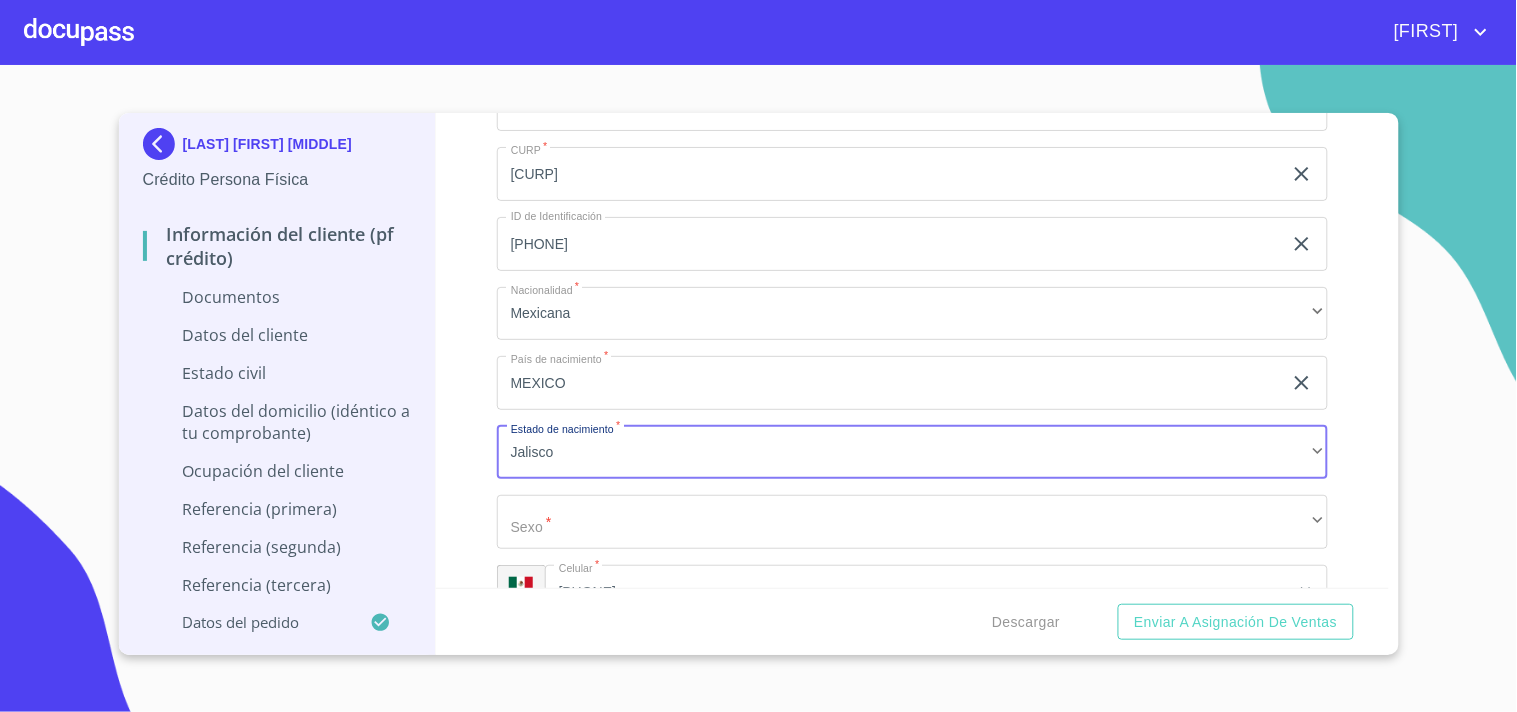 click on "Información del cliente (PF crédito)   Documentos Documento de identificación.   * INE ​ Identificación Oficial * Arrastra o selecciona el (los) documento(s) para agregar Comprobante de Domicilio * Arrastra o selecciona el (los) documento(s) para agregar Fuente de ingresos   * Independiente/Dueño de negocio/Persona Moral ​ Comprobante de Ingresos mes 1 * Arrastra o selecciona el (los) documento(s) para agregar Comprobante de Ingresos mes 2 * Arrastra o selecciona el (los) documento(s) para agregar Comprobante de Ingresos mes 3 * Arrastra o selecciona el (los) documento(s) para agregar CURP * Arrastra o selecciona el (los) documento(s) para agregar Constancia de situación fiscal Arrastra o selecciona el (los) documento(s) para agregar Datos del cliente Apellido Paterno   * [LAST] ​ Apellido Materno   * N ​ Primer nombre   * [FIRST] ​ Segundo Nombre ​ Fecha de nacimiento * 10 de jun. de 1952 ​ RFC   * [RFC] ​ CURP   * [CURP] ​ ID de Identificación" at bounding box center (912, 350) 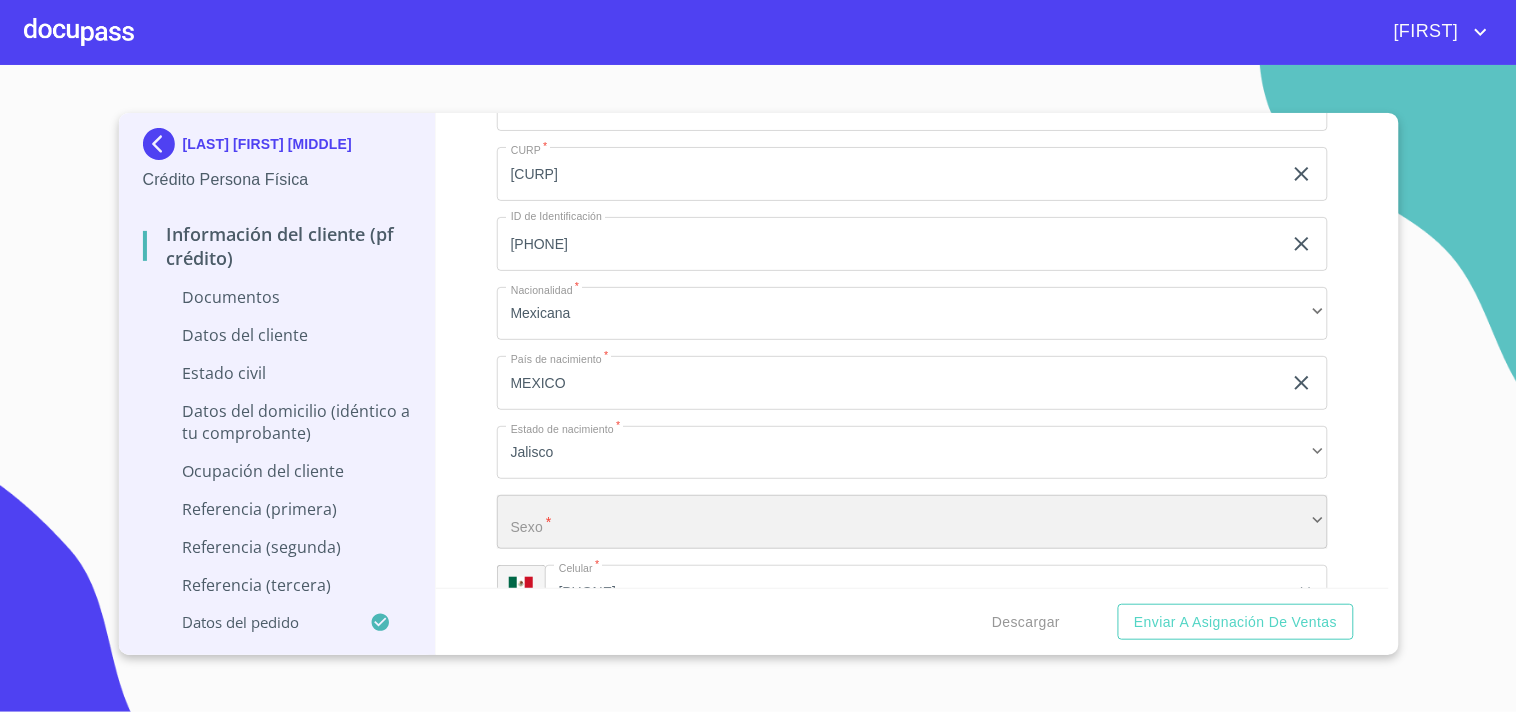 click on "​" at bounding box center (912, 522) 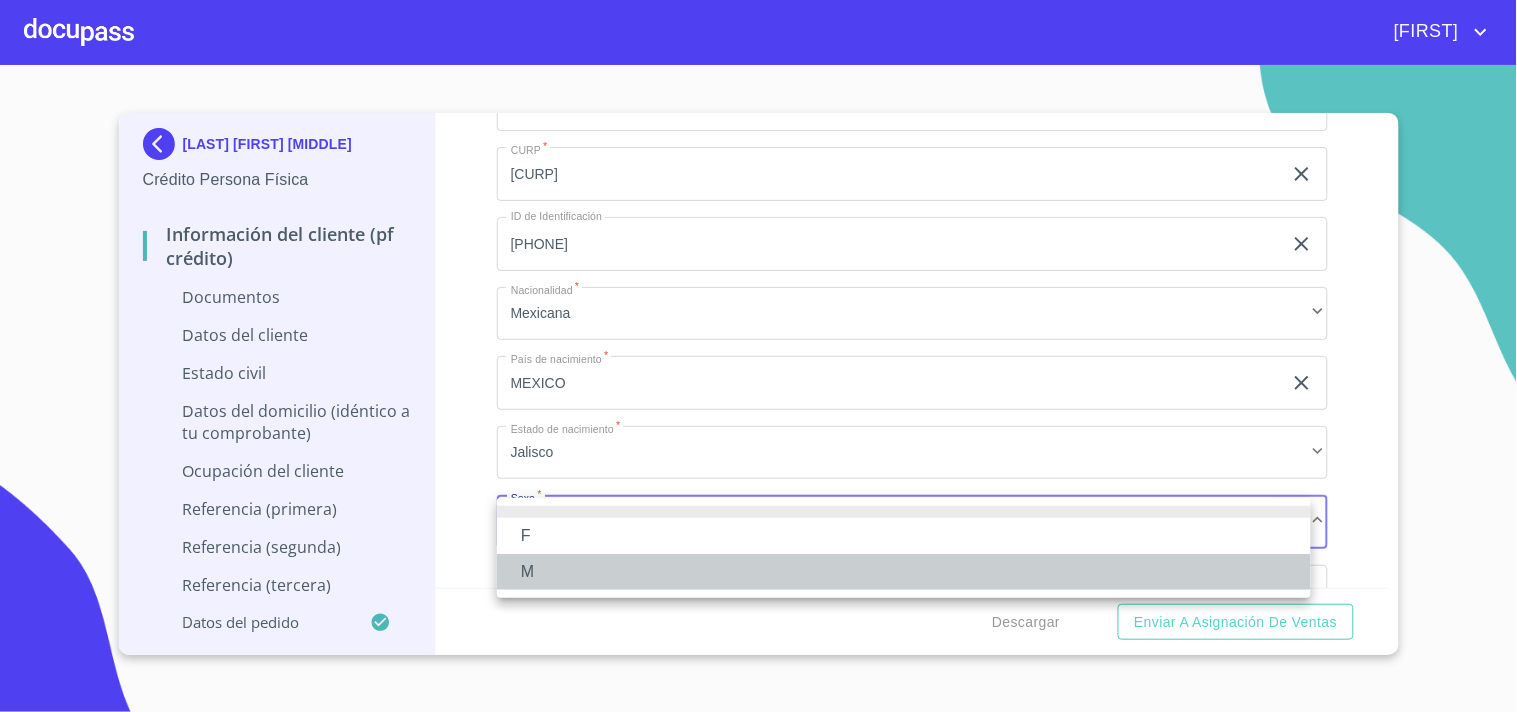 click on "M" at bounding box center (904, 572) 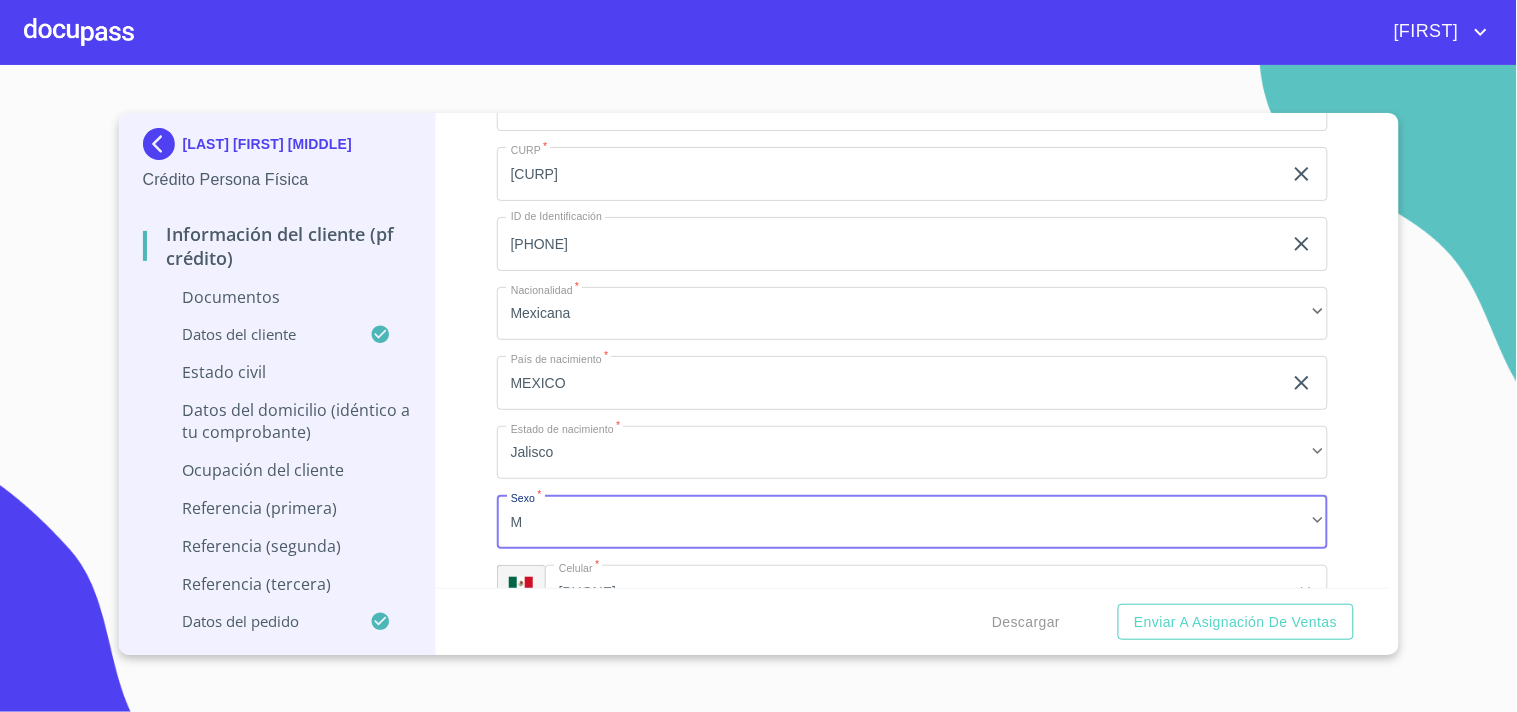 click on "Información del cliente (PF crédito)   Documentos Documento de identificación.   * INE ​ Identificación Oficial * Arrastra o selecciona el (los) documento(s) para agregar Comprobante de Domicilio * Arrastra o selecciona el (los) documento(s) para agregar Fuente de ingresos   * Independiente/Dueño de negocio/Persona Moral ​ Comprobante de Ingresos mes 1 * Arrastra o selecciona el (los) documento(s) para agregar Comprobante de Ingresos mes 2 * Arrastra o selecciona el (los) documento(s) para agregar Comprobante de Ingresos mes 3 * Arrastra o selecciona el (los) documento(s) para agregar CURP * Arrastra o selecciona el (los) documento(s) para agregar Constancia de situación fiscal Arrastra o selecciona el (los) documento(s) para agregar Datos del cliente Apellido Paterno   * [LAST] ​ Apellido Materno   * N ​ Primer nombre   * [FIRST] ​ Segundo Nombre ​ Fecha de nacimiento * 10 de jun. de 1952 ​ RFC   * [RFC] ​ CURP   * [CURP] ​ ID de Identificación" at bounding box center (912, 350) 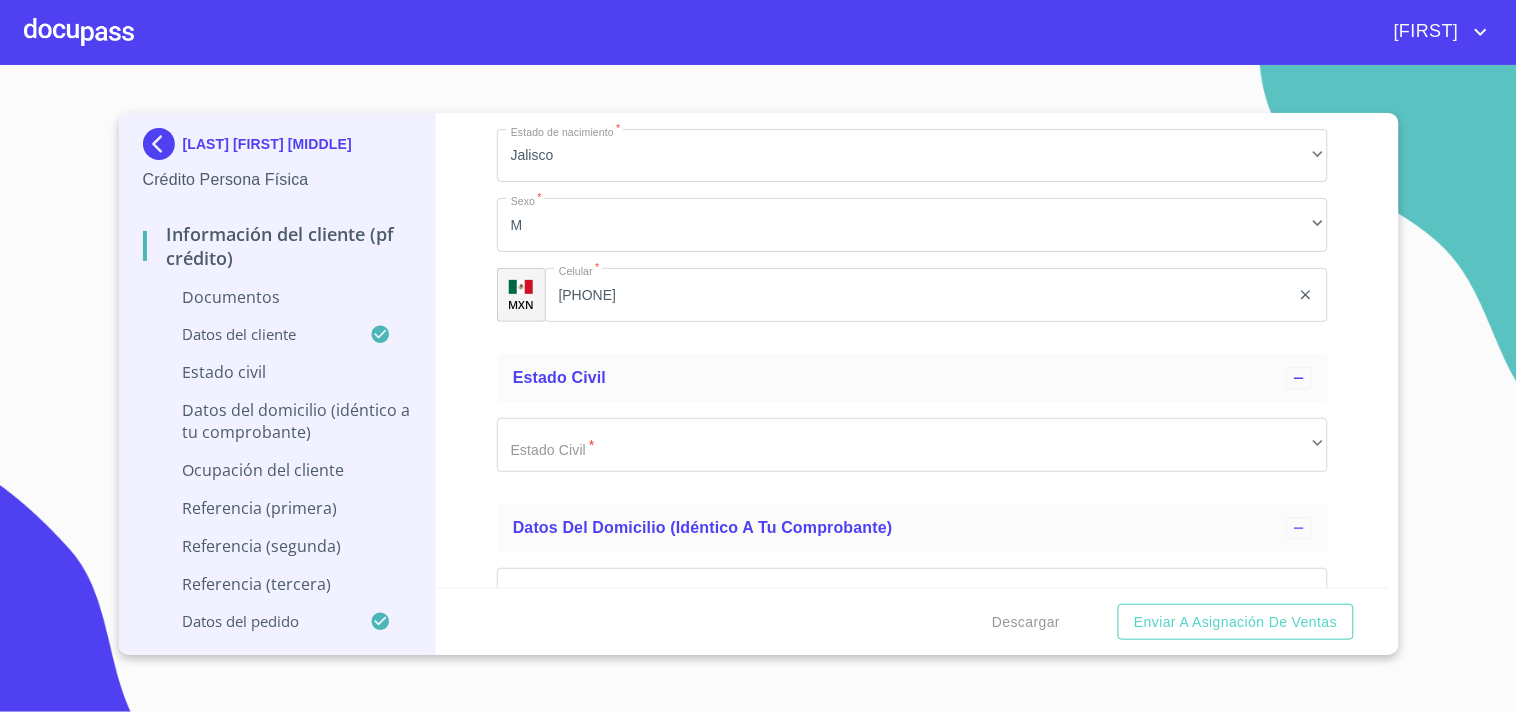 scroll, scrollTop: 3222, scrollLeft: 0, axis: vertical 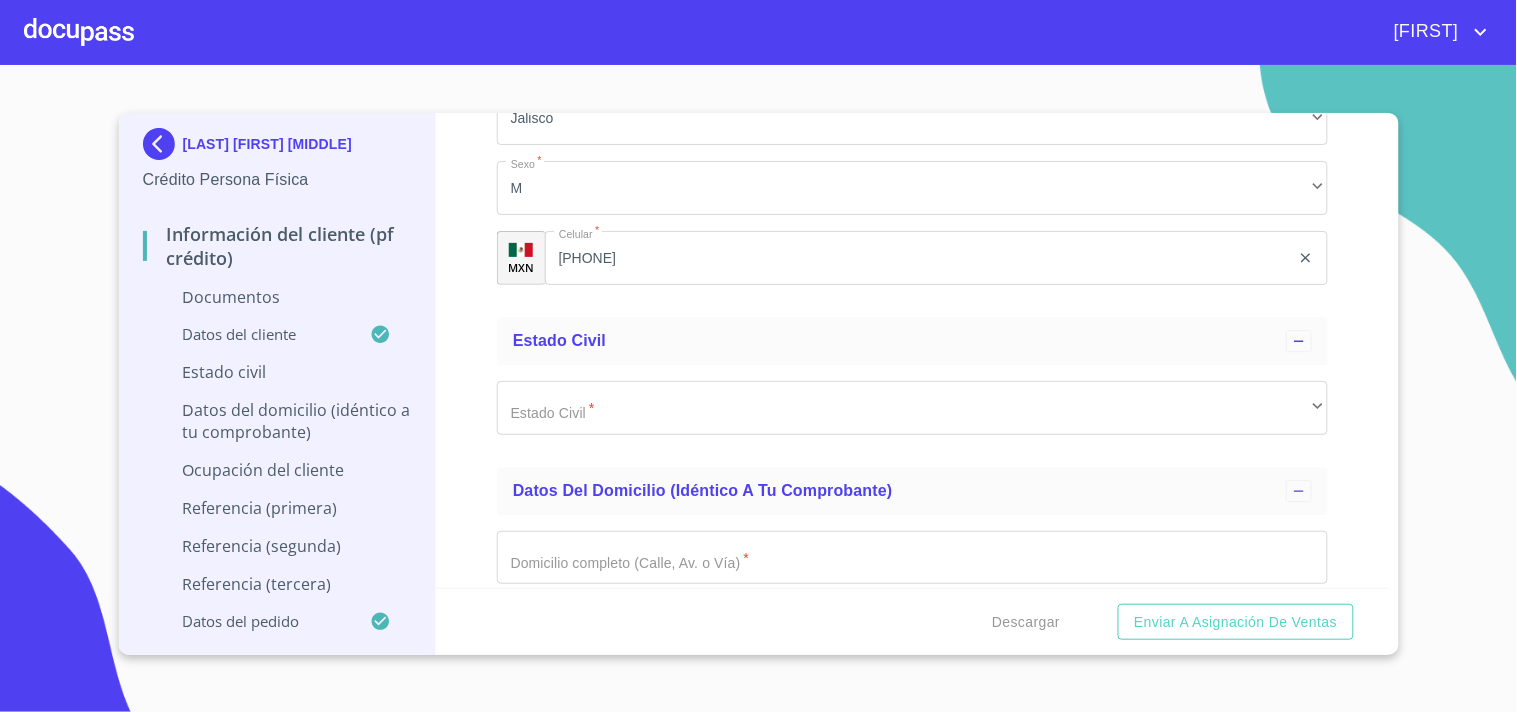 click on "Estado Civil   * ​ ​" at bounding box center [912, 408] 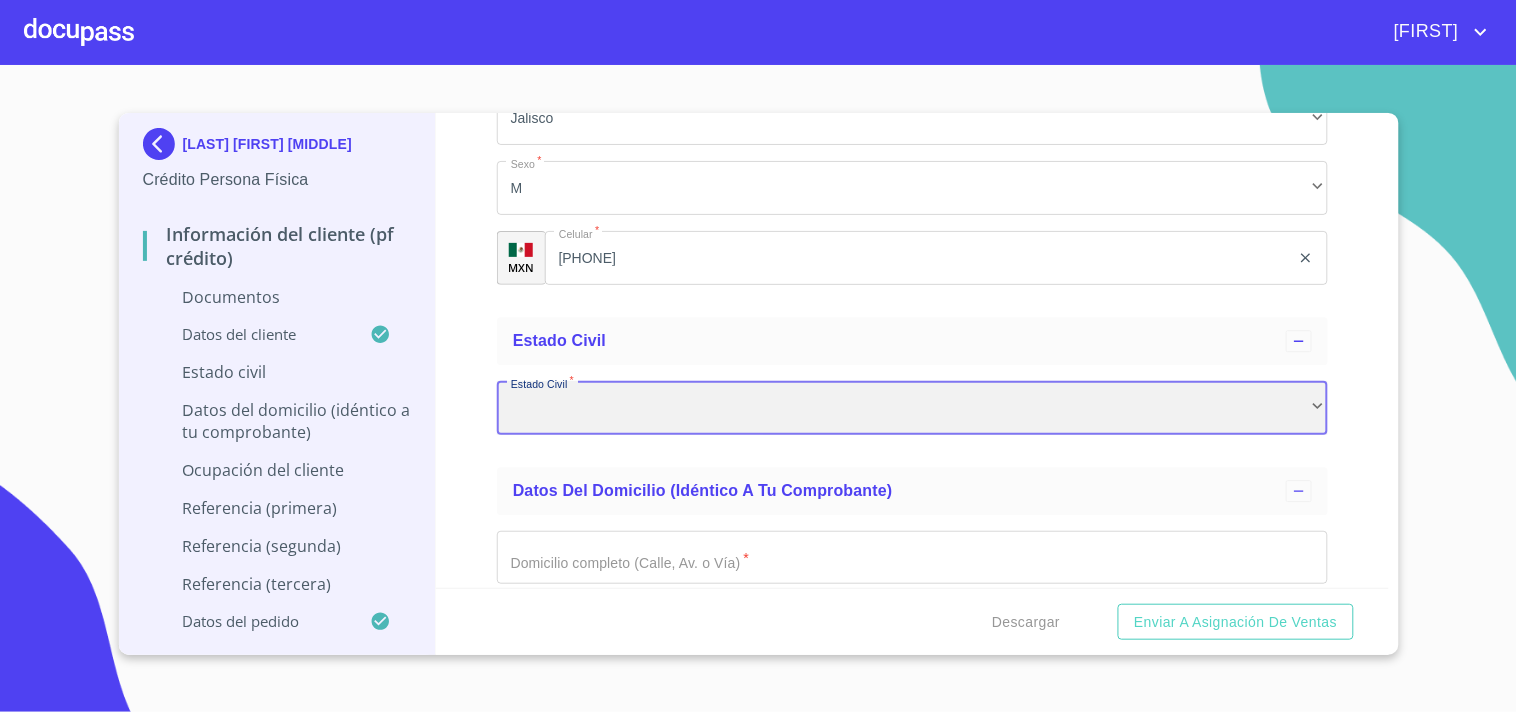 click on "​" at bounding box center (912, 408) 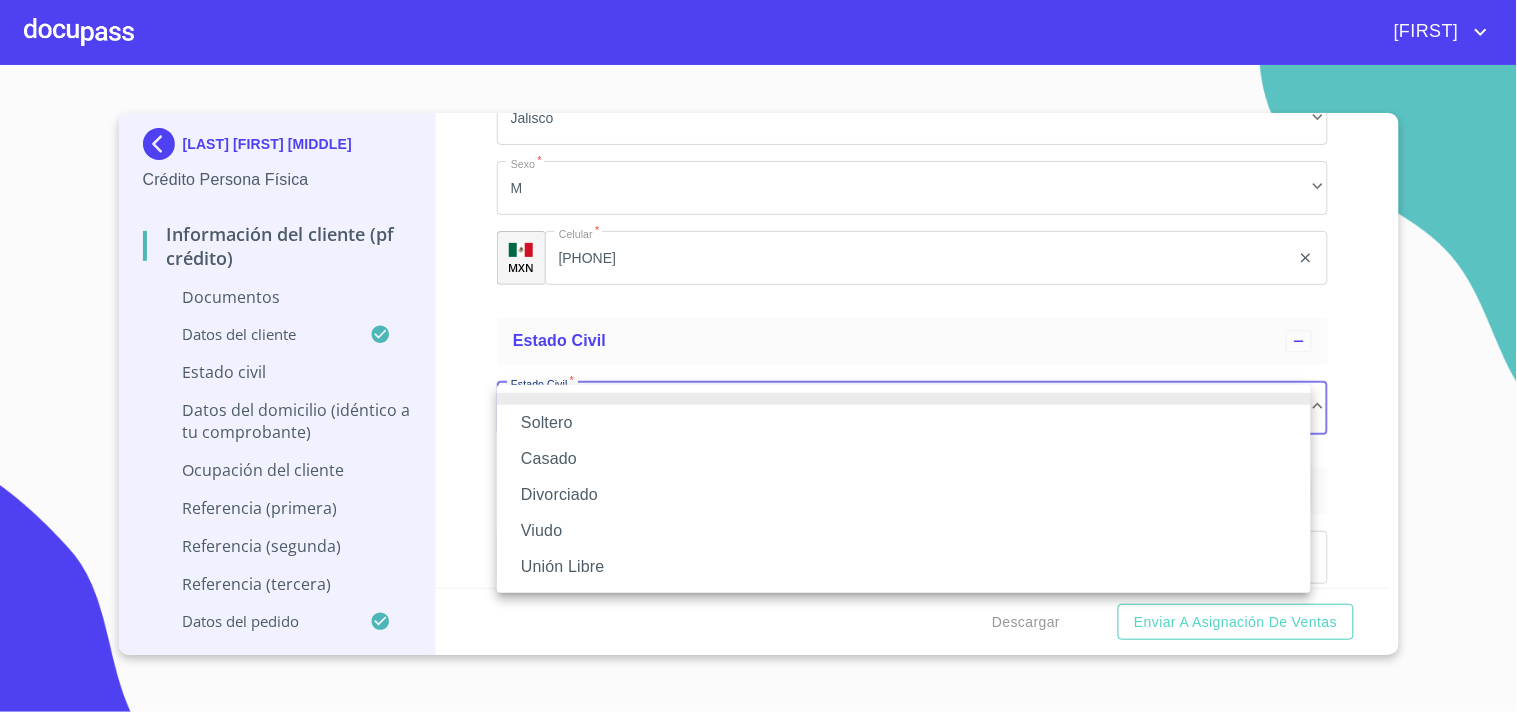 click on "Casado" at bounding box center (904, 459) 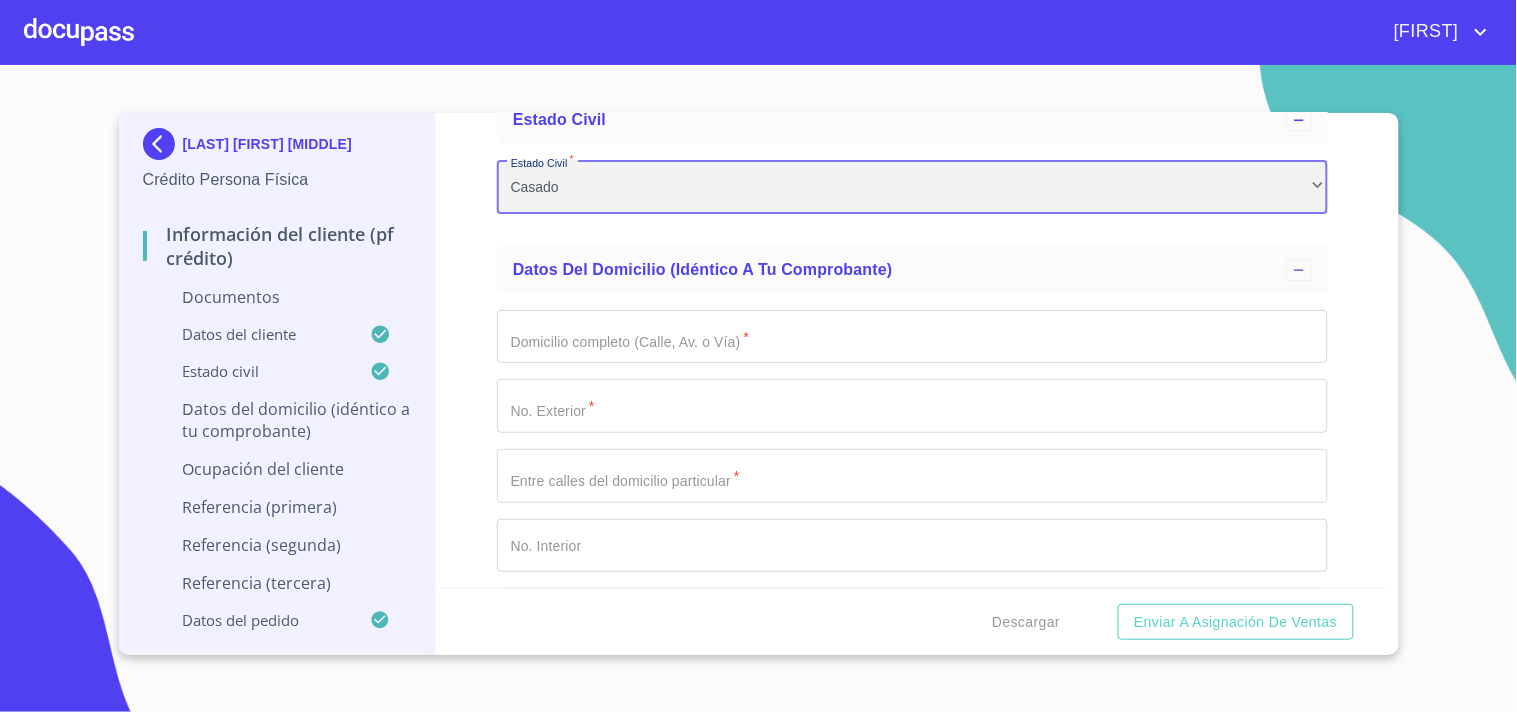 scroll, scrollTop: 3444, scrollLeft: 0, axis: vertical 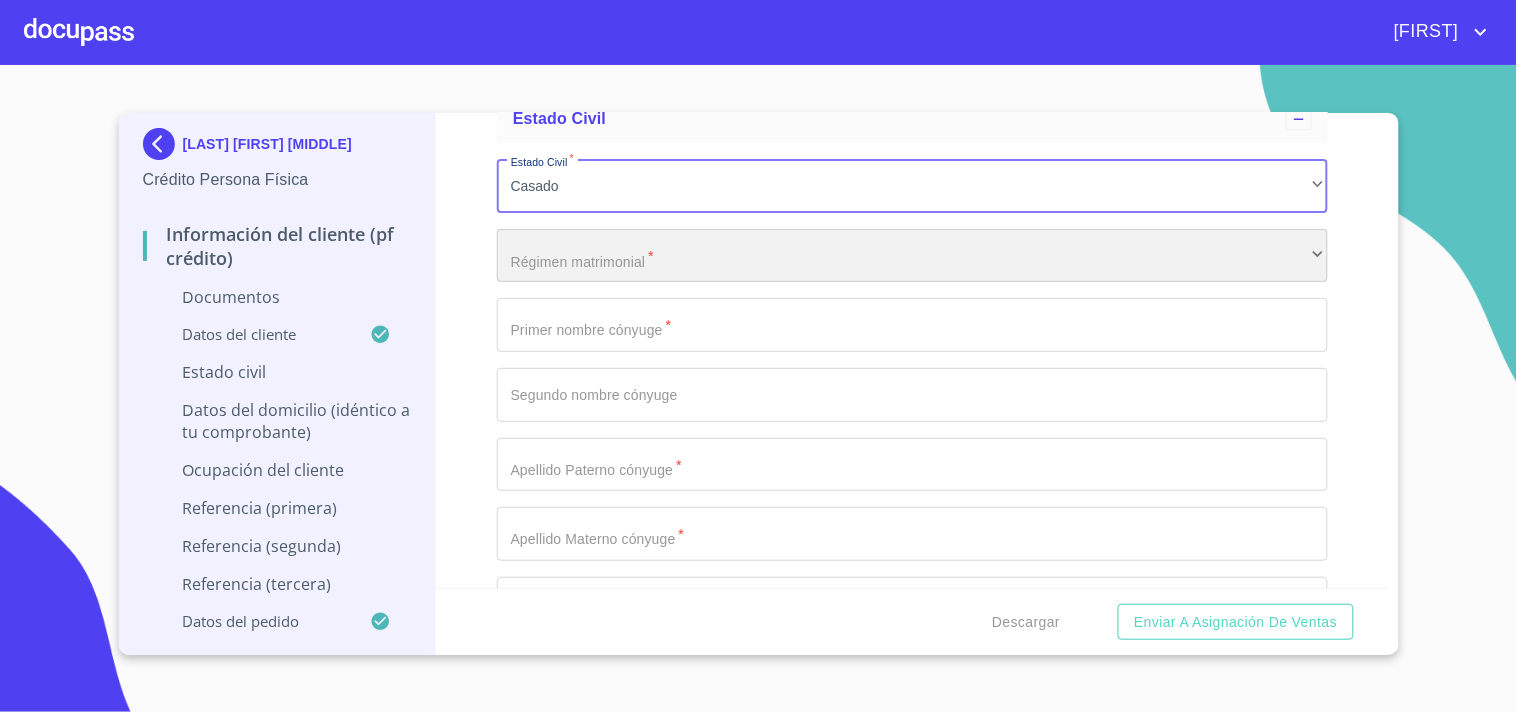 click on "​" at bounding box center (912, 256) 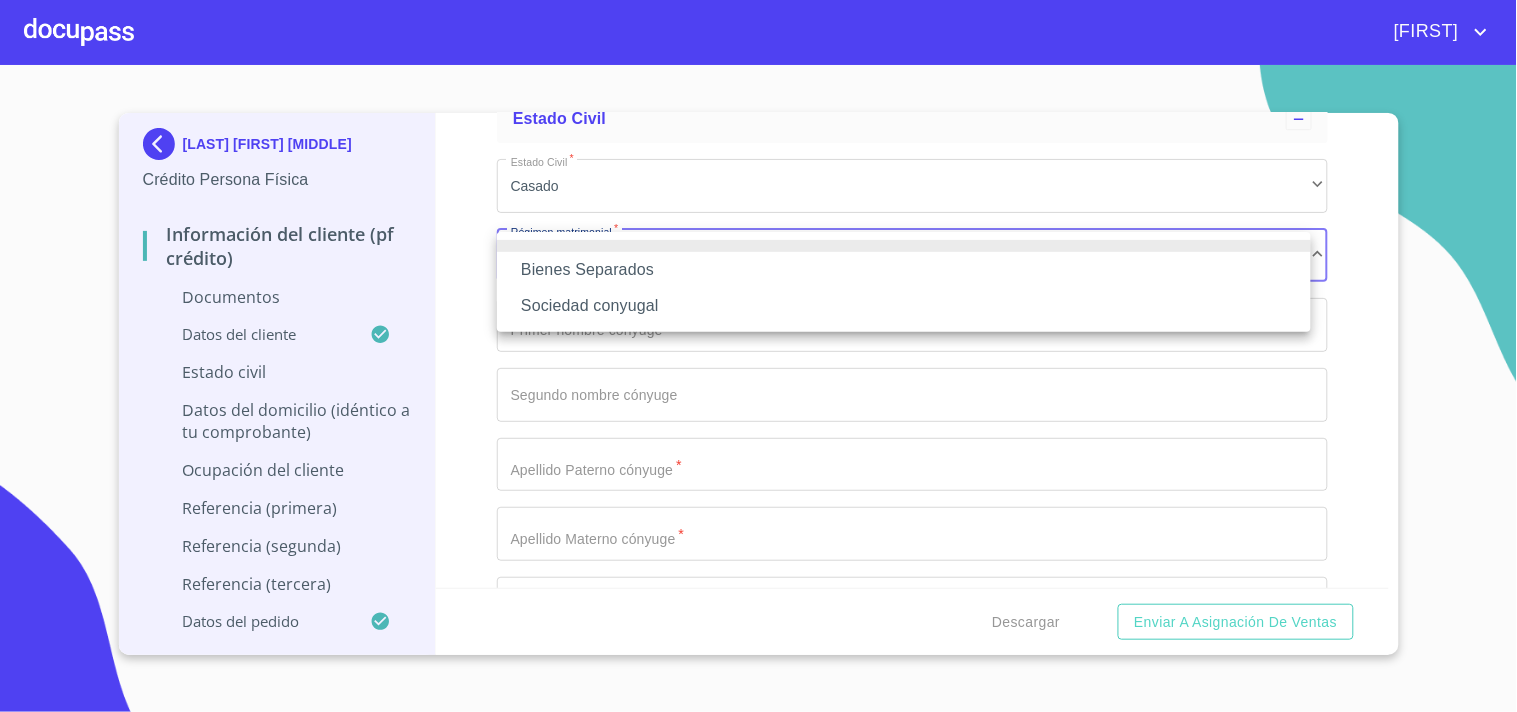 click on "Sociedad conyugal" at bounding box center [904, 306] 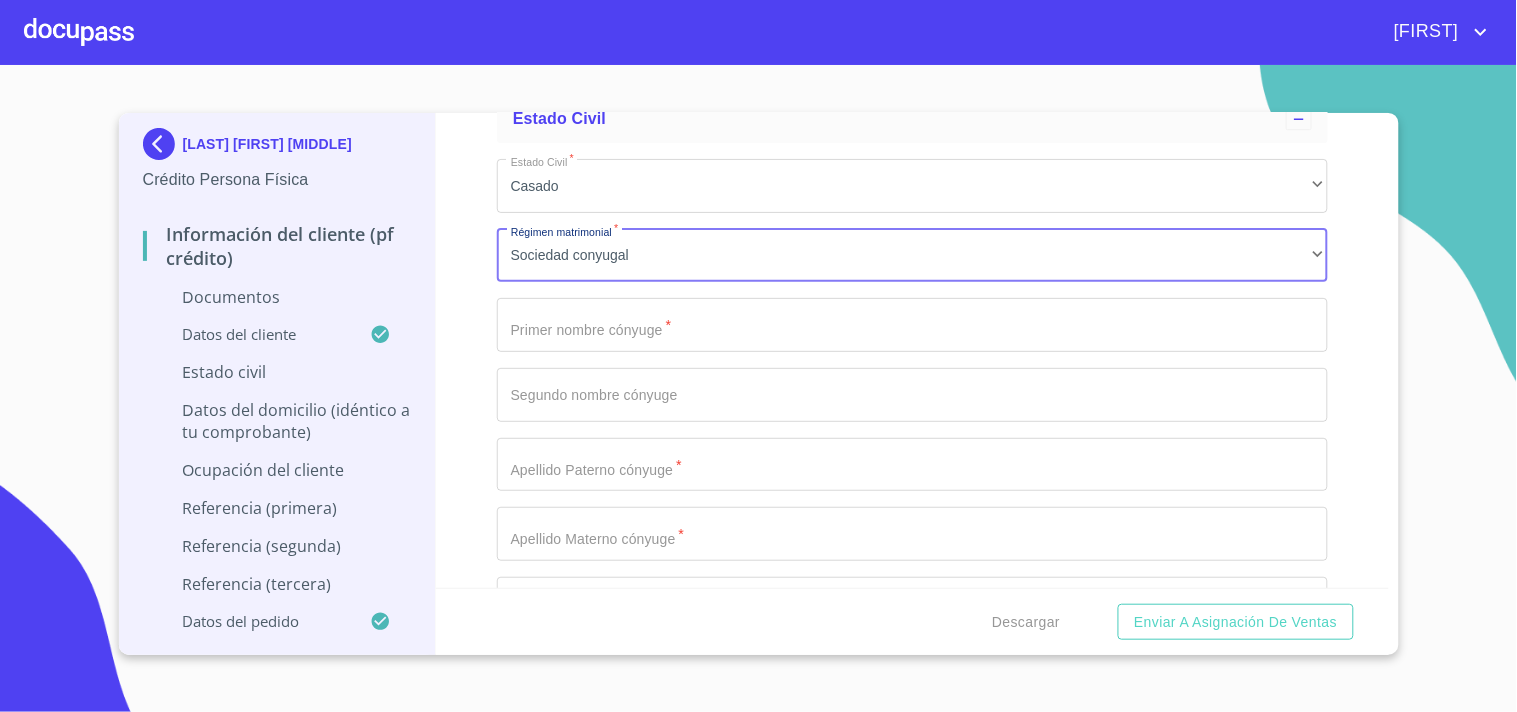 click on "Documento de identificación.   *" at bounding box center (889, -799) 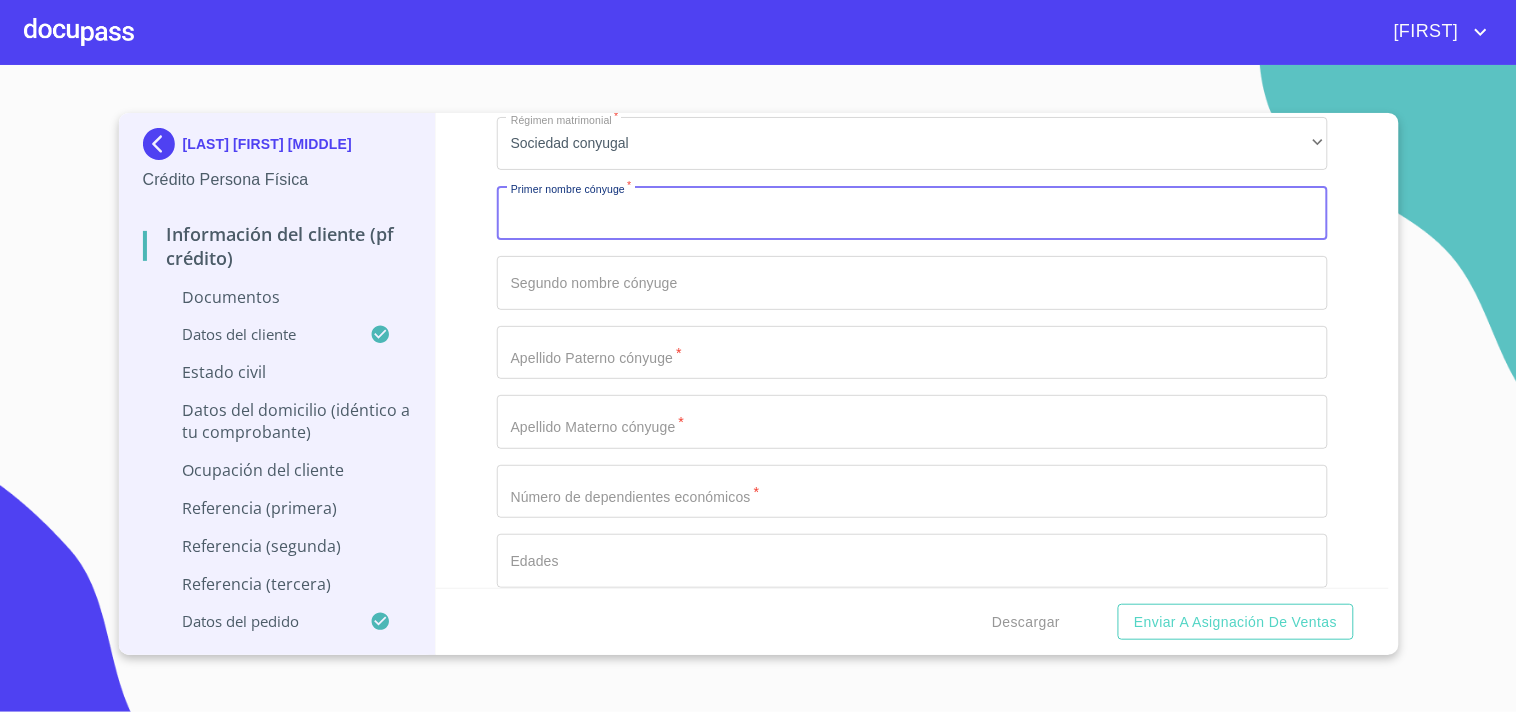 scroll, scrollTop: 3555, scrollLeft: 0, axis: vertical 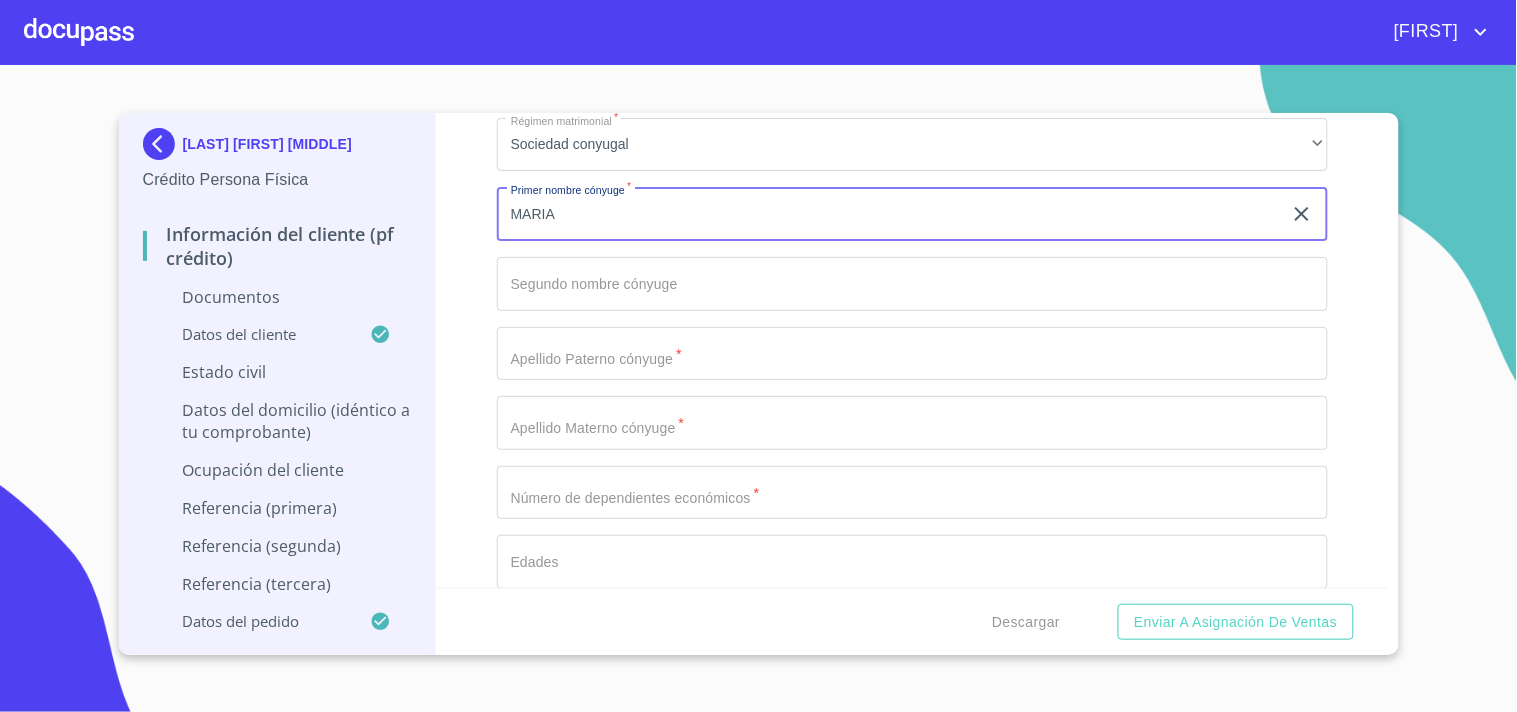 type on "MARIA" 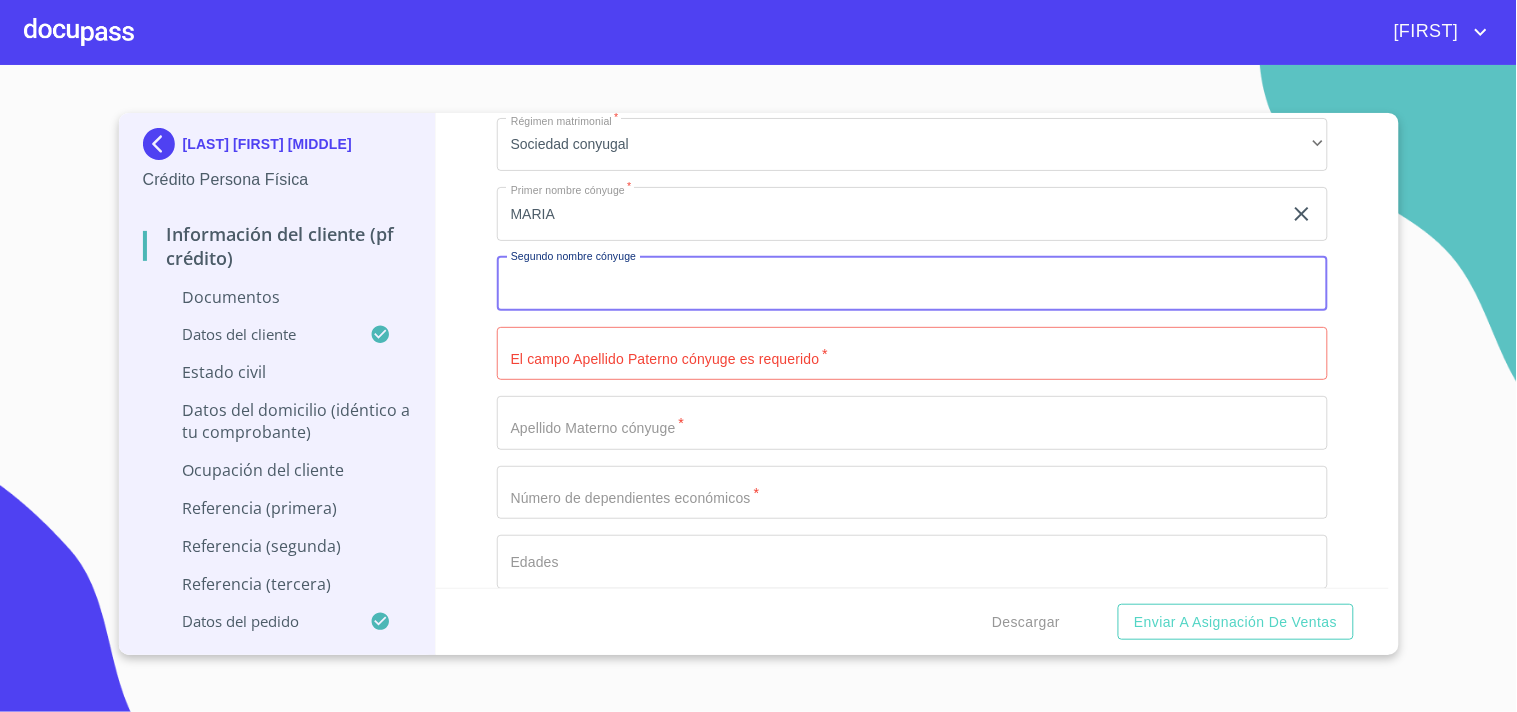 click on "Documento de identificación.   *" at bounding box center [912, 284] 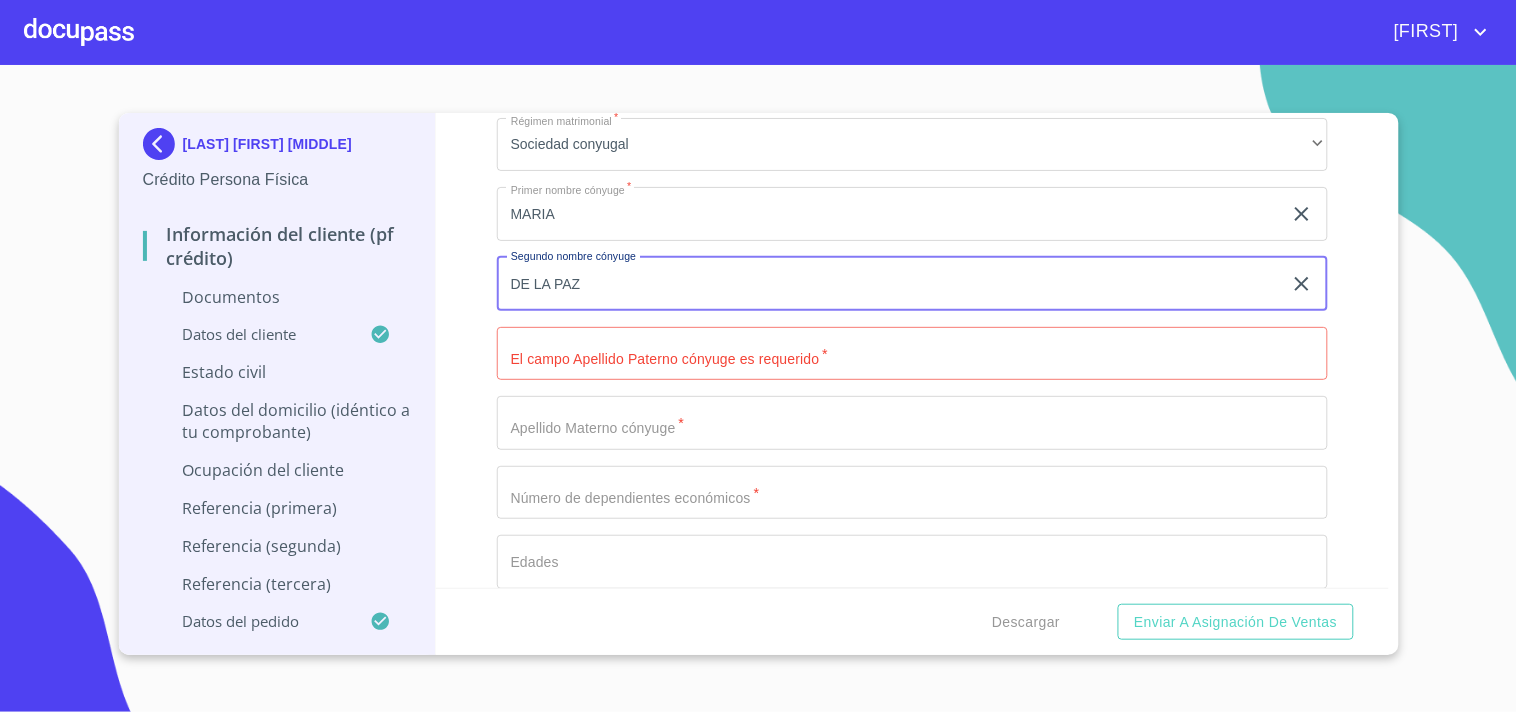 type on "DE LA PAZ" 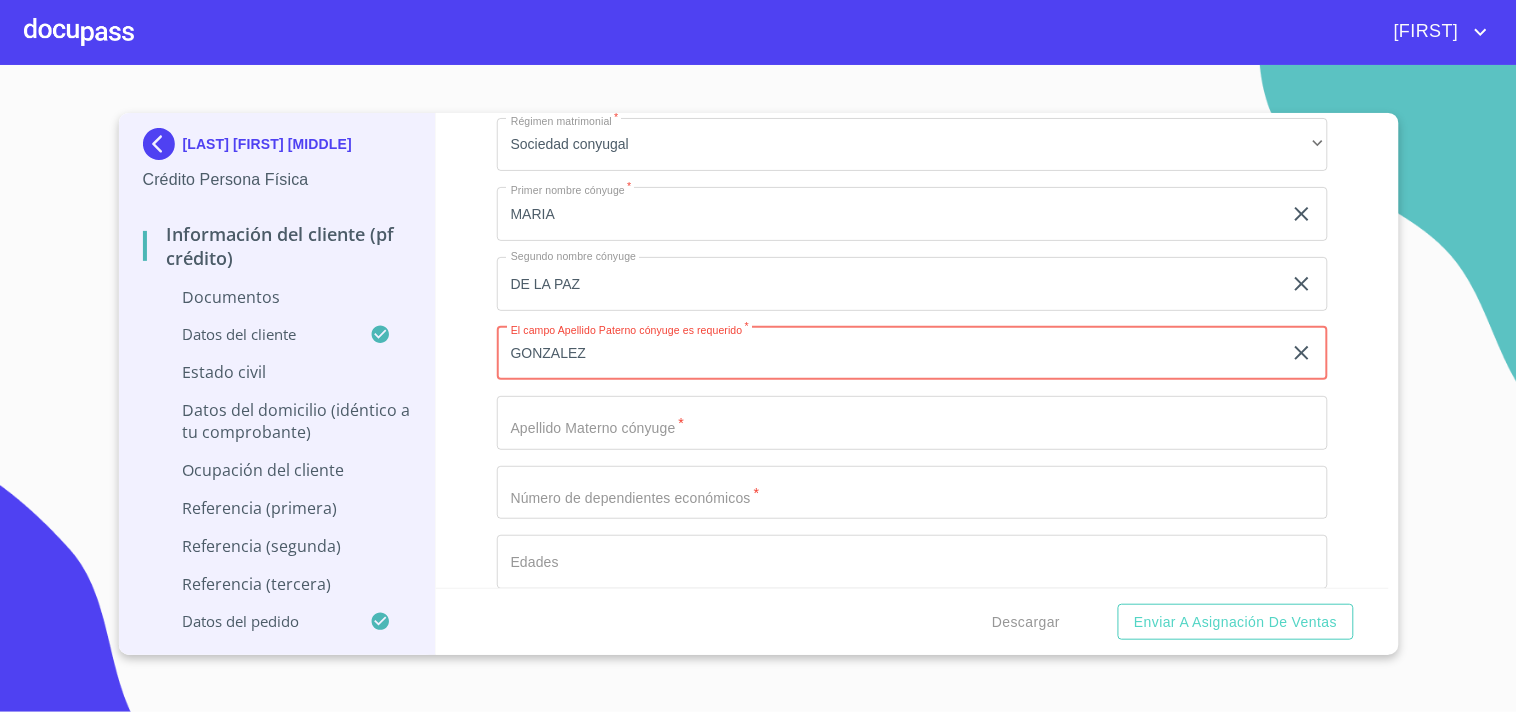 type on "GONZALEZ" 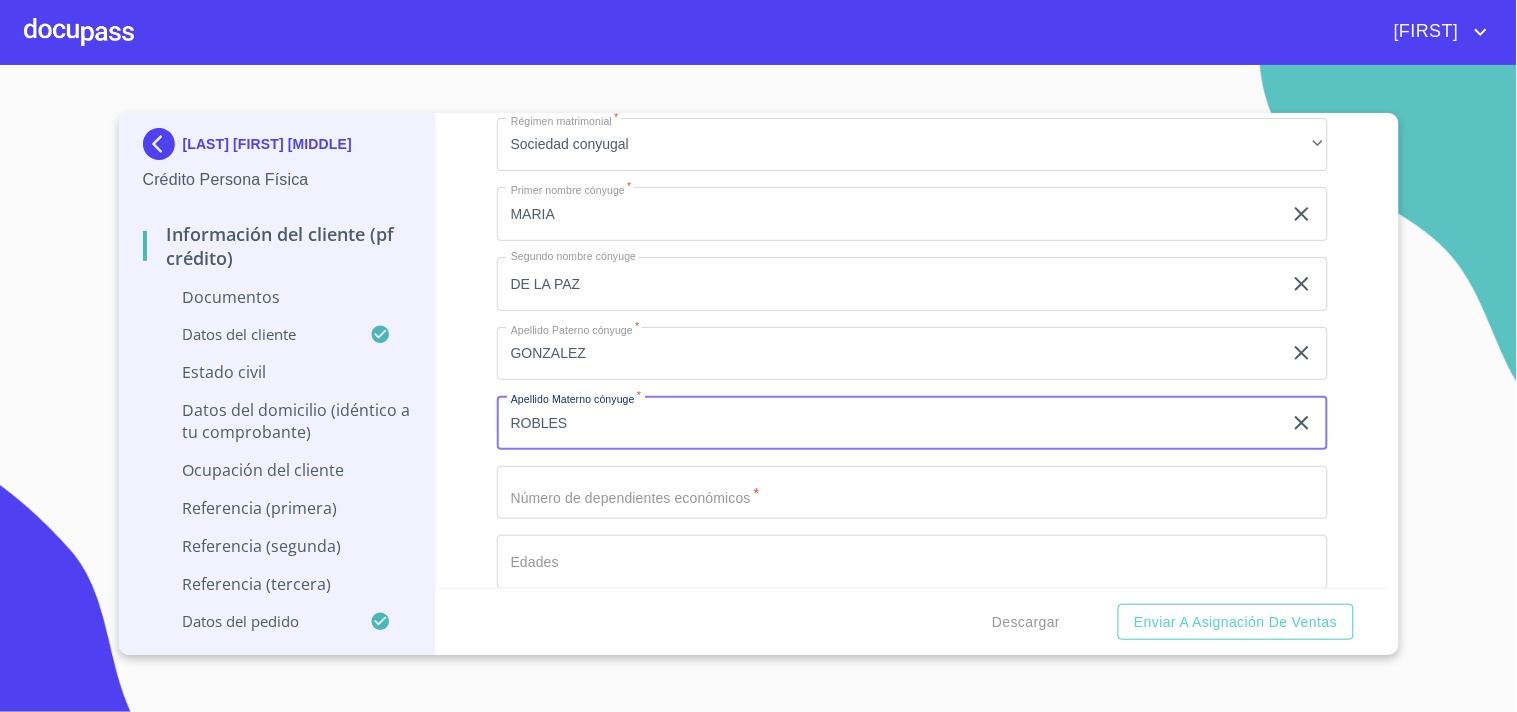type on "ROBLES" 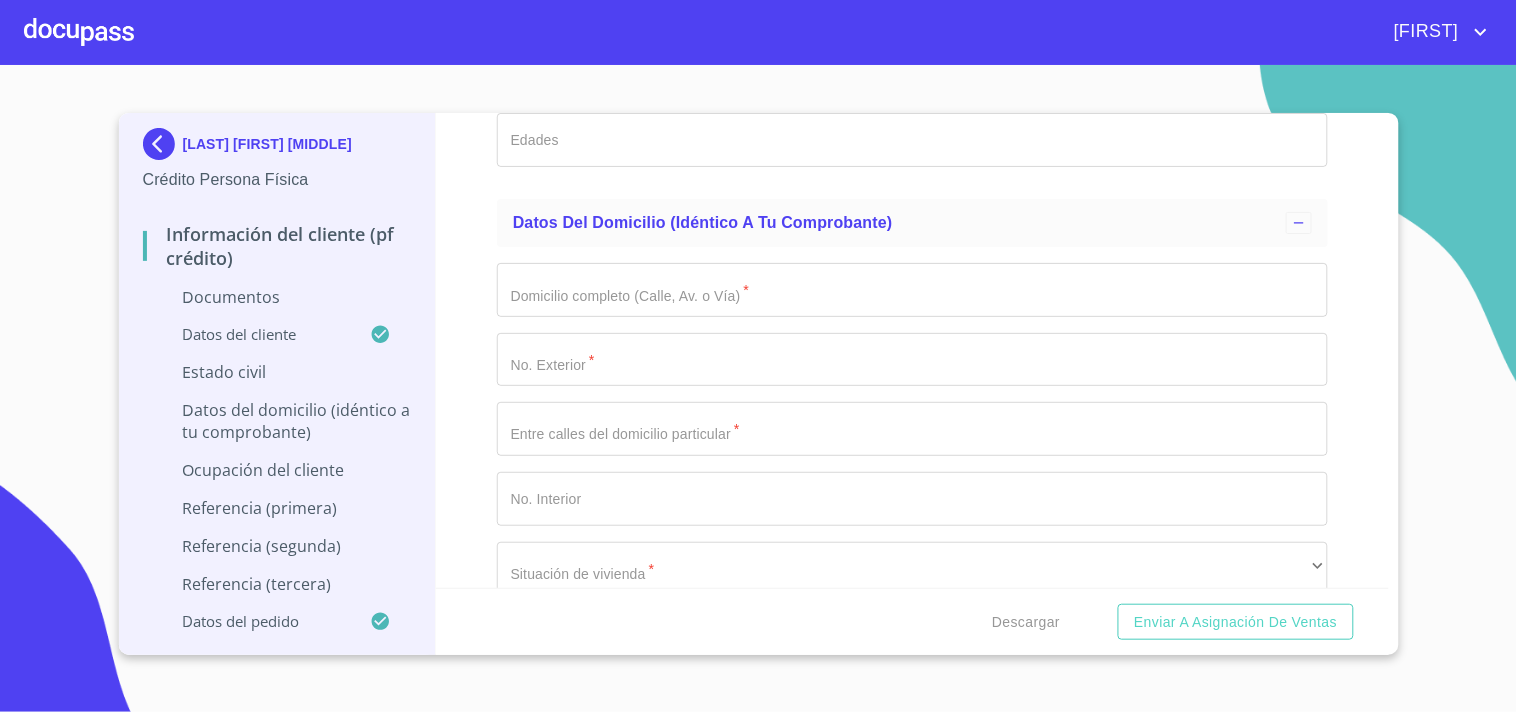 scroll, scrollTop: 4000, scrollLeft: 0, axis: vertical 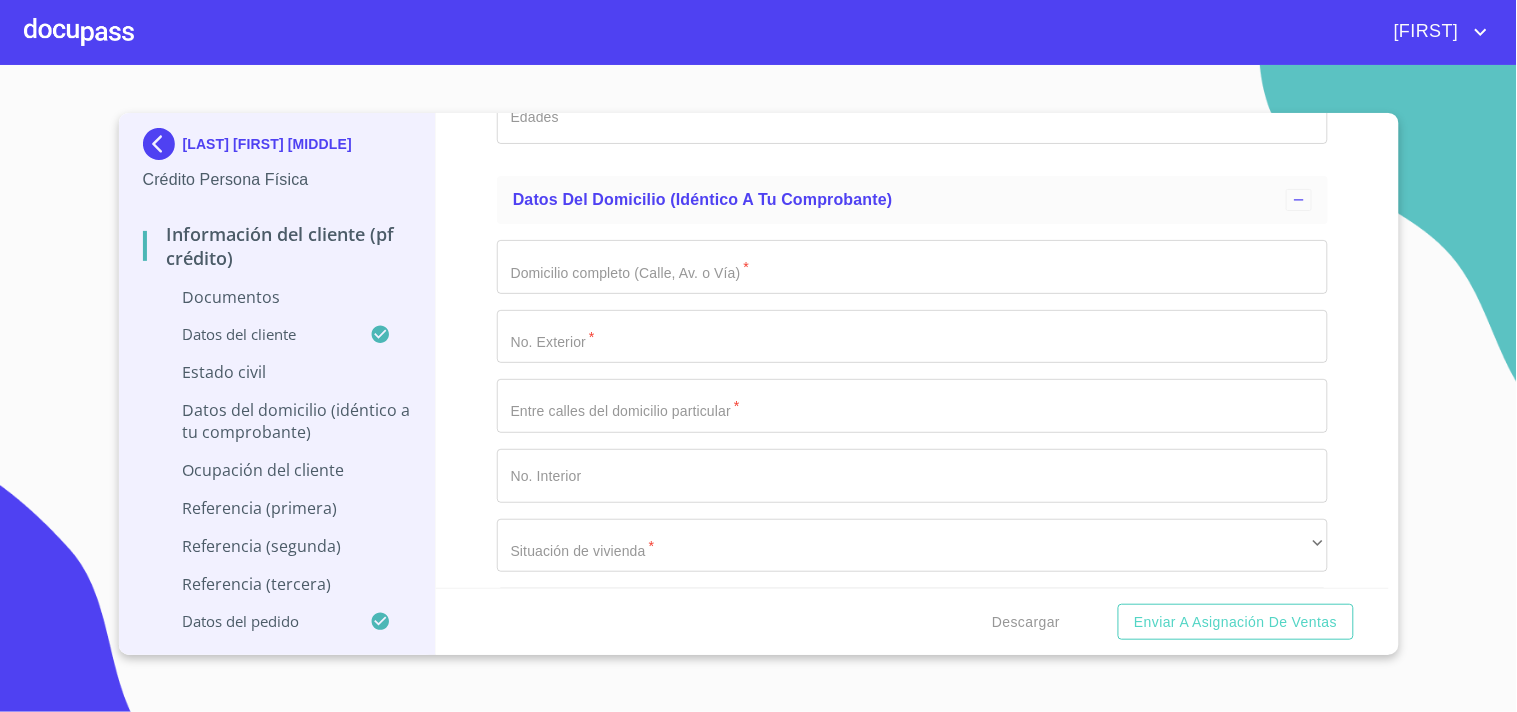 type on "0" 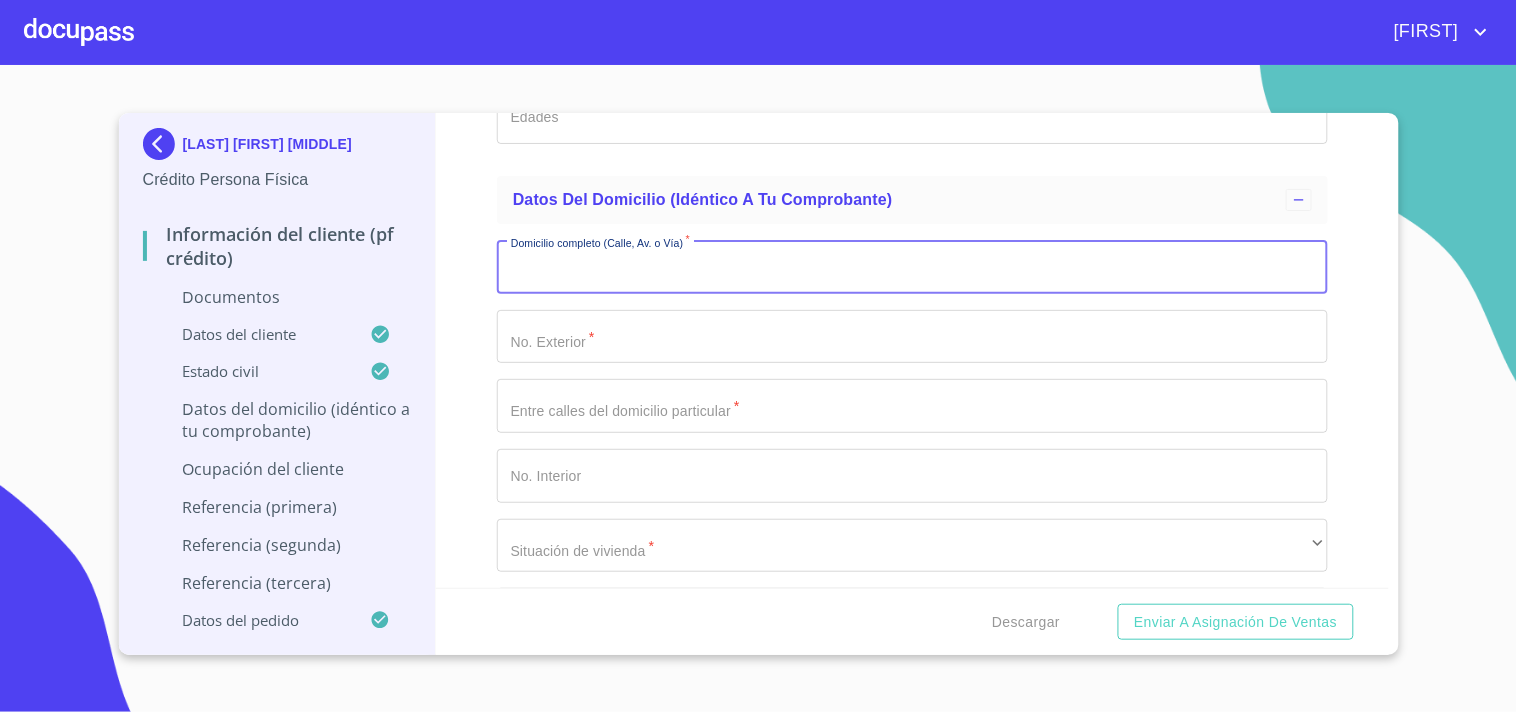 click on "Documento de identificación.   *" at bounding box center (912, 267) 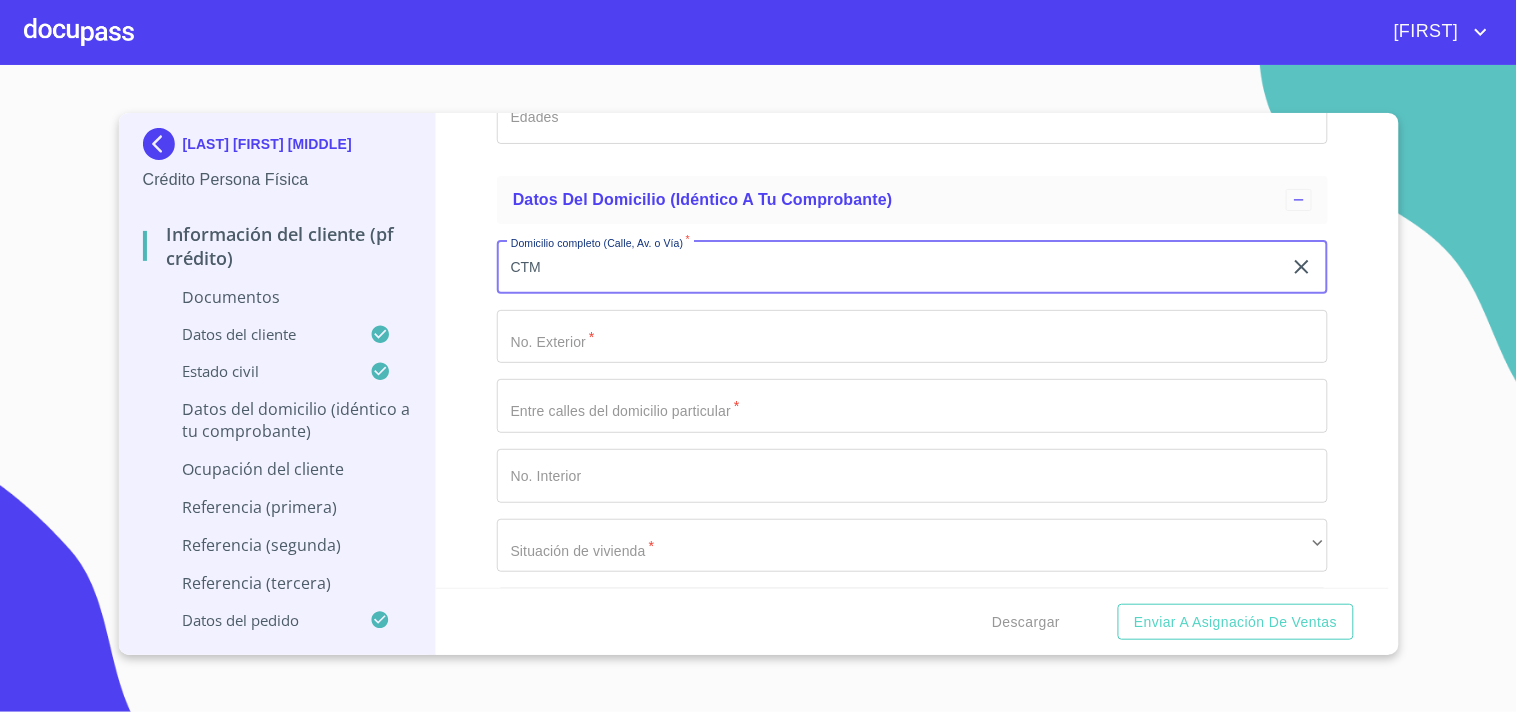 type on "CTM" 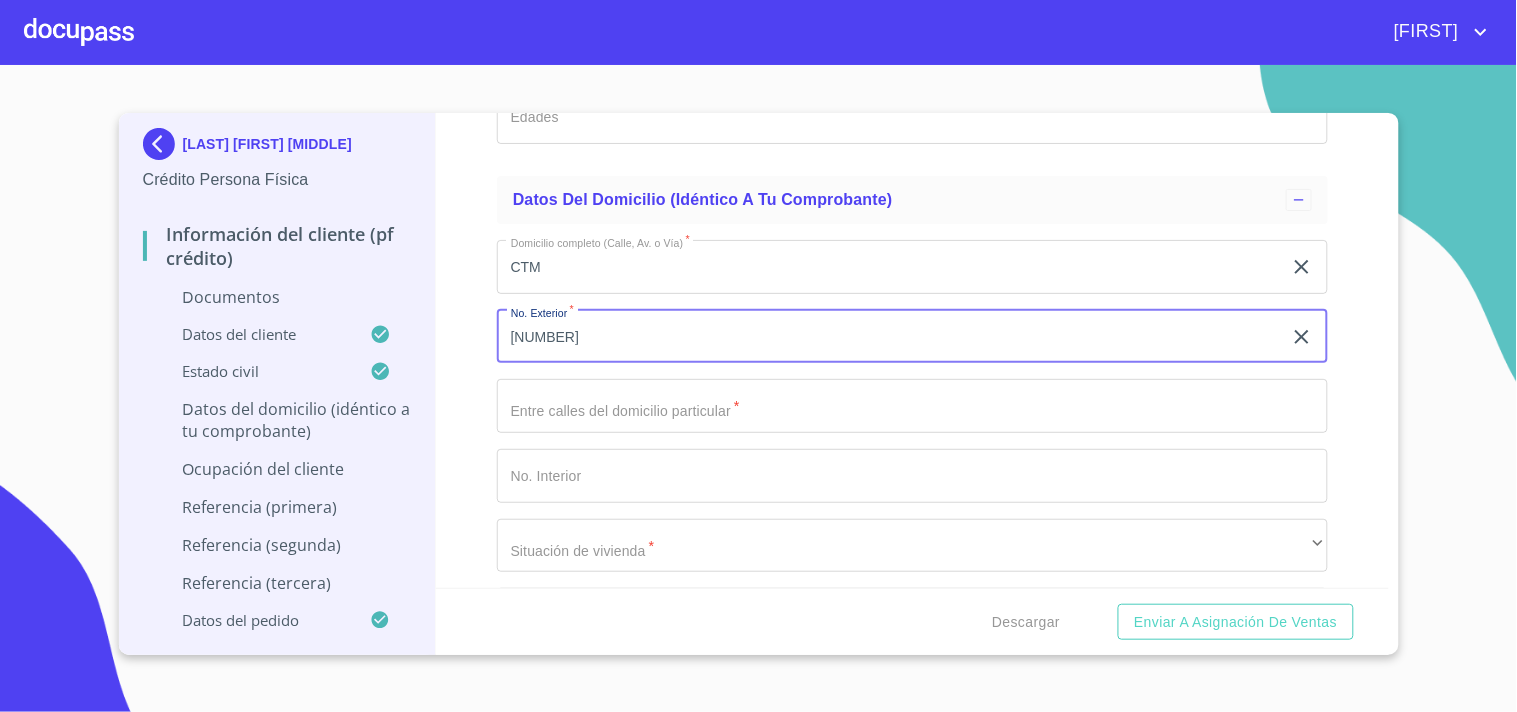 type on "[NUMBER]" 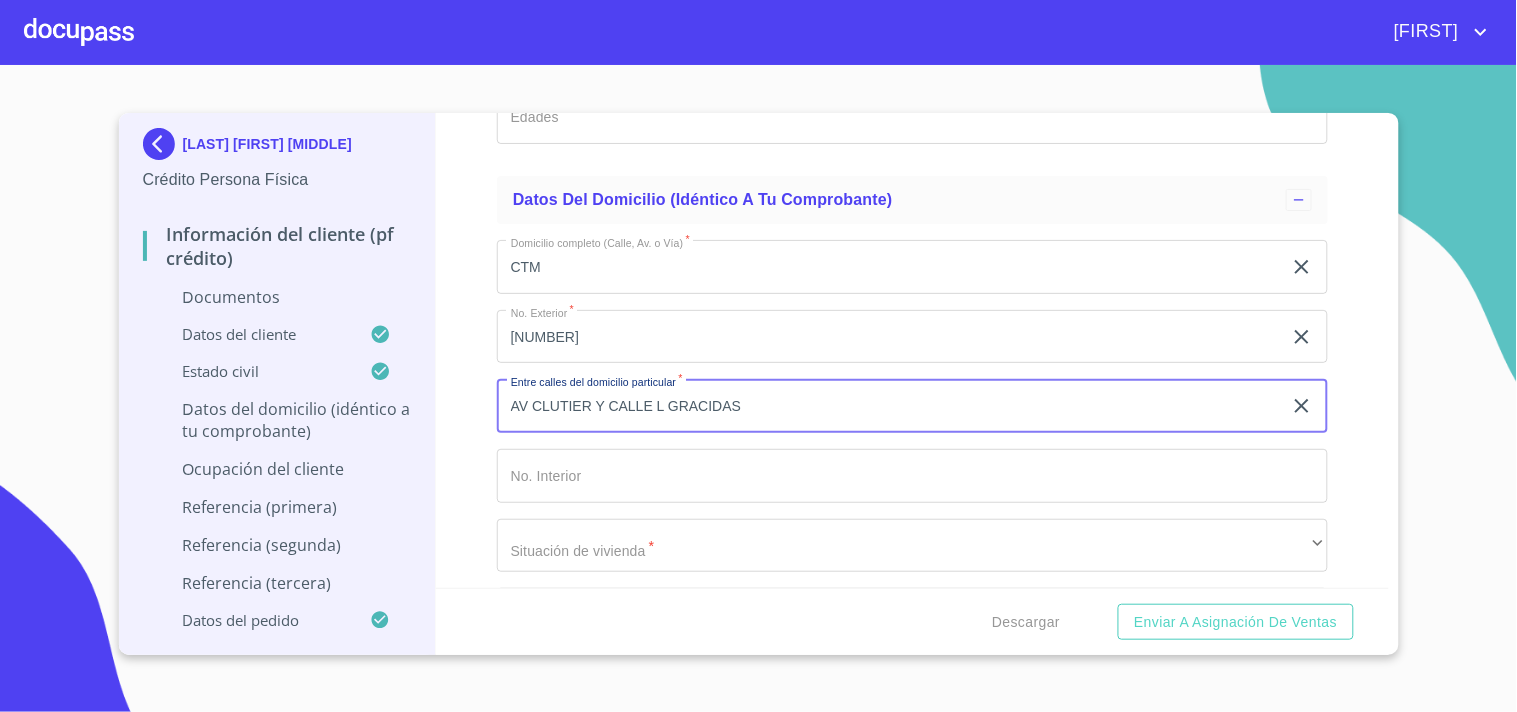 scroll, scrollTop: 4111, scrollLeft: 0, axis: vertical 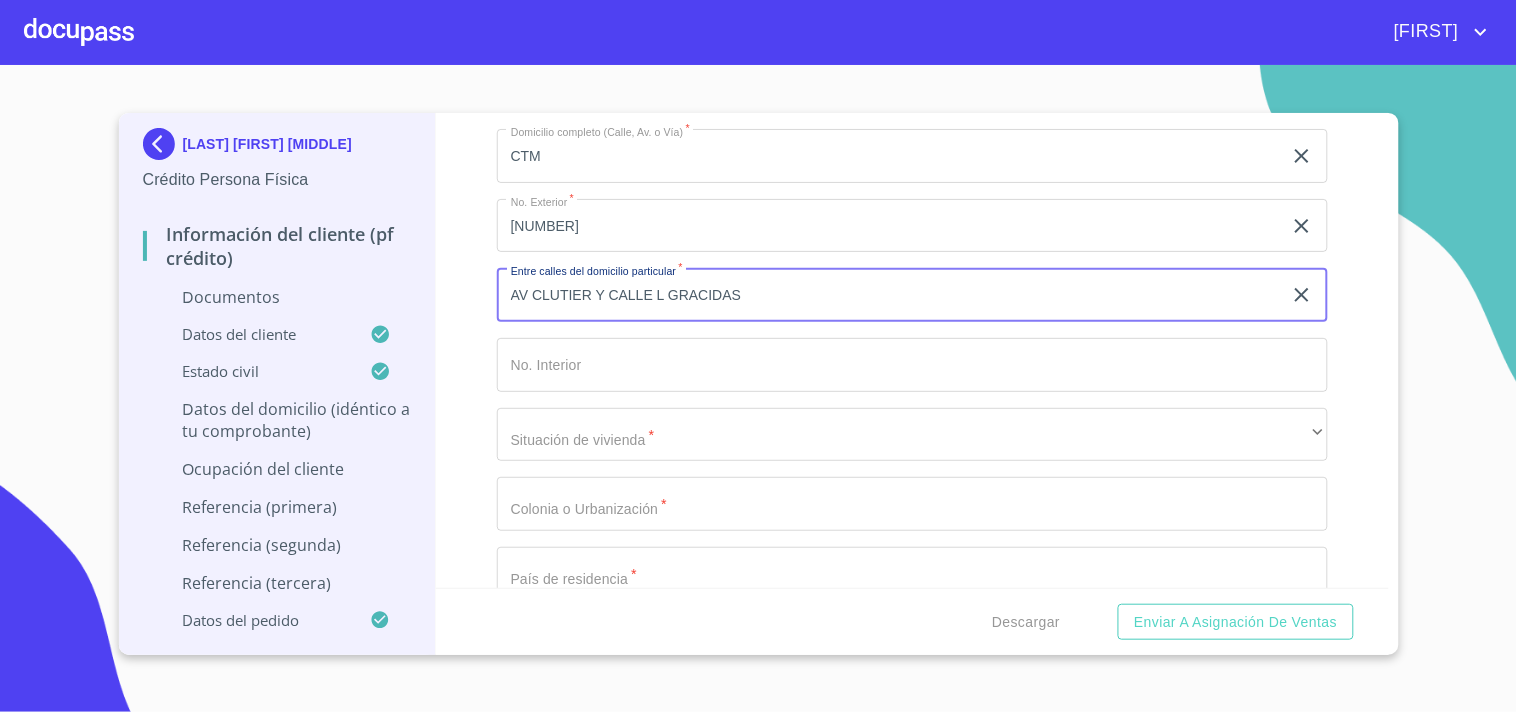 type on "AV CLUTIER Y CALLE L GRACIDAS" 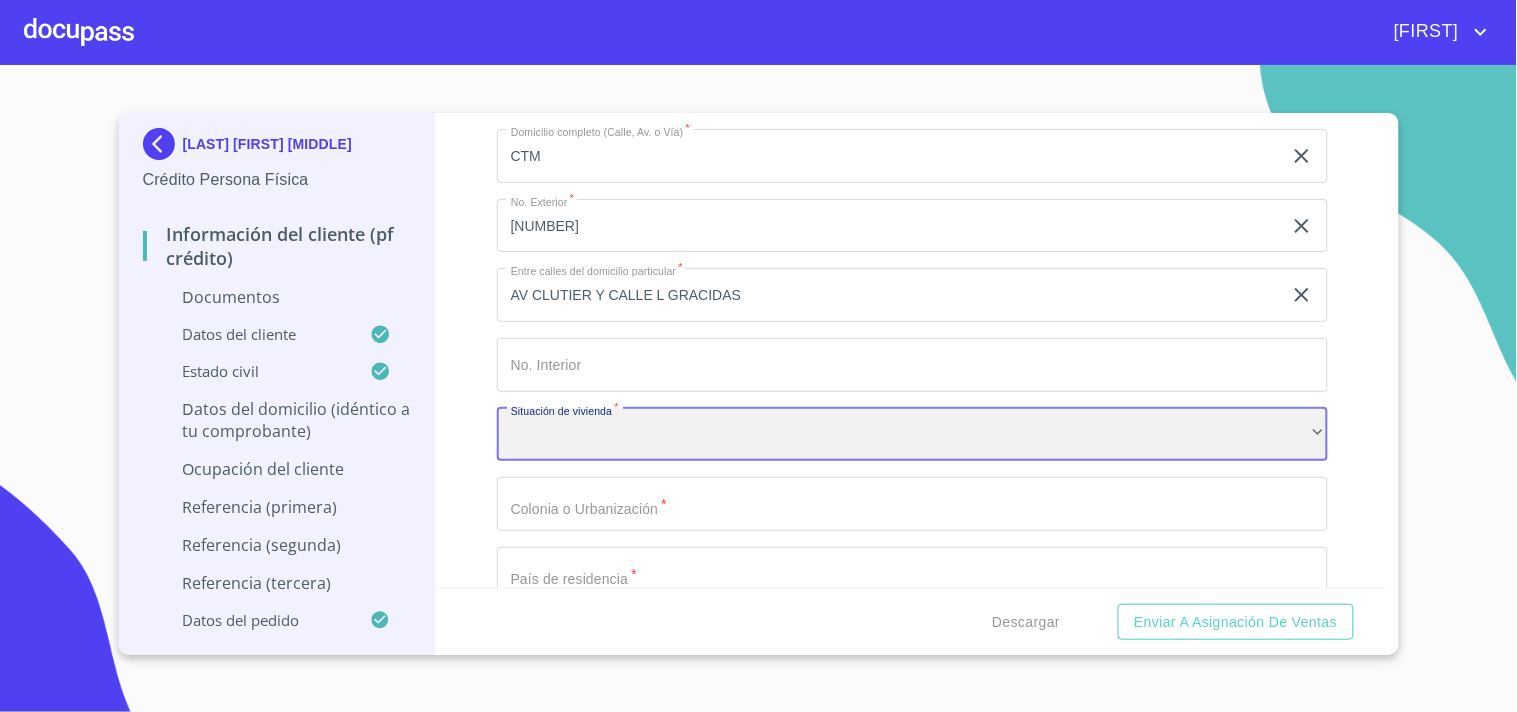 click on "​" at bounding box center [912, 435] 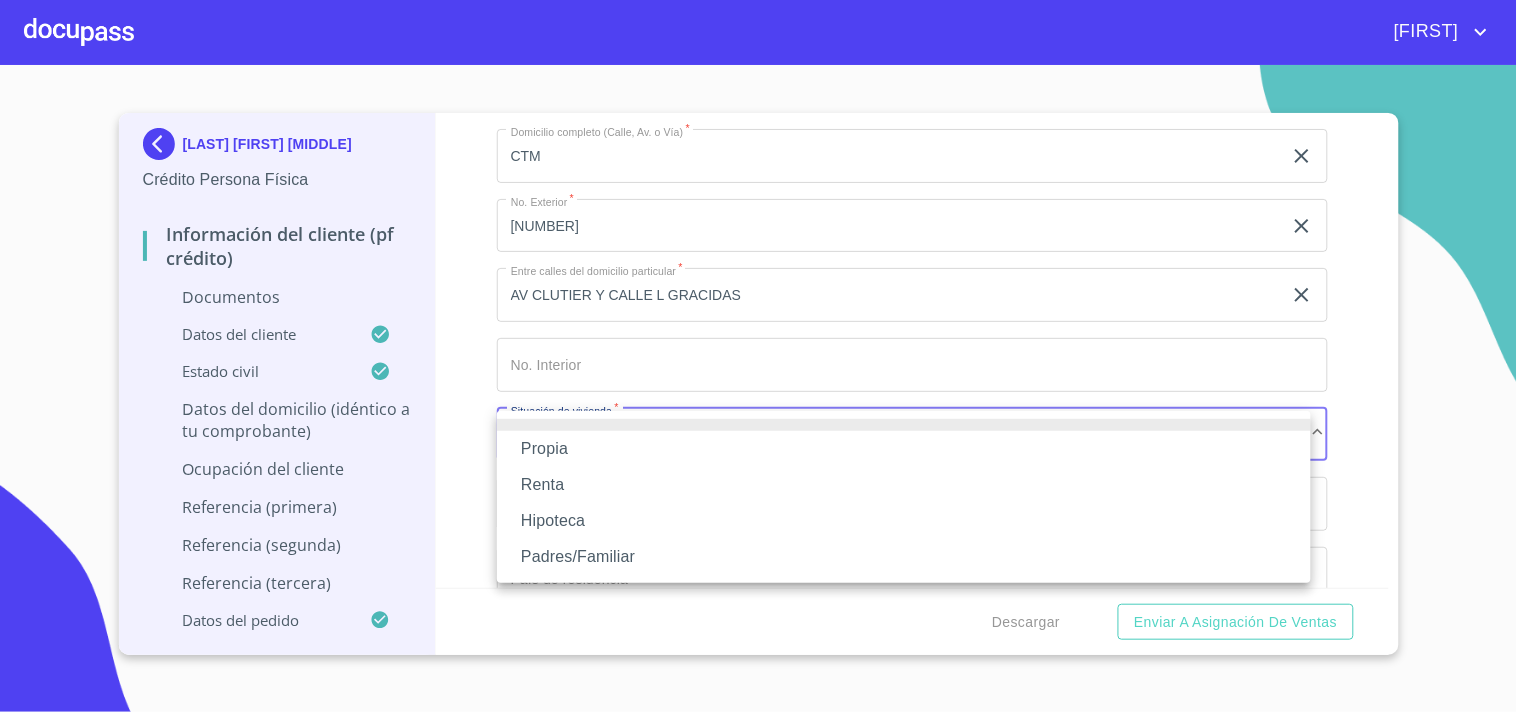 click on "Propia" at bounding box center [904, 449] 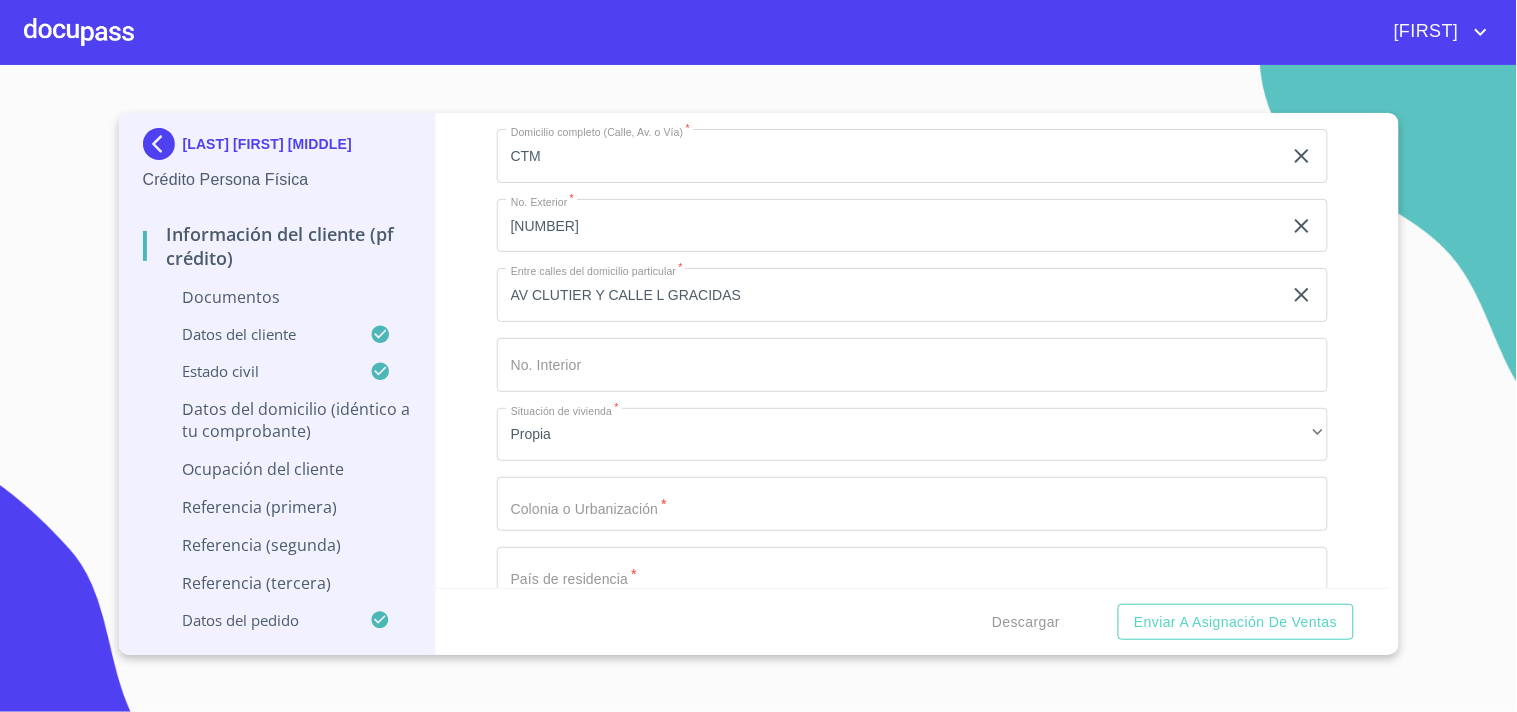 scroll, scrollTop: 4222, scrollLeft: 0, axis: vertical 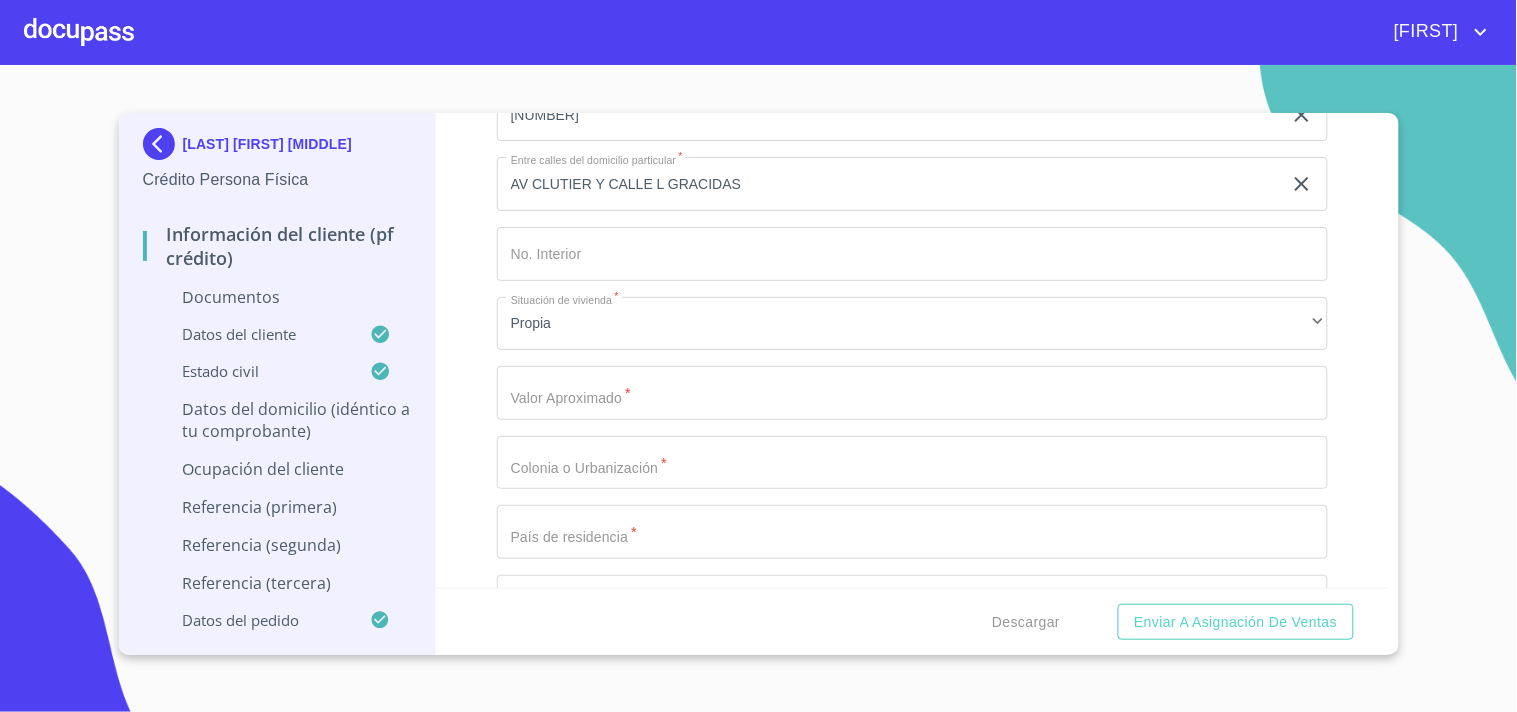 click on "Documento de identificación.   *" at bounding box center (889, -1577) 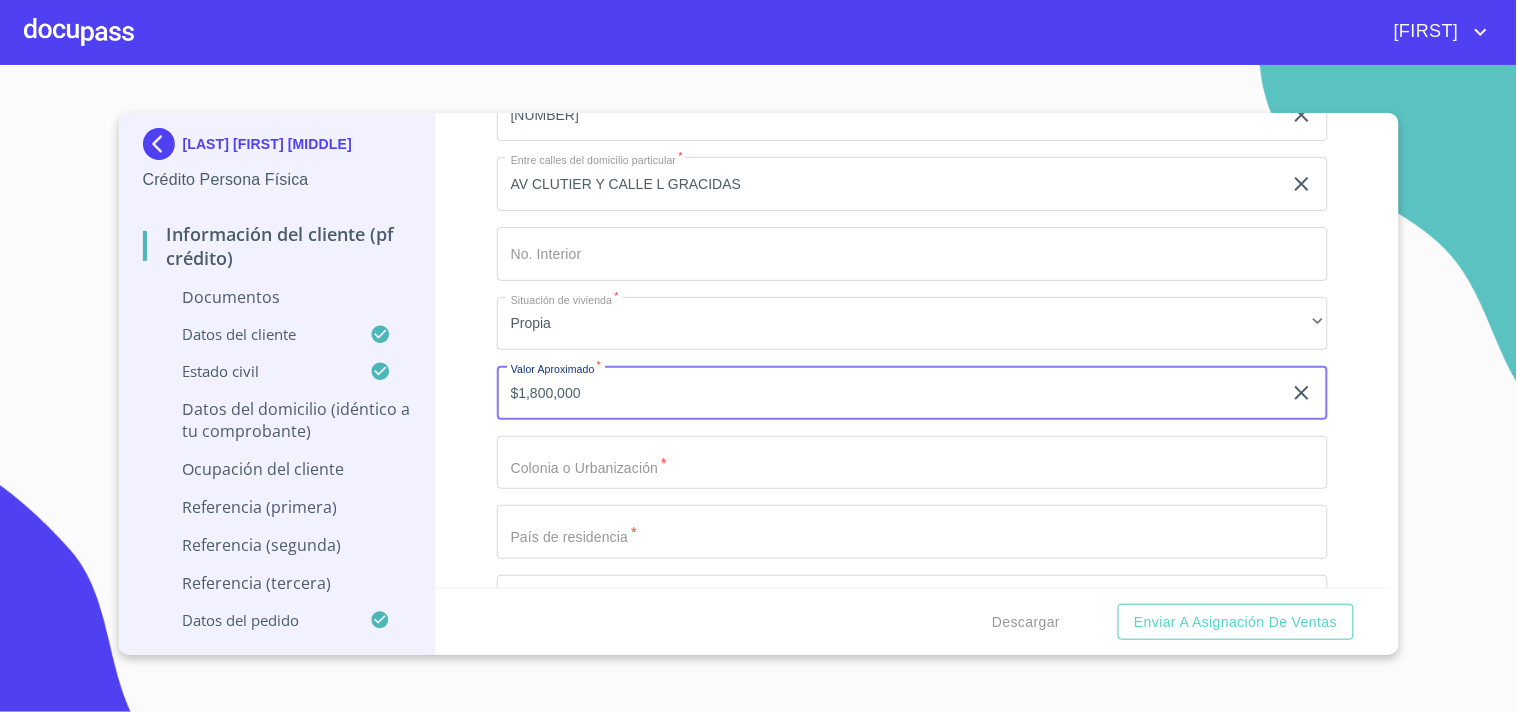 type on "$1,800,000" 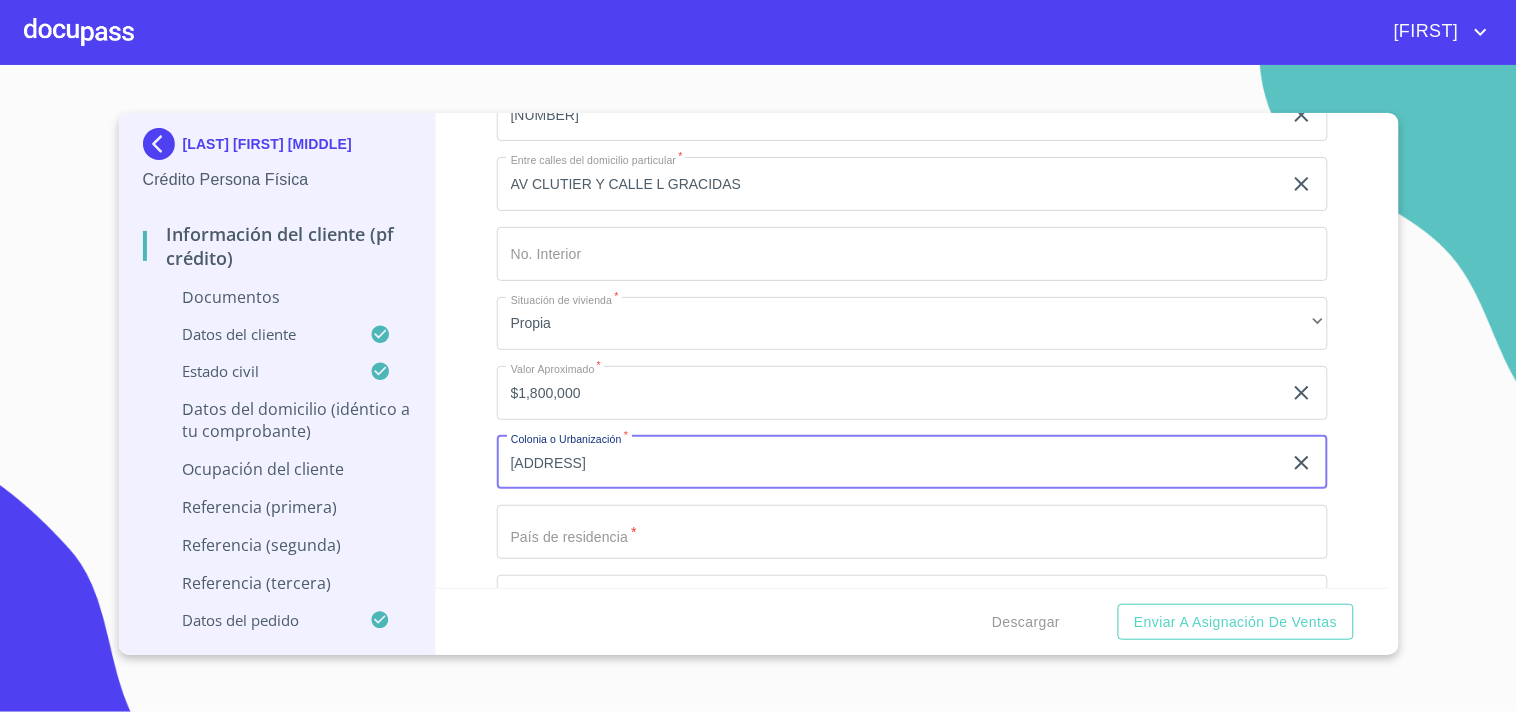 type on "[ADDRESS]" 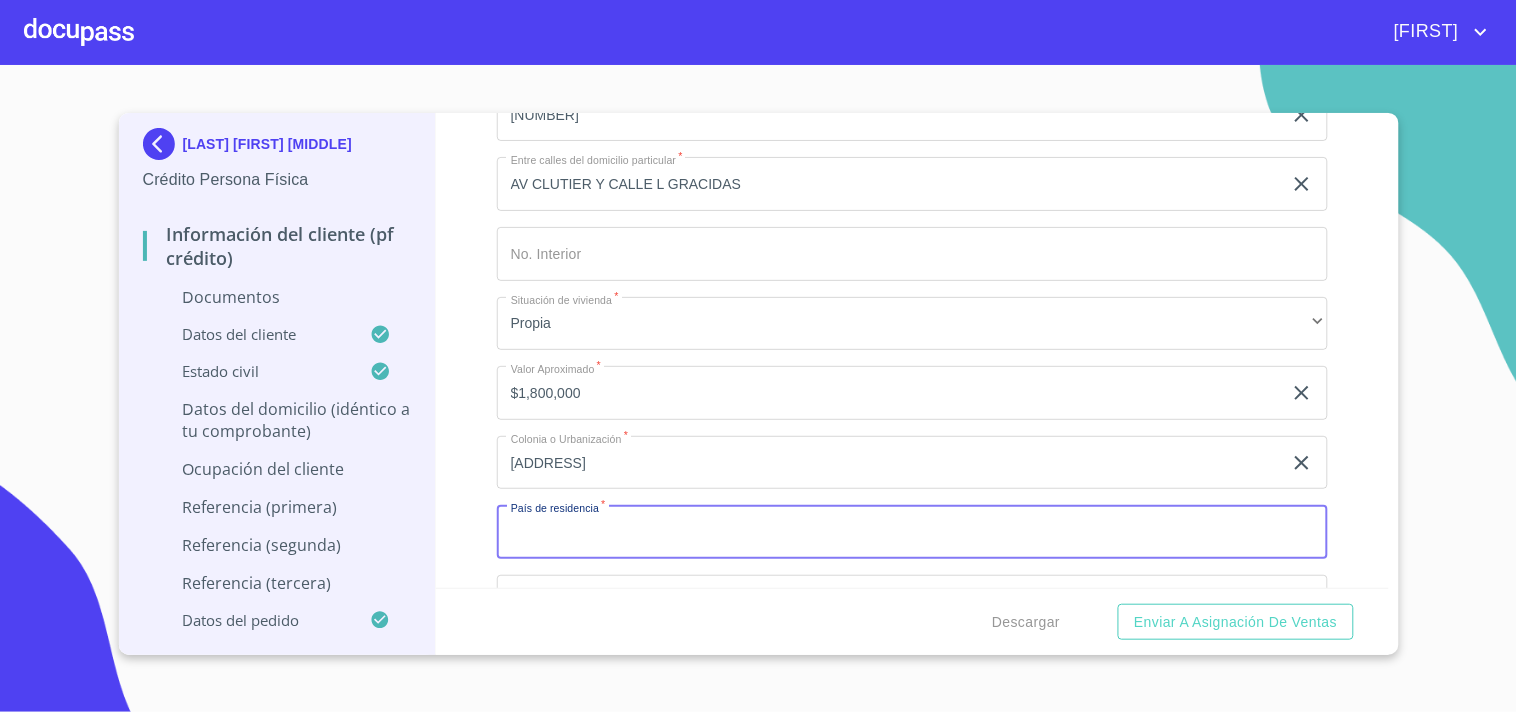 click on "Documento de identificación.   *" at bounding box center (912, 532) 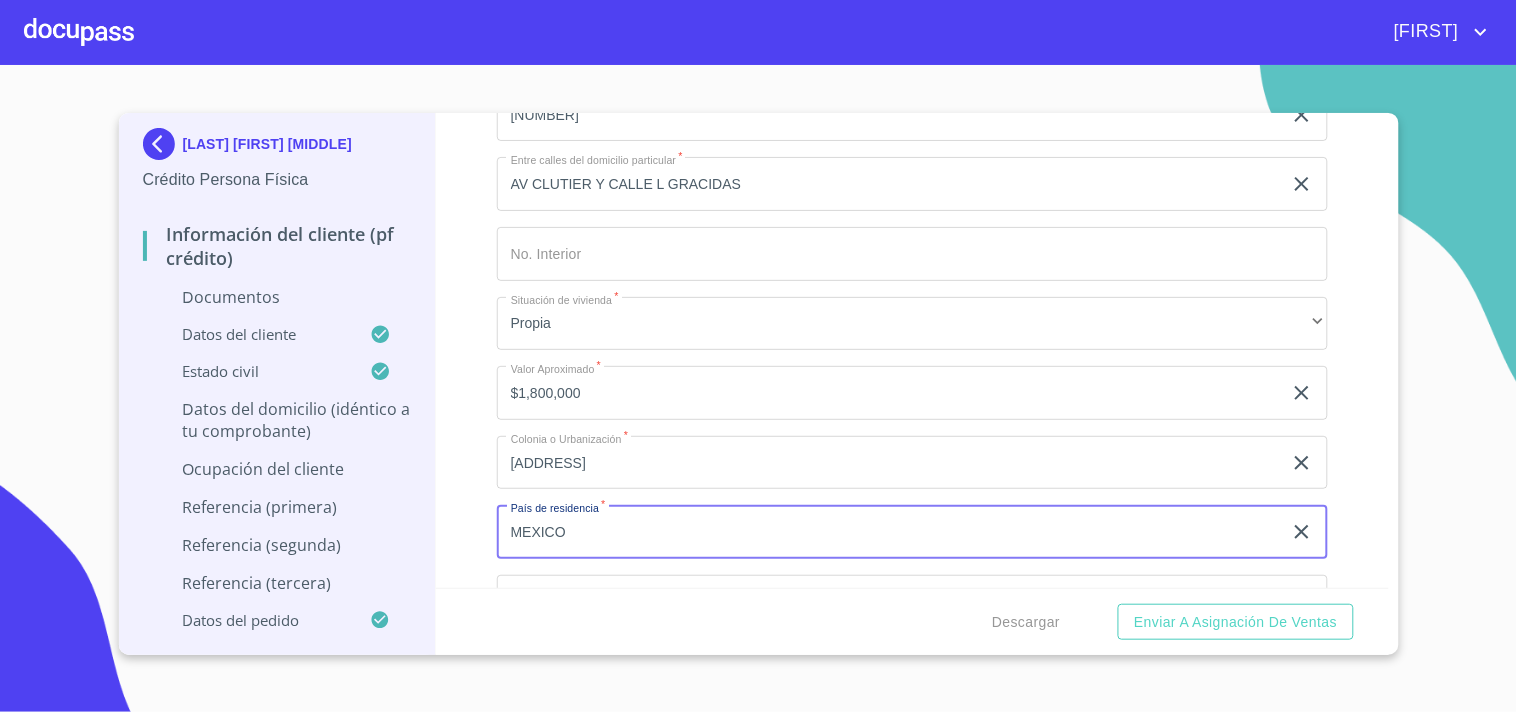 scroll, scrollTop: 4333, scrollLeft: 0, axis: vertical 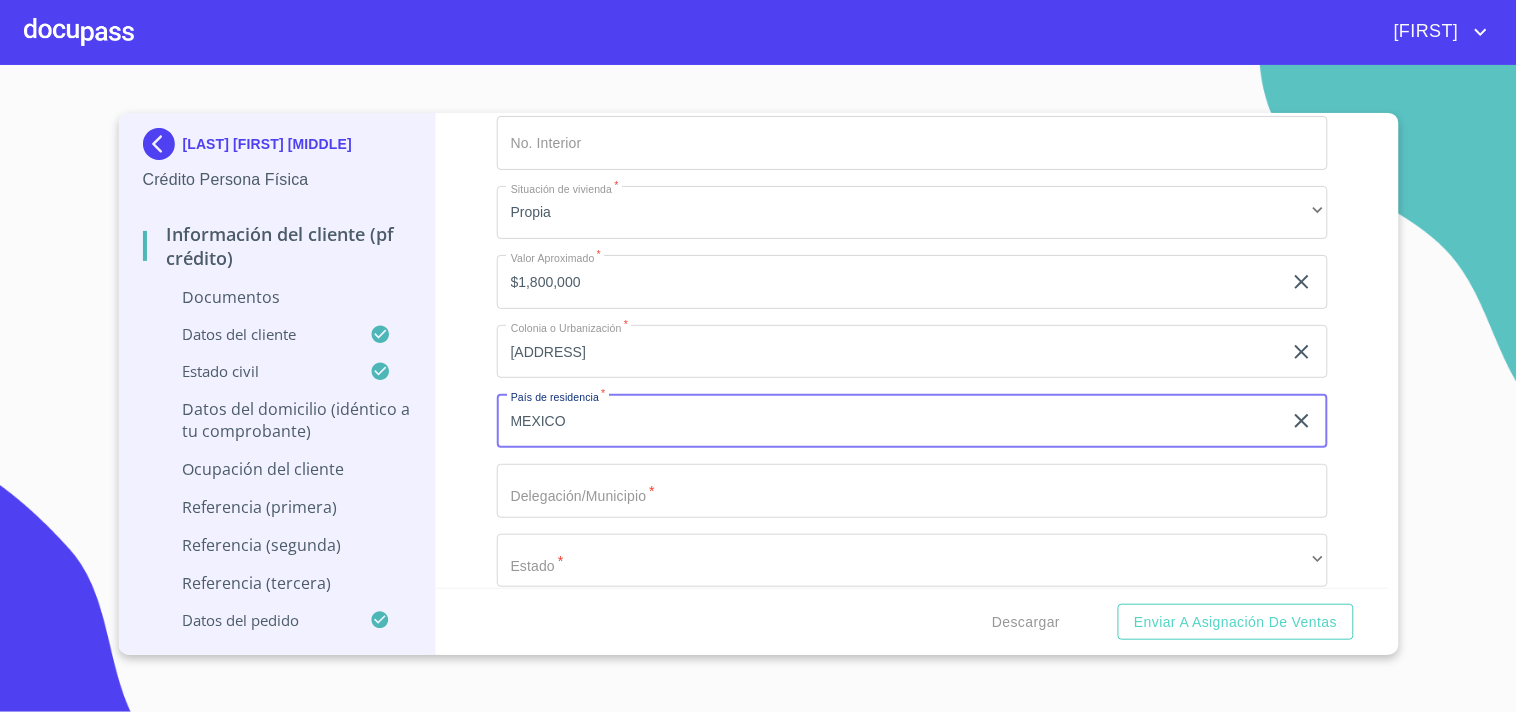 type on "MEXICO" 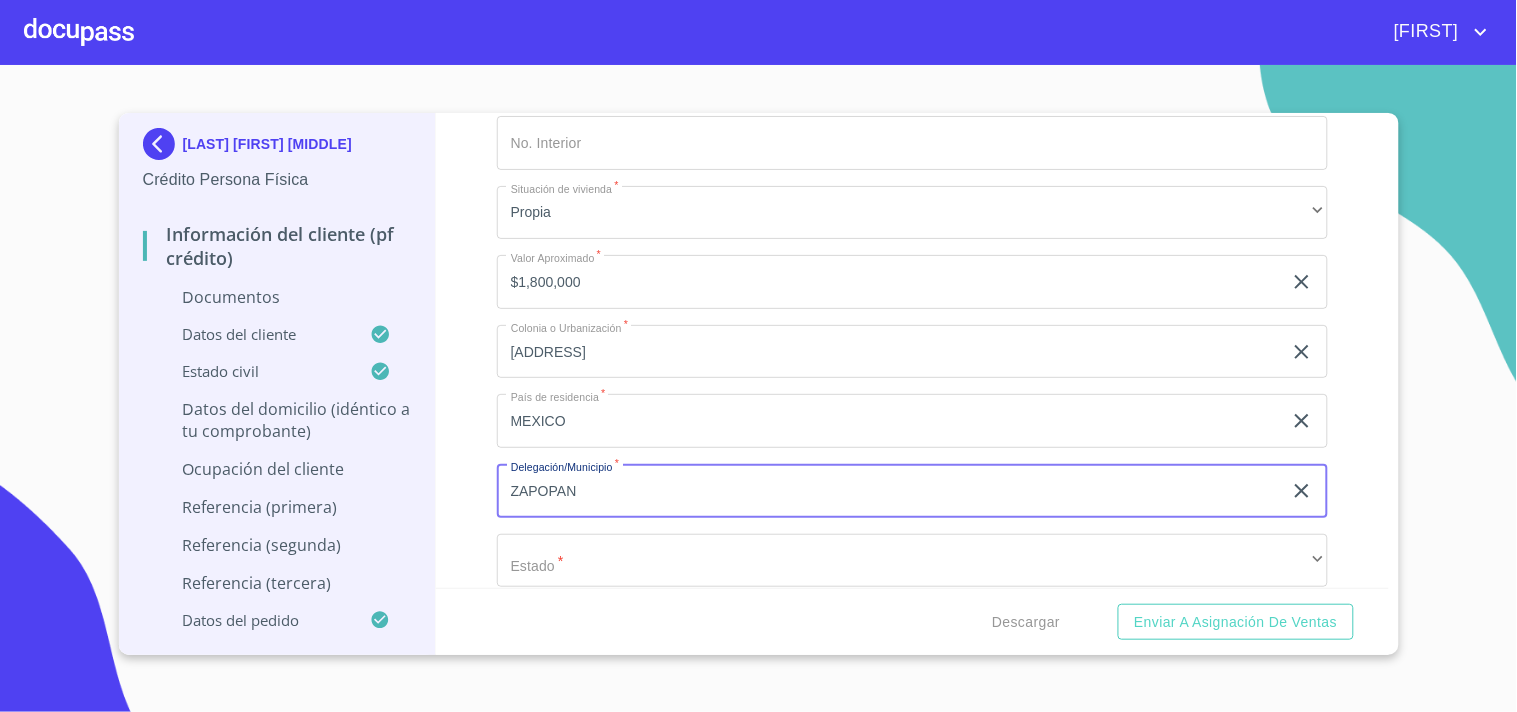 type on "ZAPOPAN" 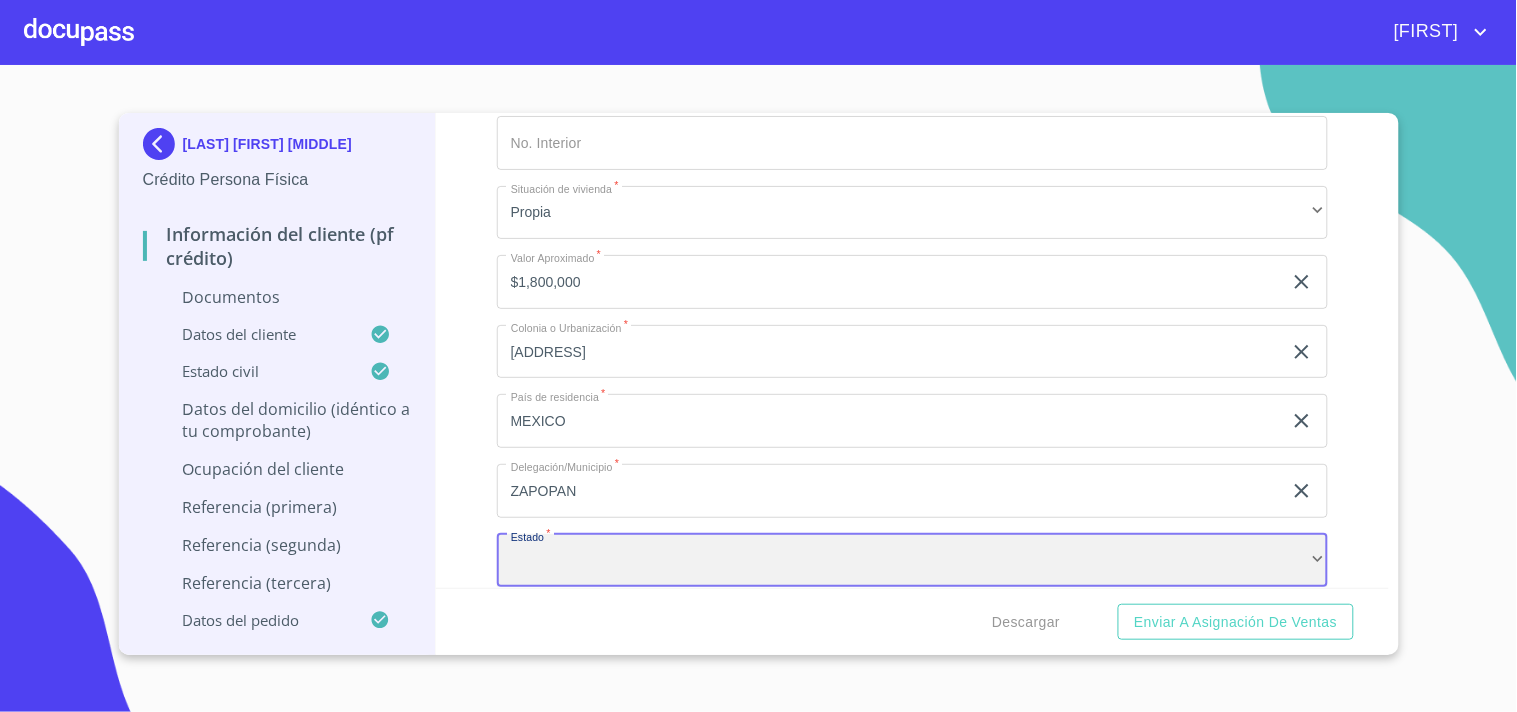 click on "​" at bounding box center (912, 561) 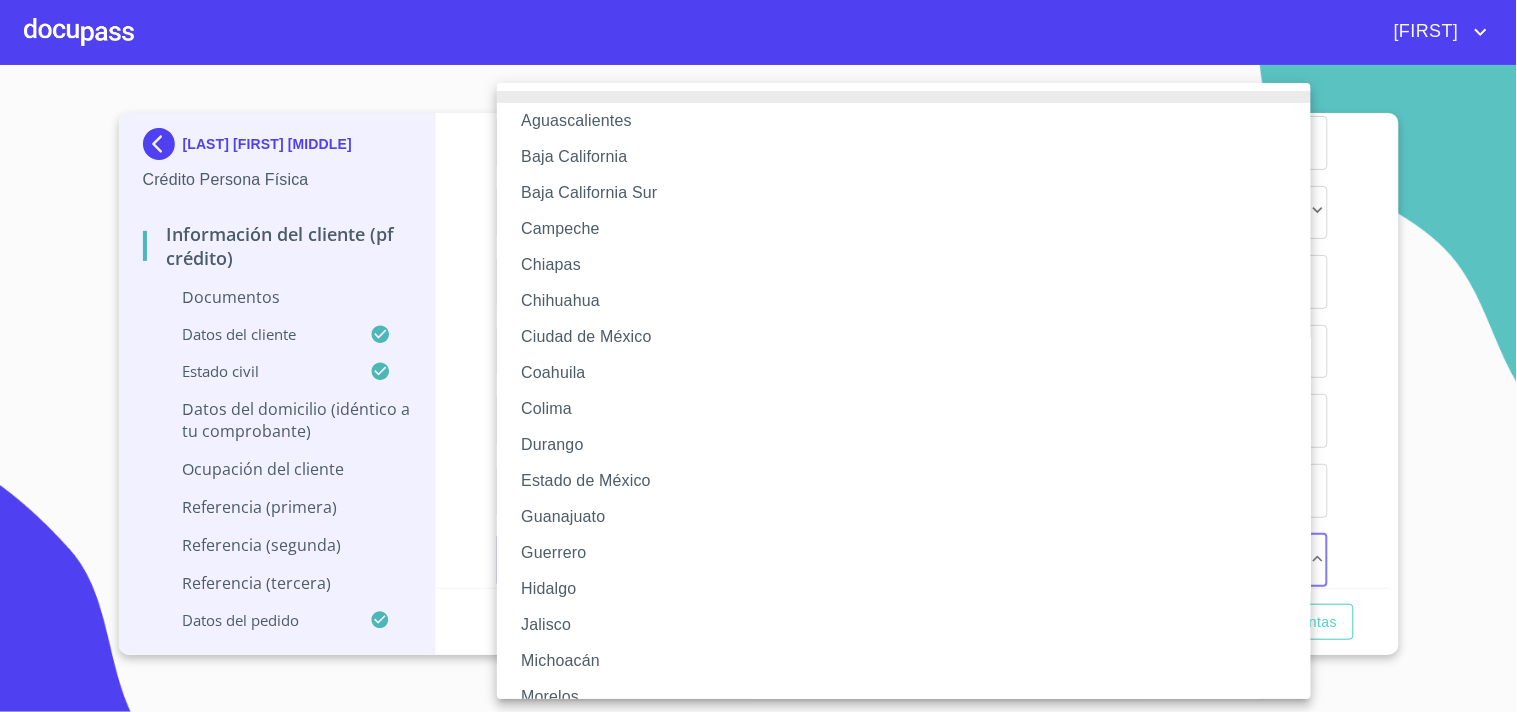 click on "Jalisco" at bounding box center (912, 625) 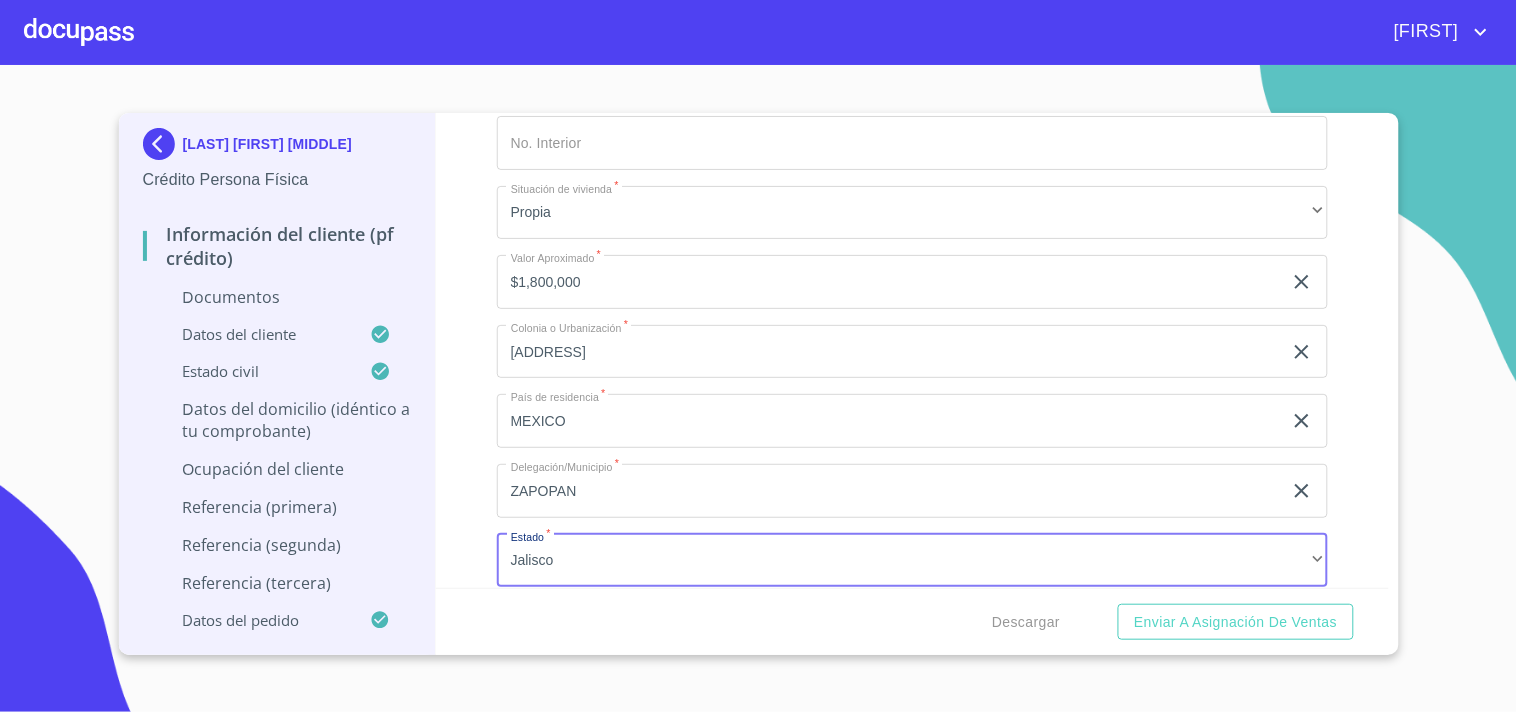 click on "[STATE] [STATE] [STATE] [STATE] [STATE] [STATE] [STATE] [STATE] [STATE] [STATE] [STATE] [STATE] [STATE] [STATE] [STATE] [STATE] [STATE] [STATE] [STATE] [STATE] [STATE] [STATE] [STATE] [STATE] [STATE] [STATE]" at bounding box center (758, 356) 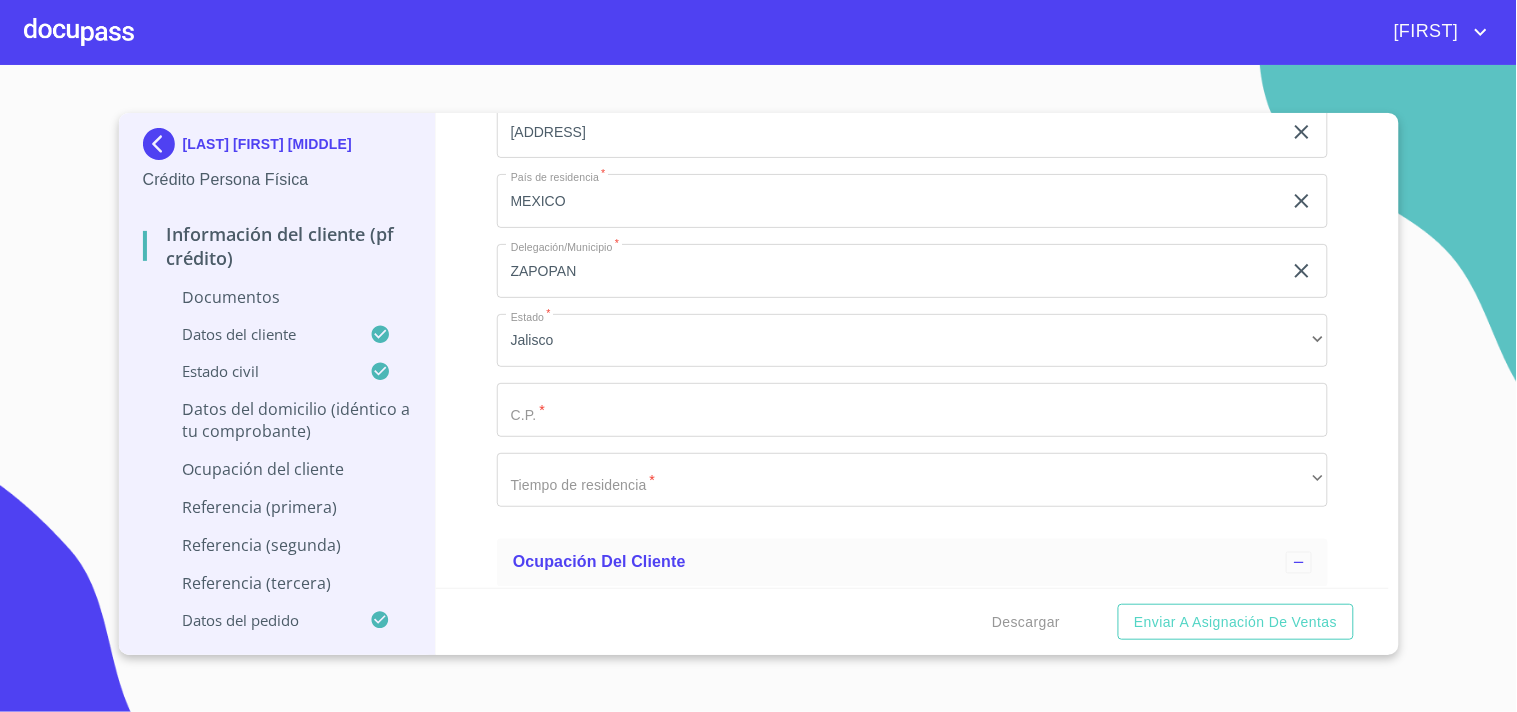 scroll, scrollTop: 4555, scrollLeft: 0, axis: vertical 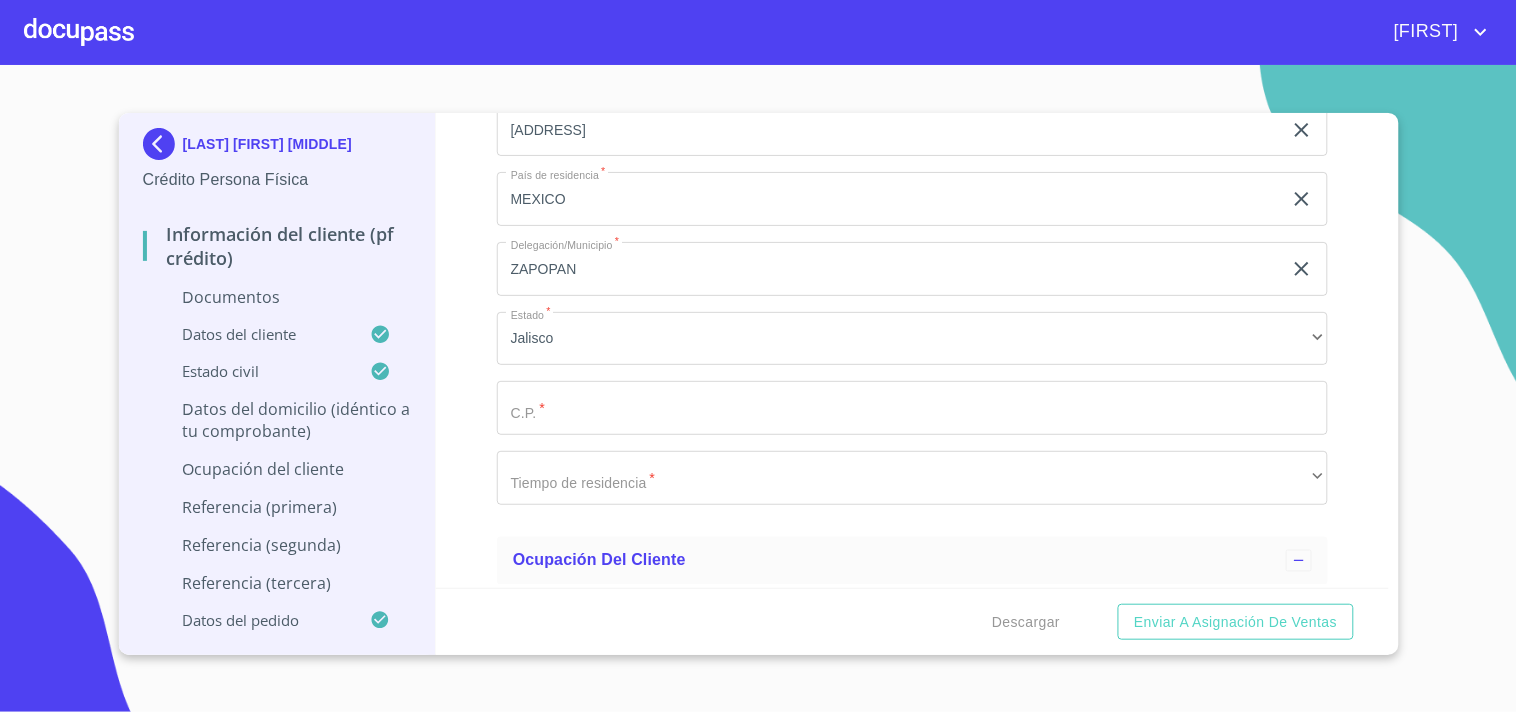 click on "Documento de identificación.   *" at bounding box center [889, -1910] 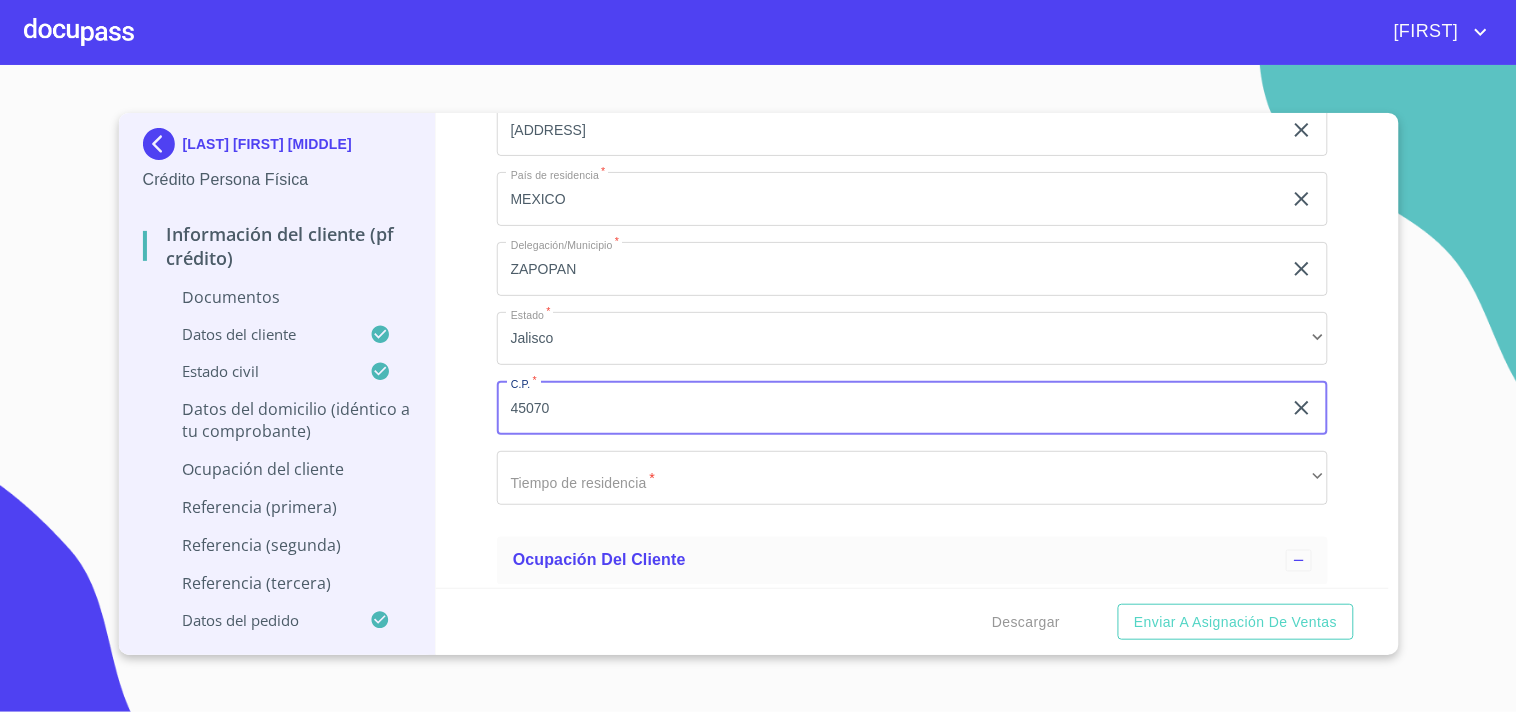 type on "45070" 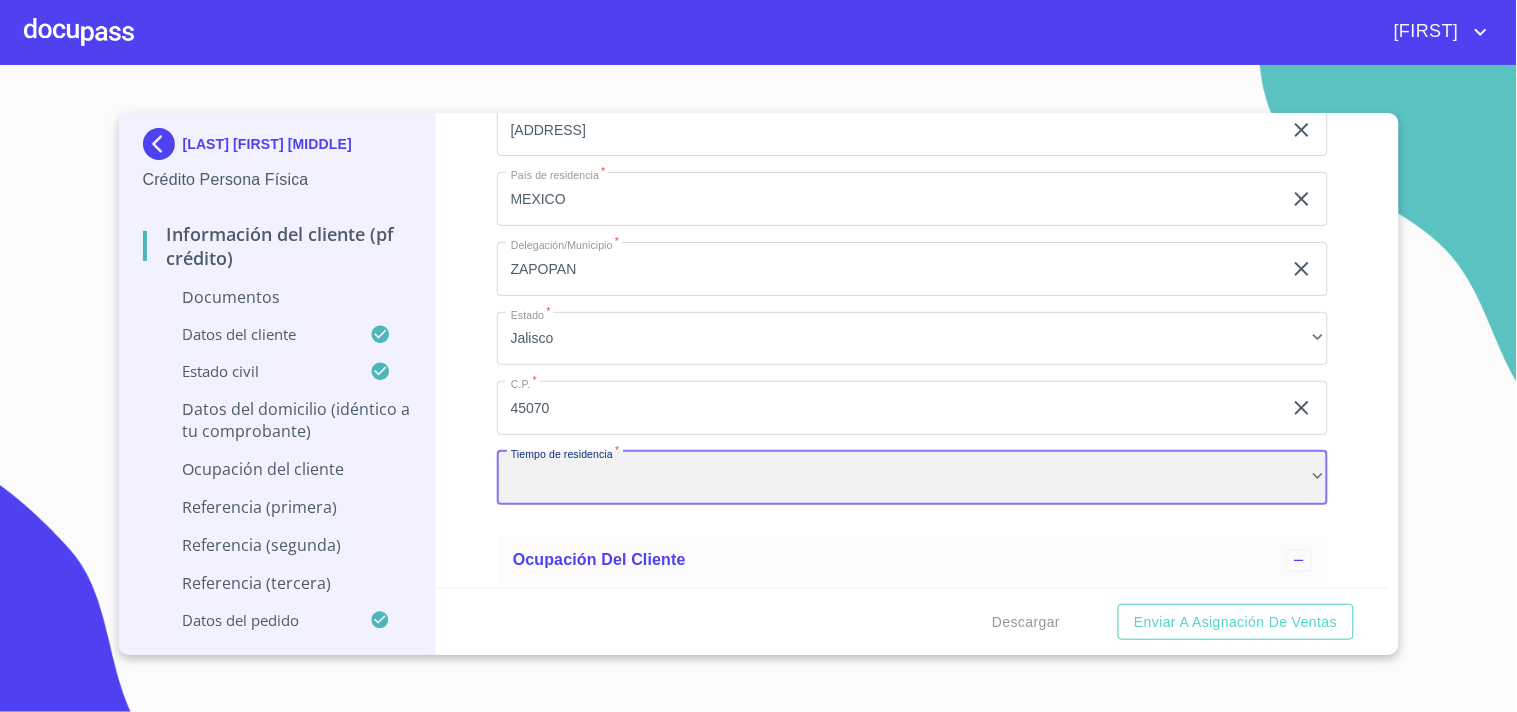click on "​" at bounding box center (912, 478) 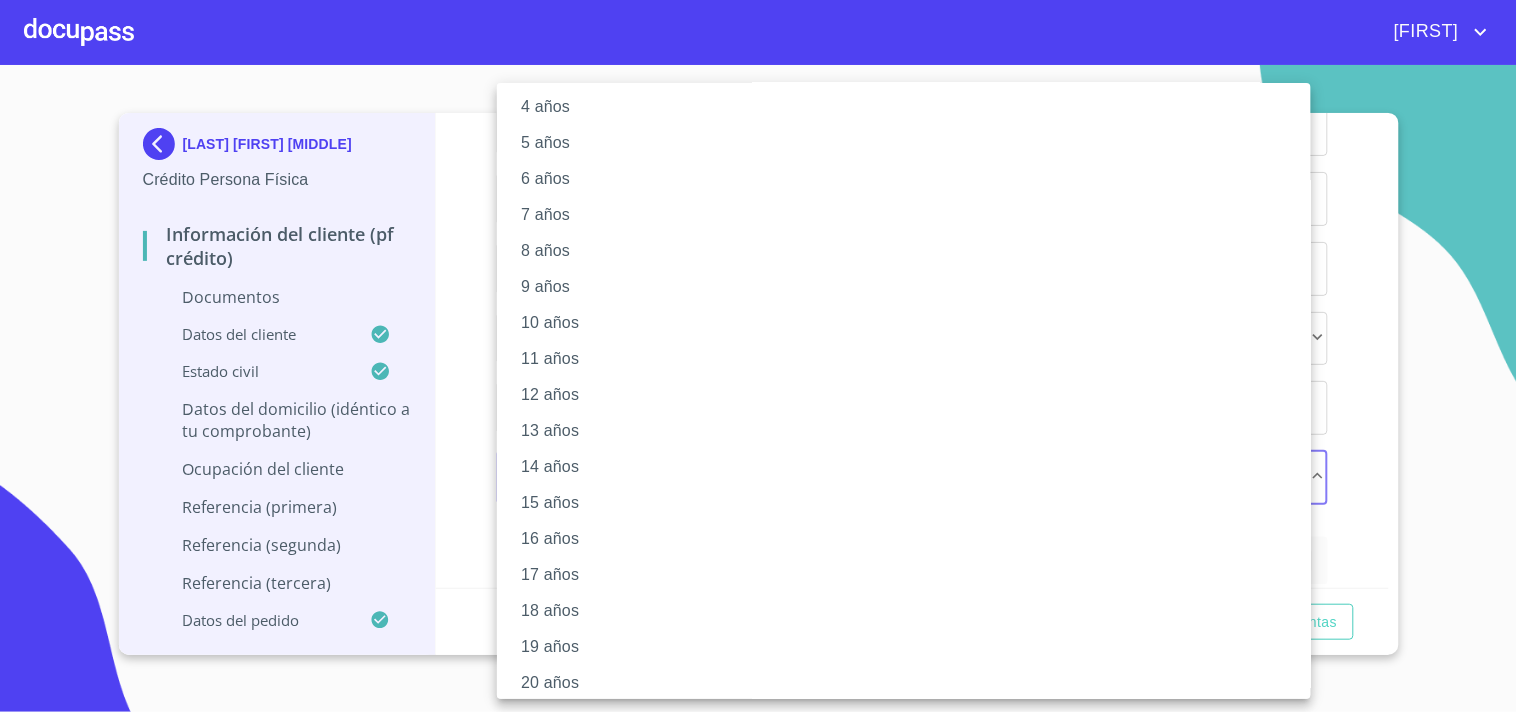 scroll, scrollTop: 166, scrollLeft: 0, axis: vertical 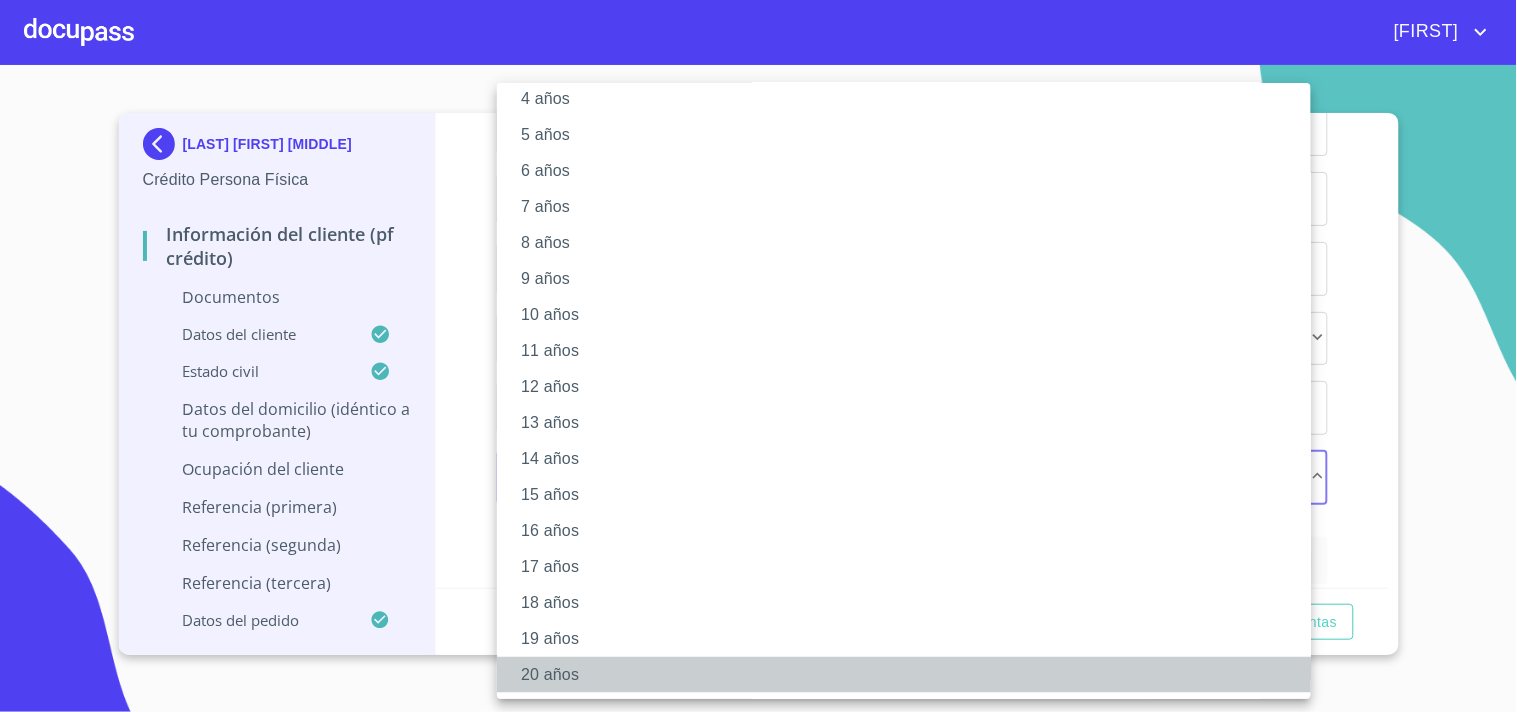 click on "20 años" at bounding box center [912, 675] 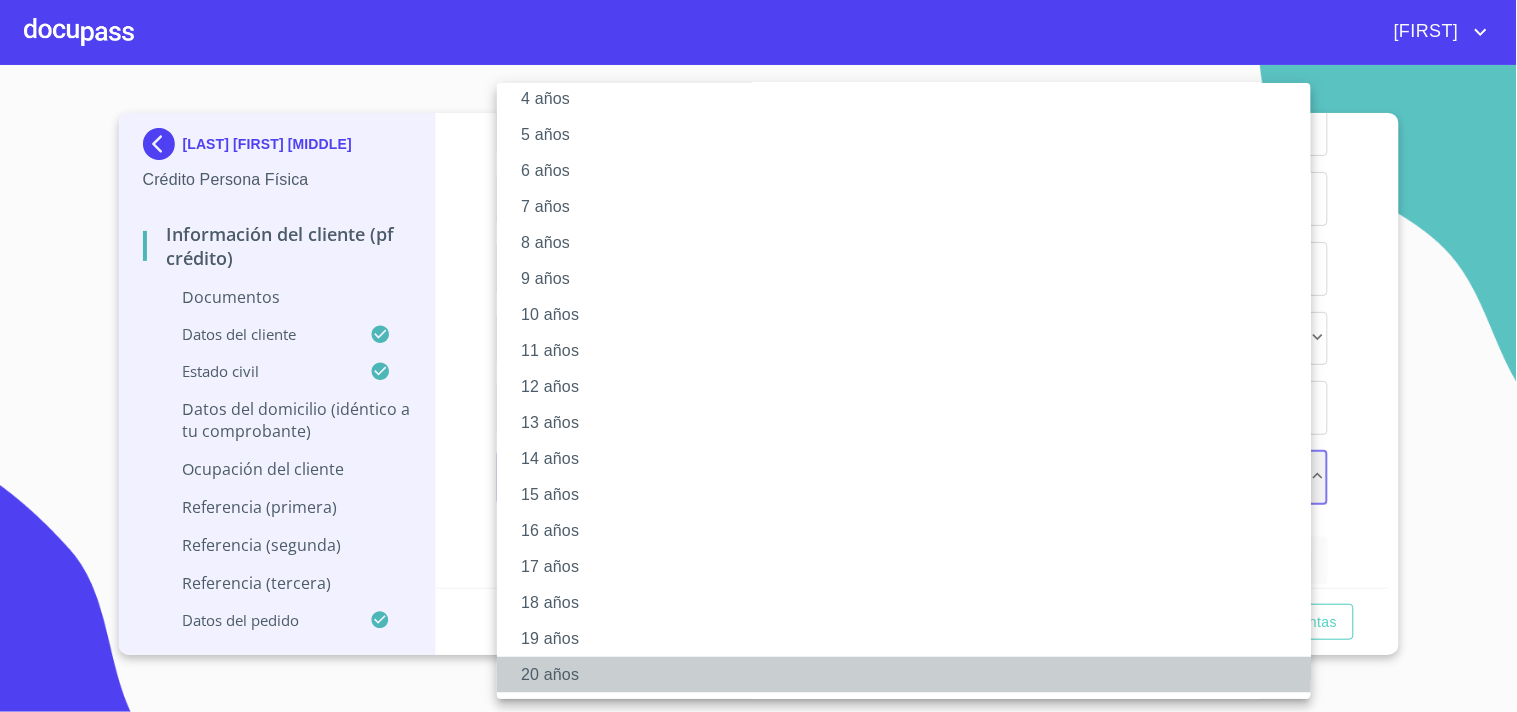 scroll, scrollTop: 165, scrollLeft: 0, axis: vertical 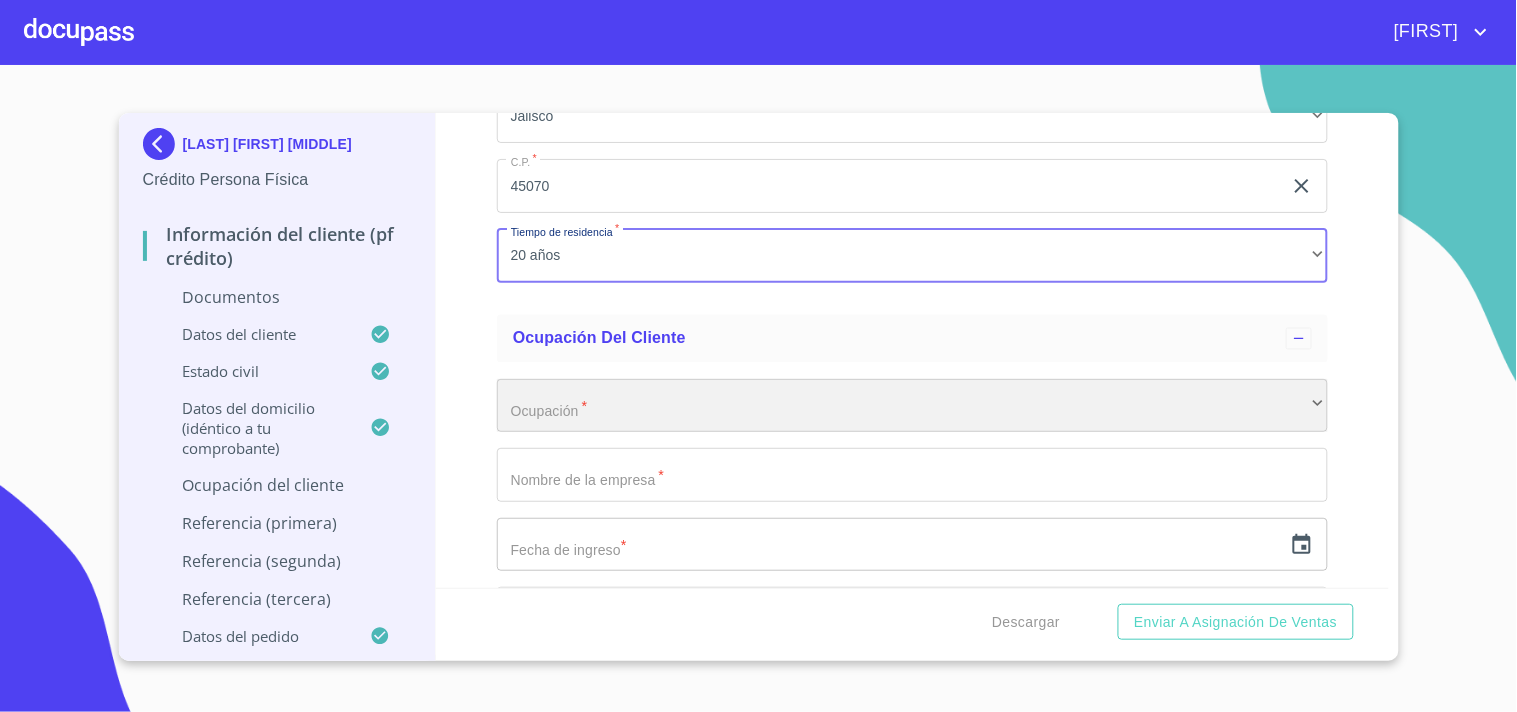 click on "​" at bounding box center (912, 406) 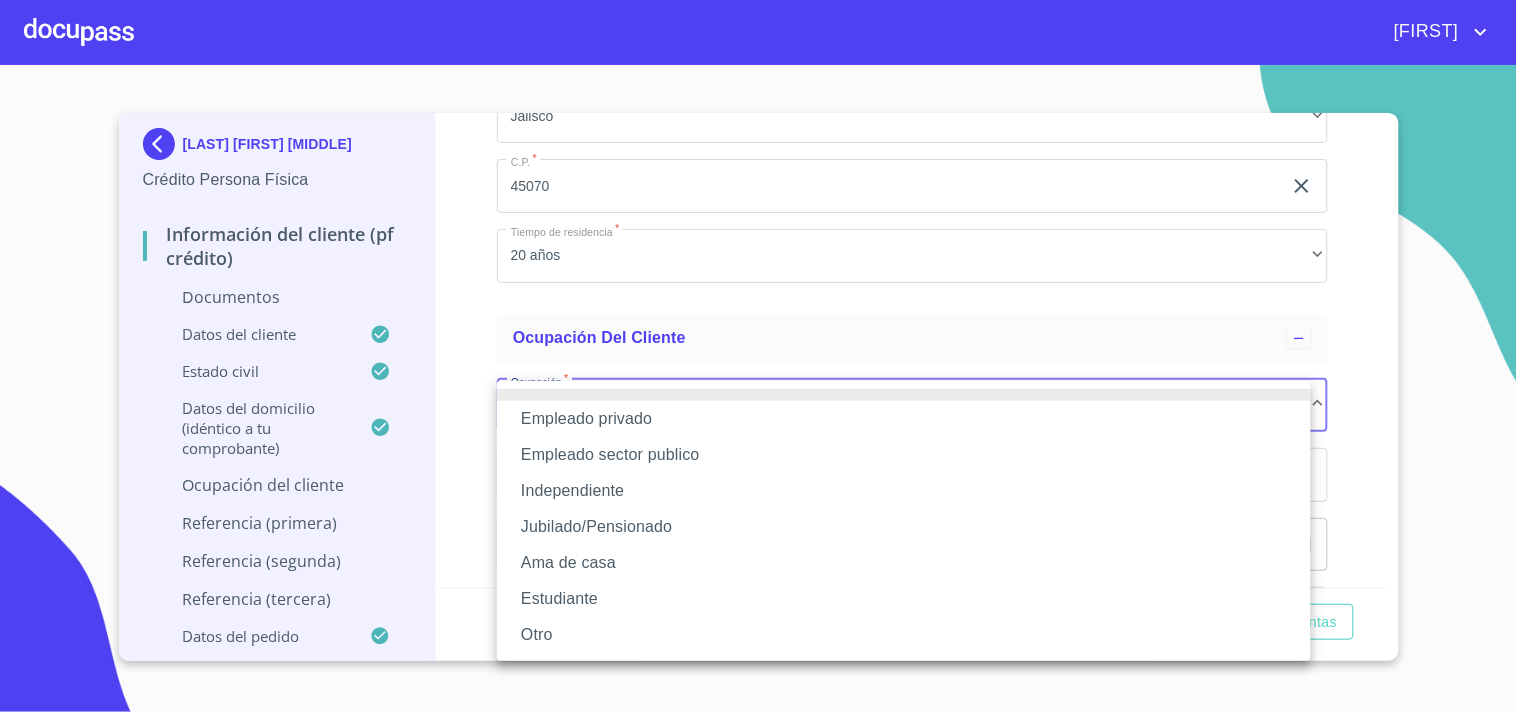 click on "Jubilado/Pensionado" at bounding box center [904, 527] 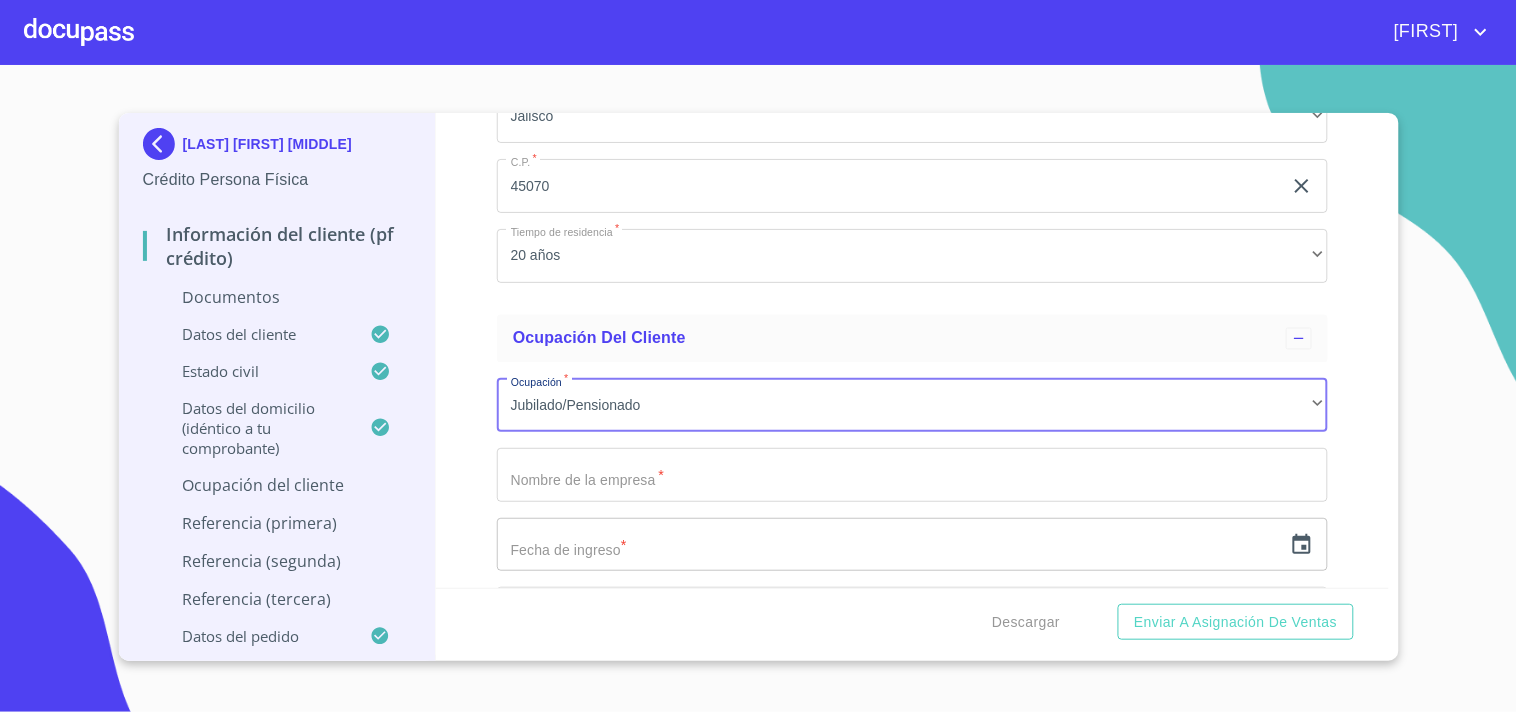 click on "Documento de identificación.   *" at bounding box center [889, -2132] 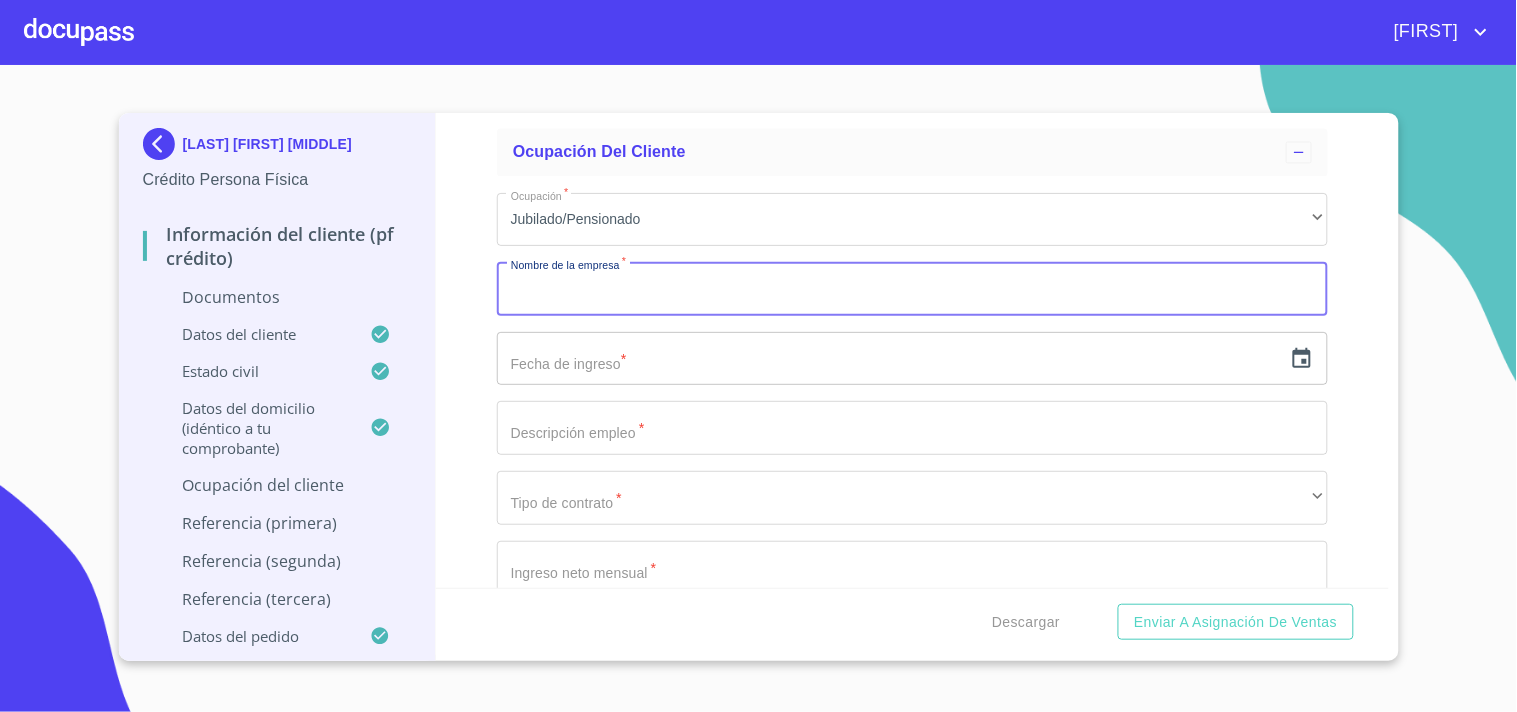 scroll, scrollTop: 5000, scrollLeft: 0, axis: vertical 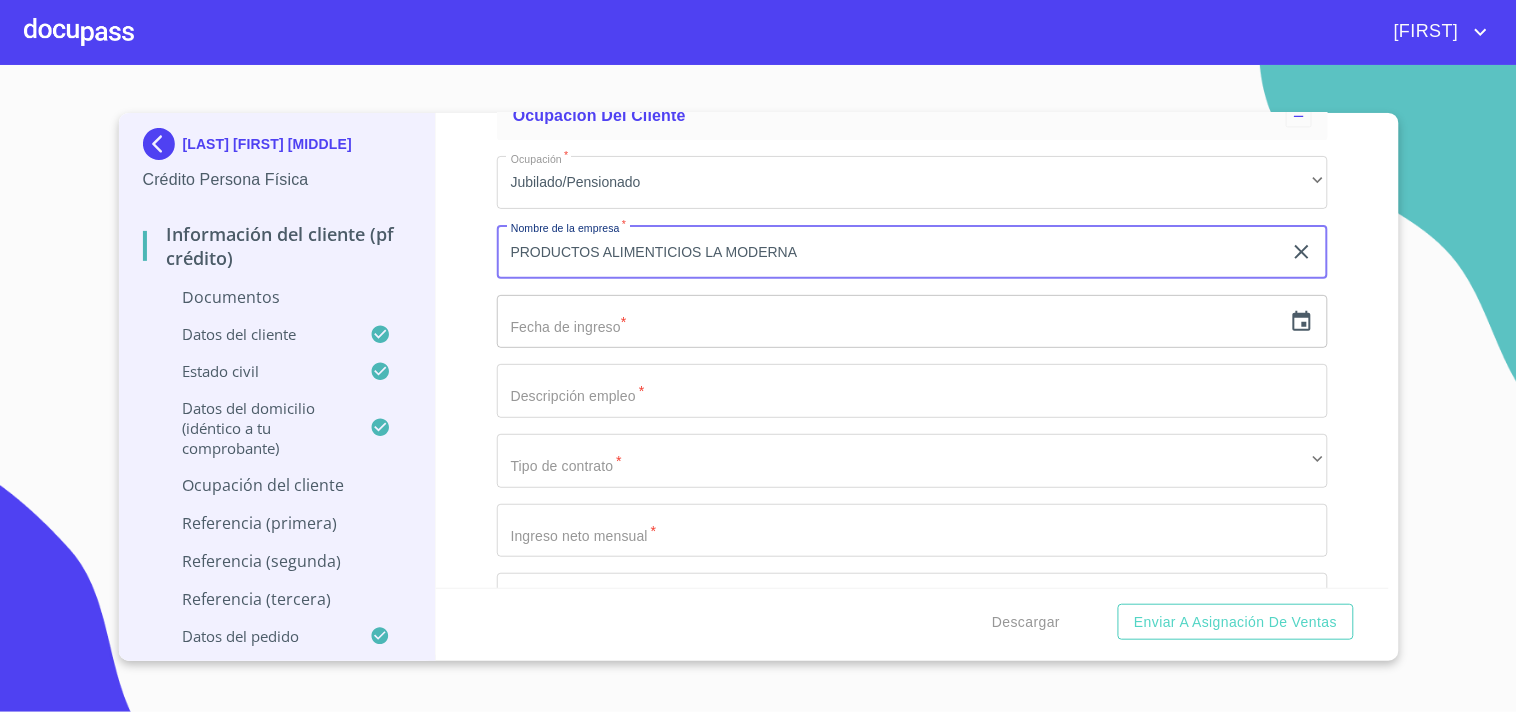 type on "PRODUCTOS ALIMENTICIOS LA MODERNA" 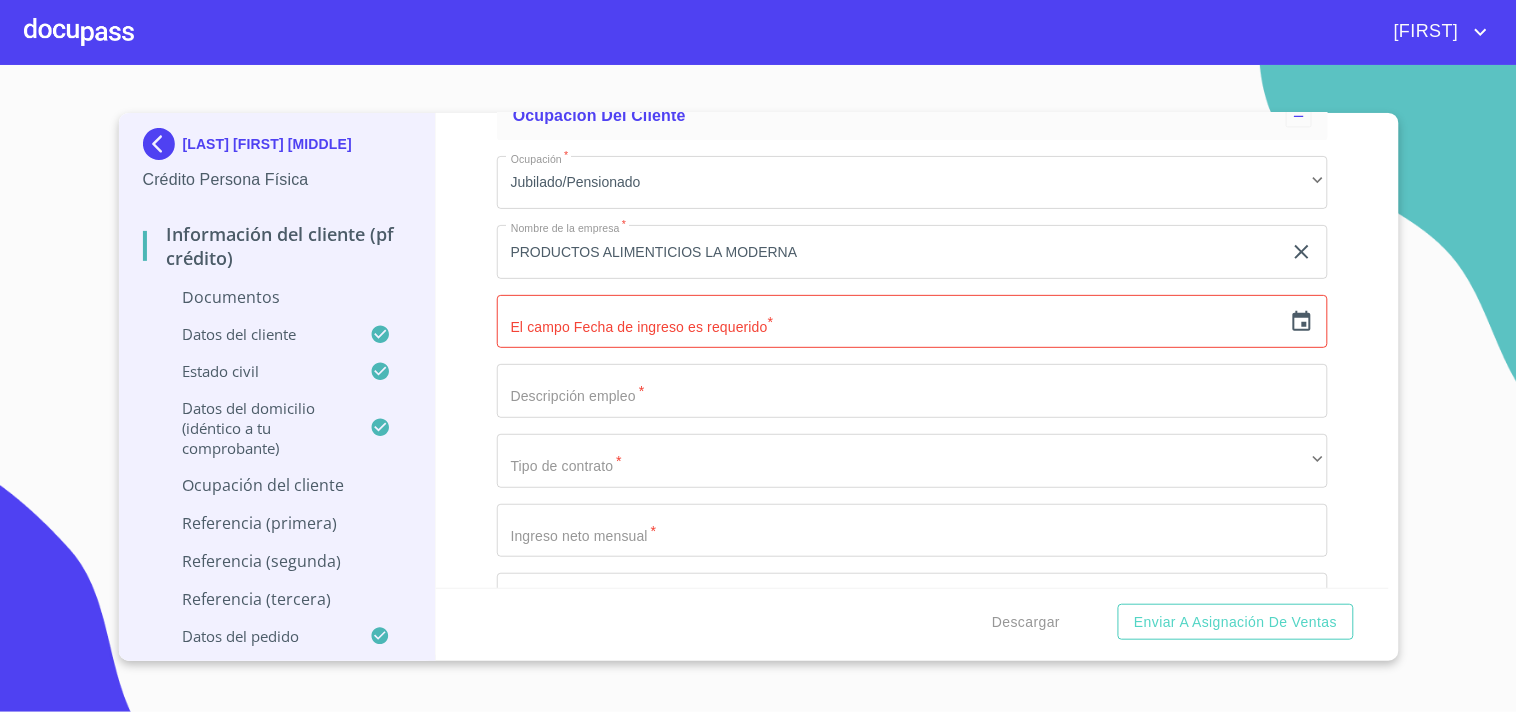 click on "​" at bounding box center (912, 322) 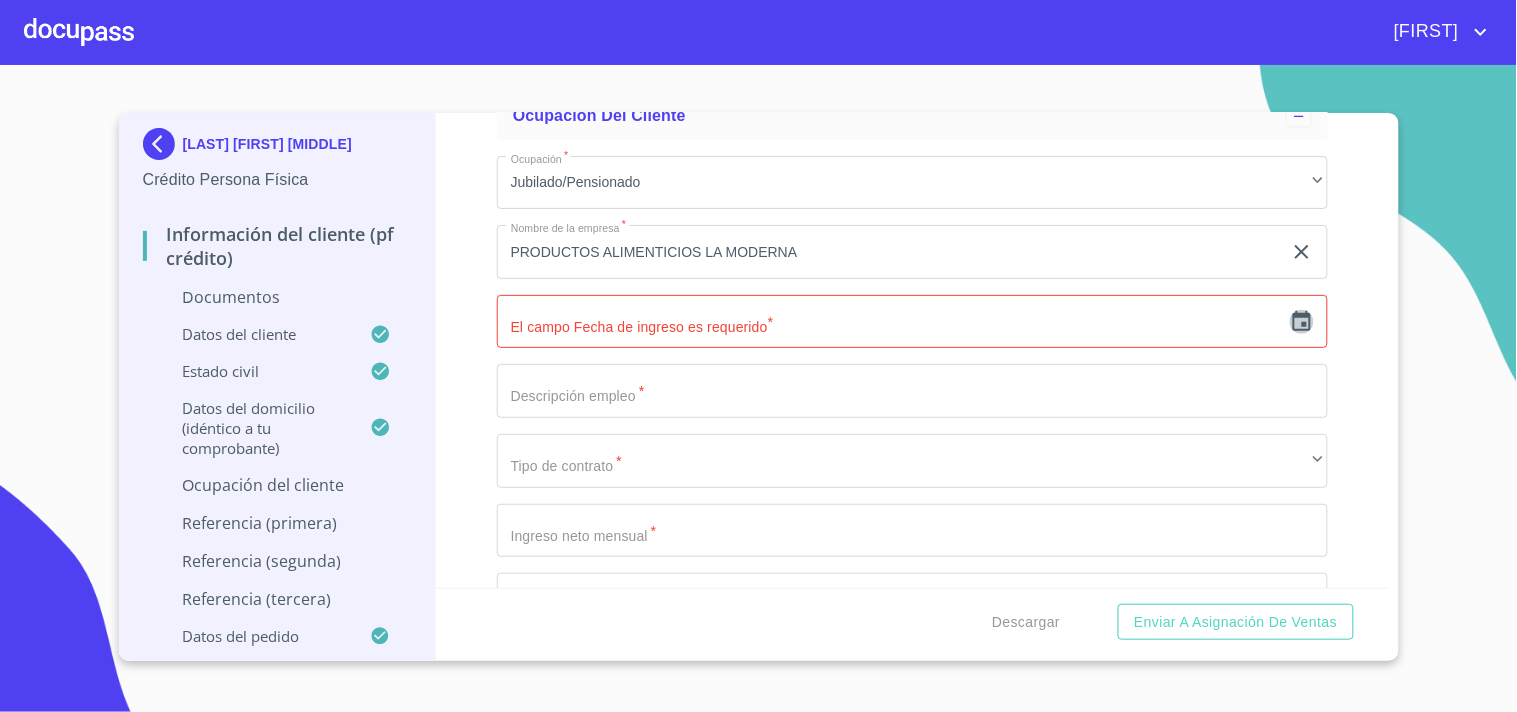 click 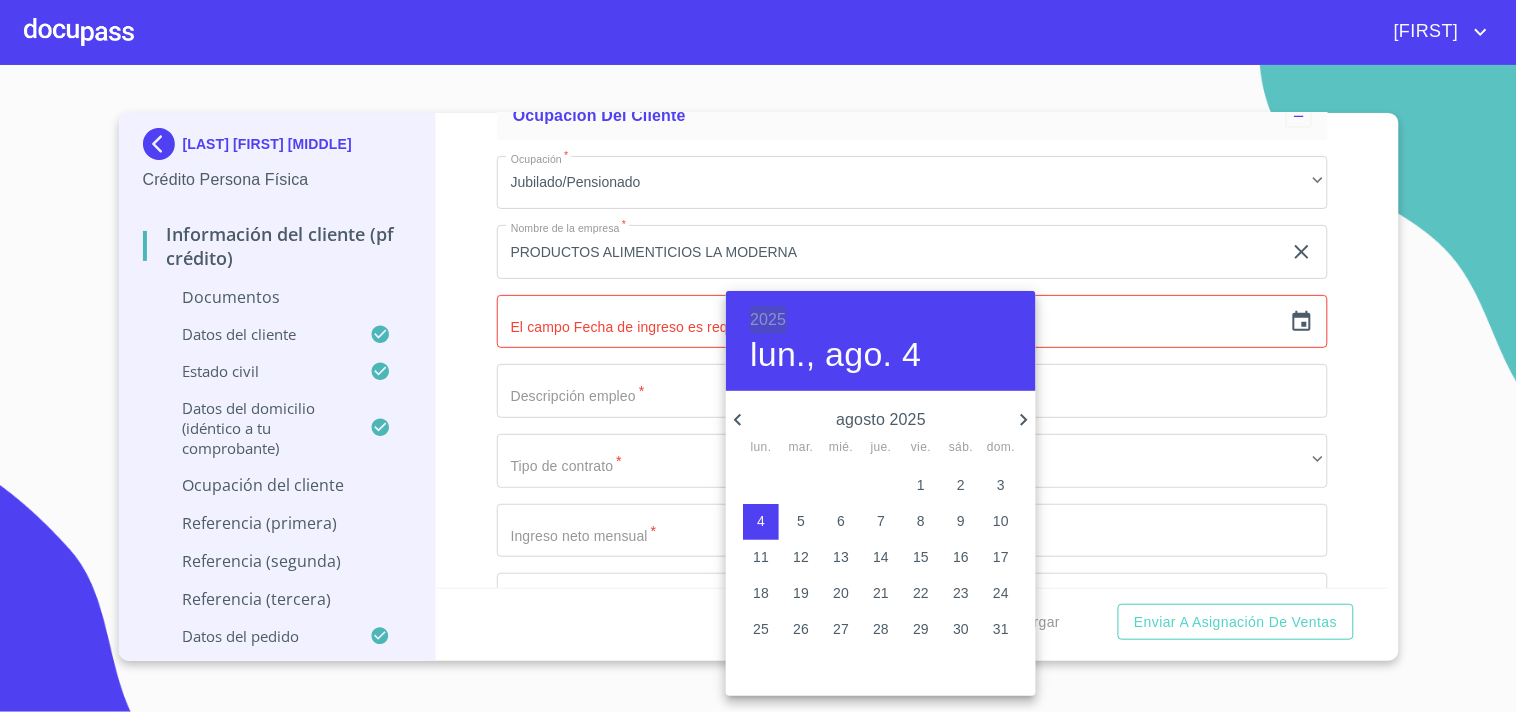 click on "2025" at bounding box center (768, 320) 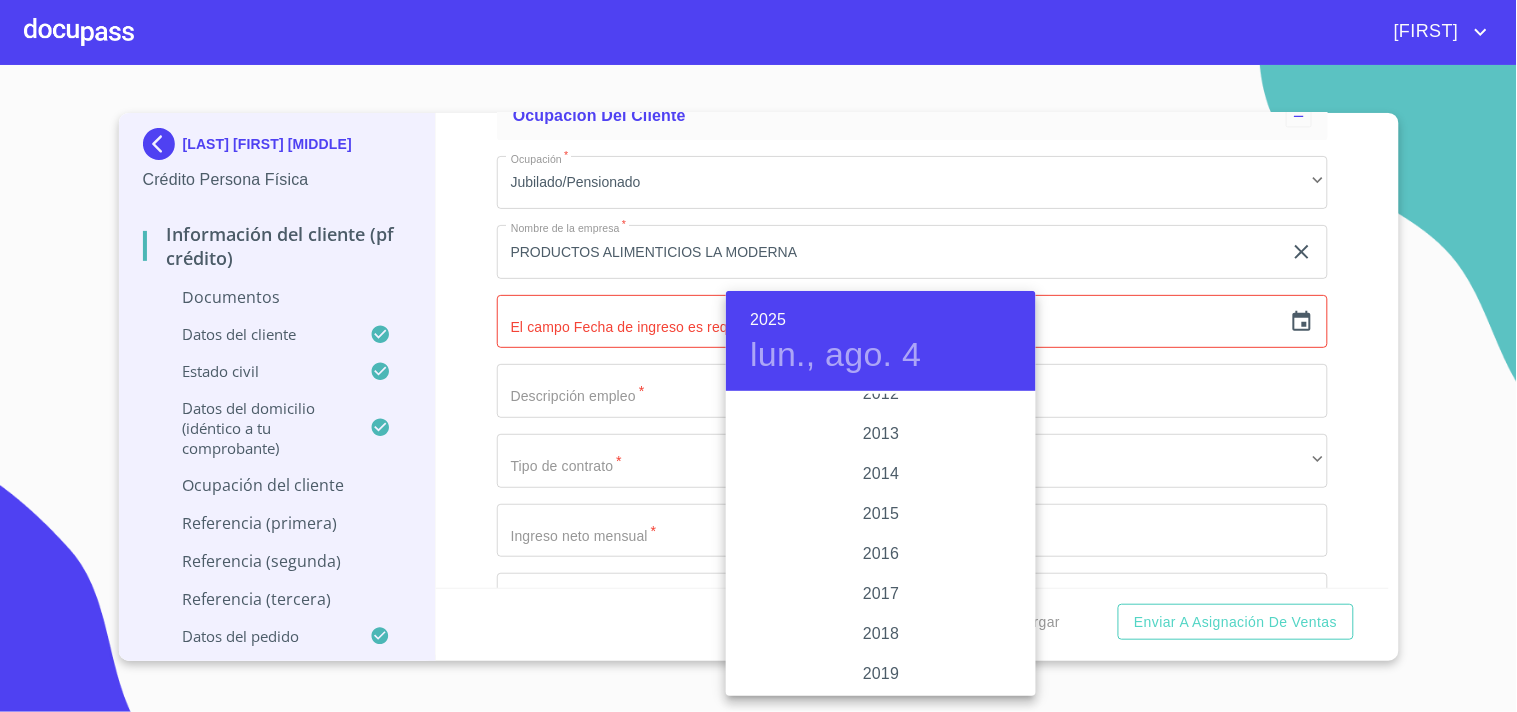 scroll, scrollTop: 3435, scrollLeft: 0, axis: vertical 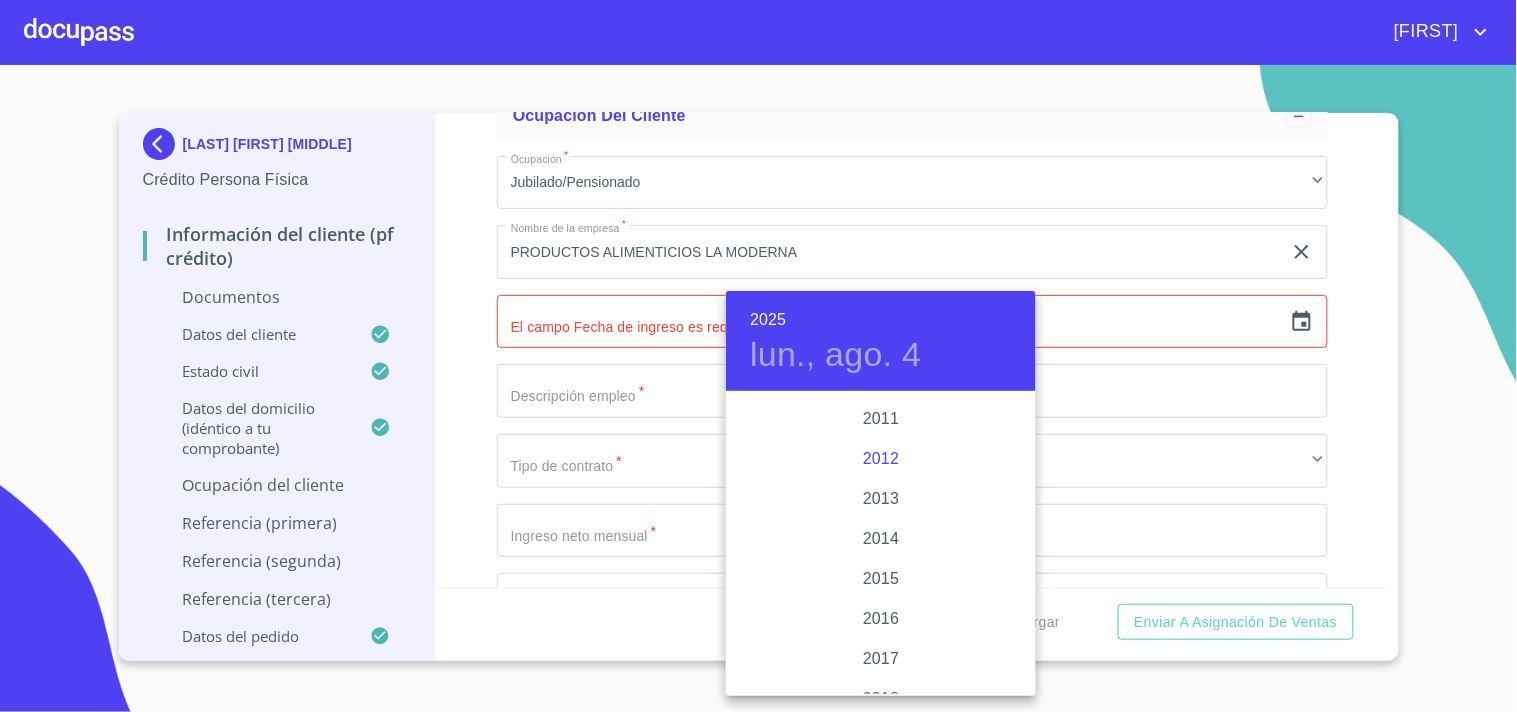 click on "2012" at bounding box center [881, 459] 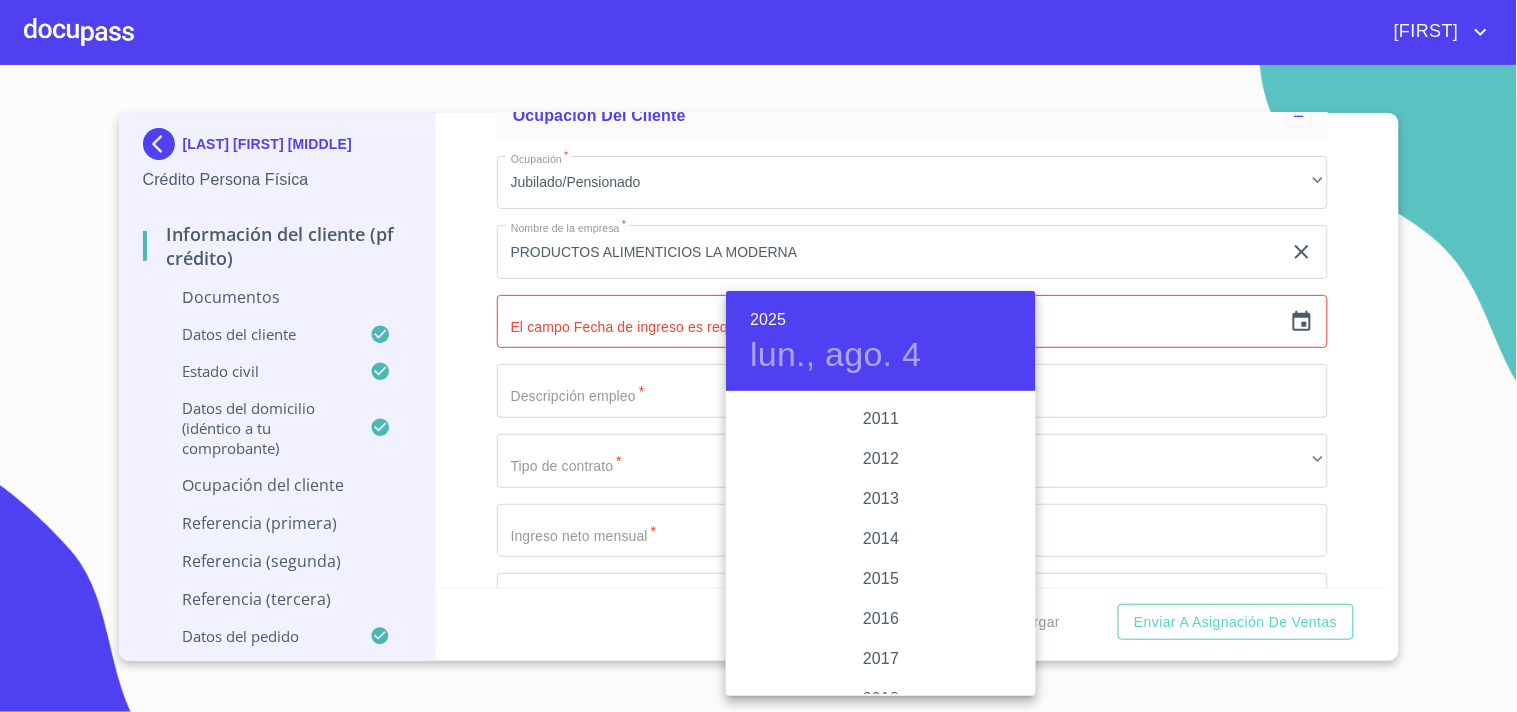type on "4 de ago. de 2012" 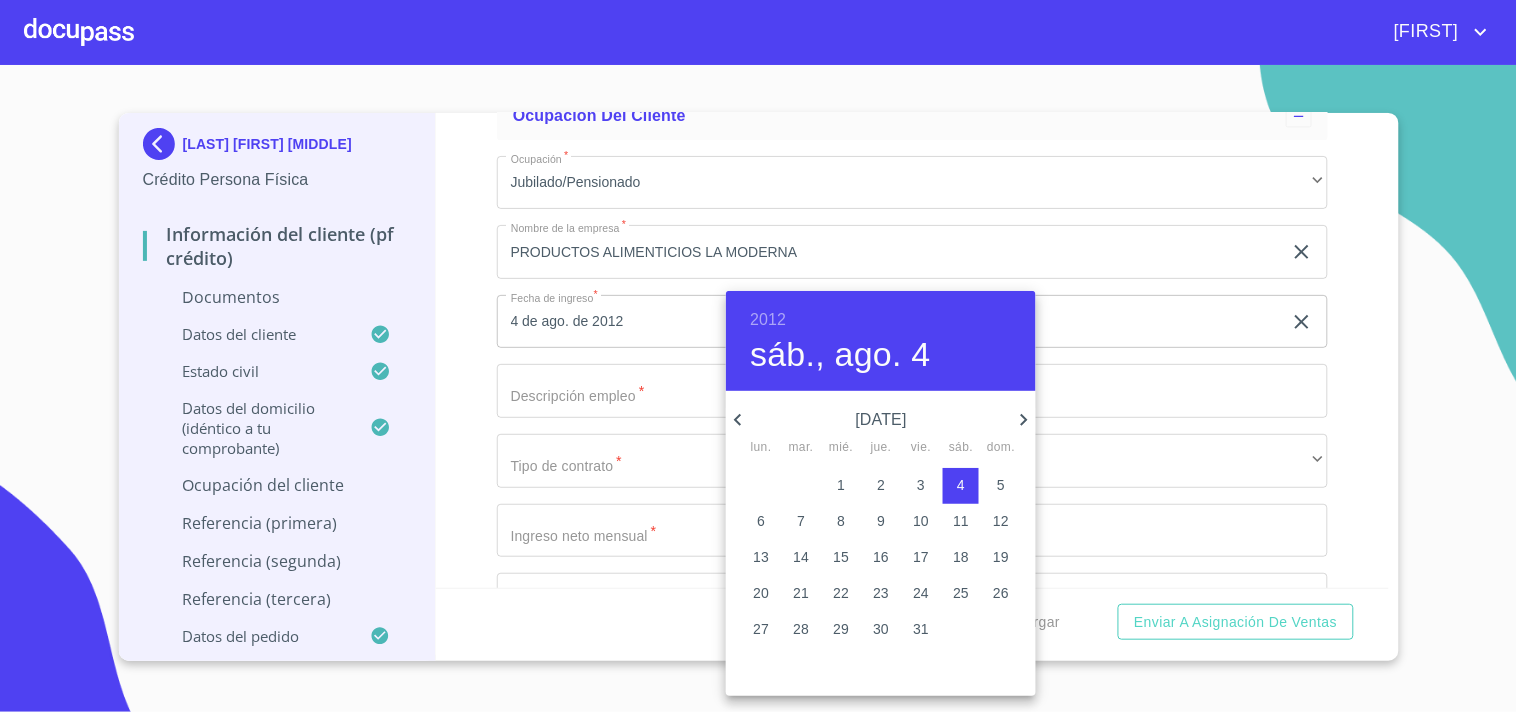 click at bounding box center (758, 356) 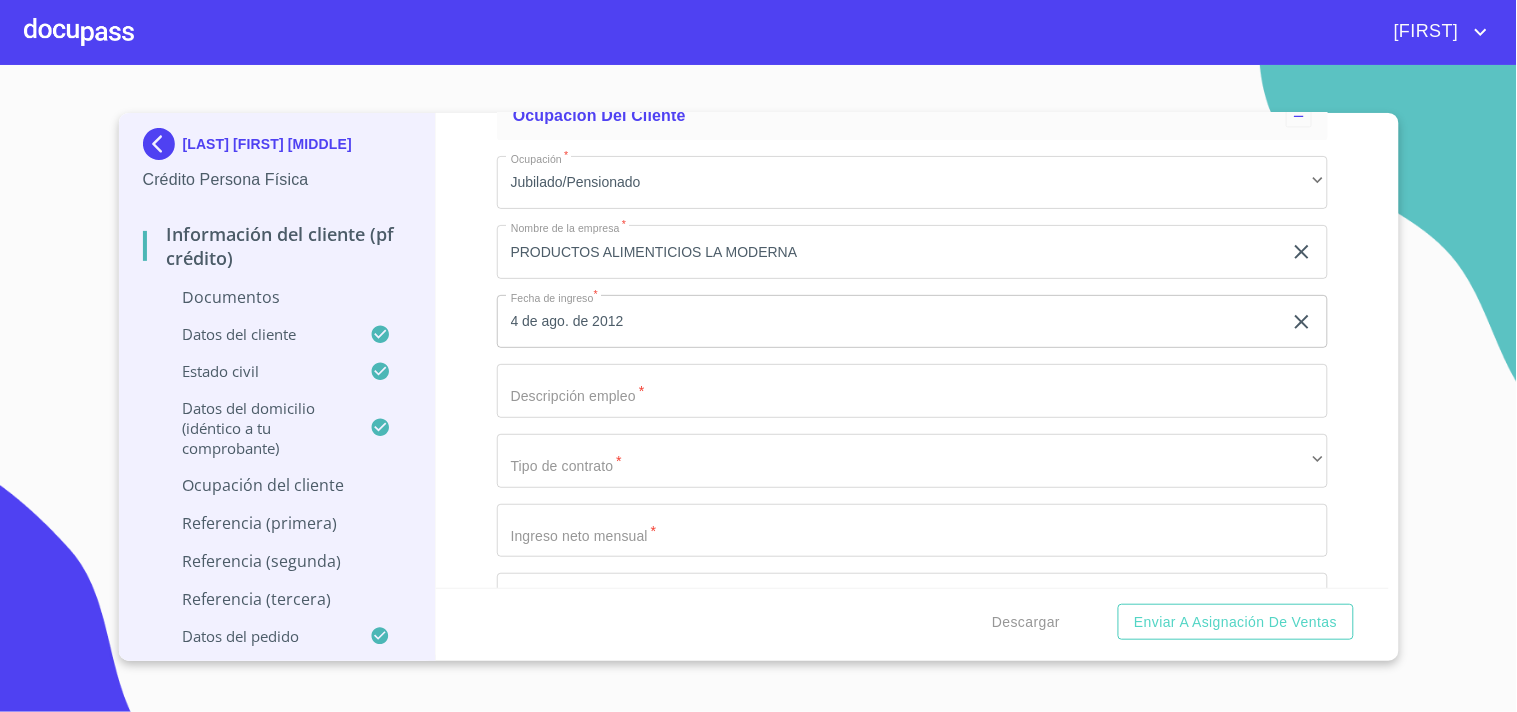 click on "Documento de identificación.   *" at bounding box center (889, -2355) 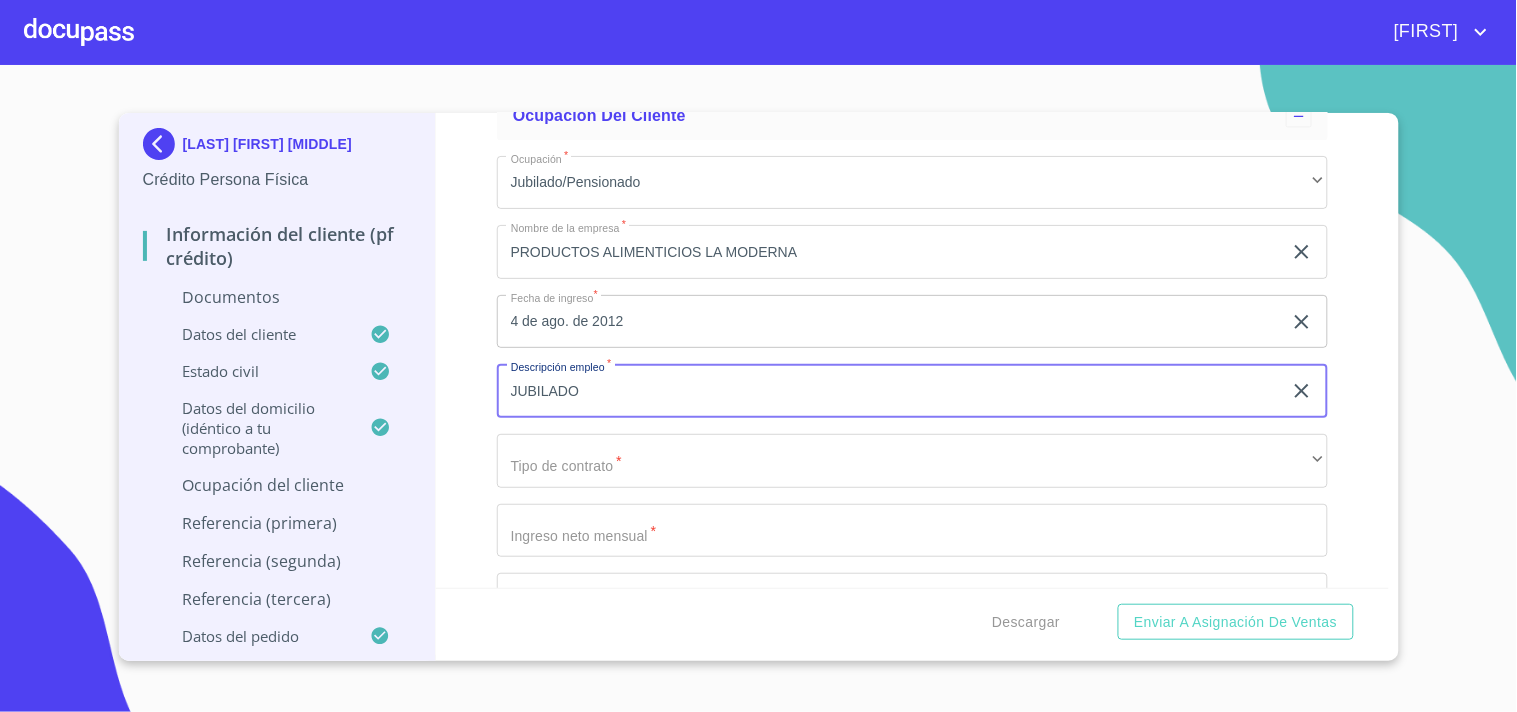 type on "JUBILADO" 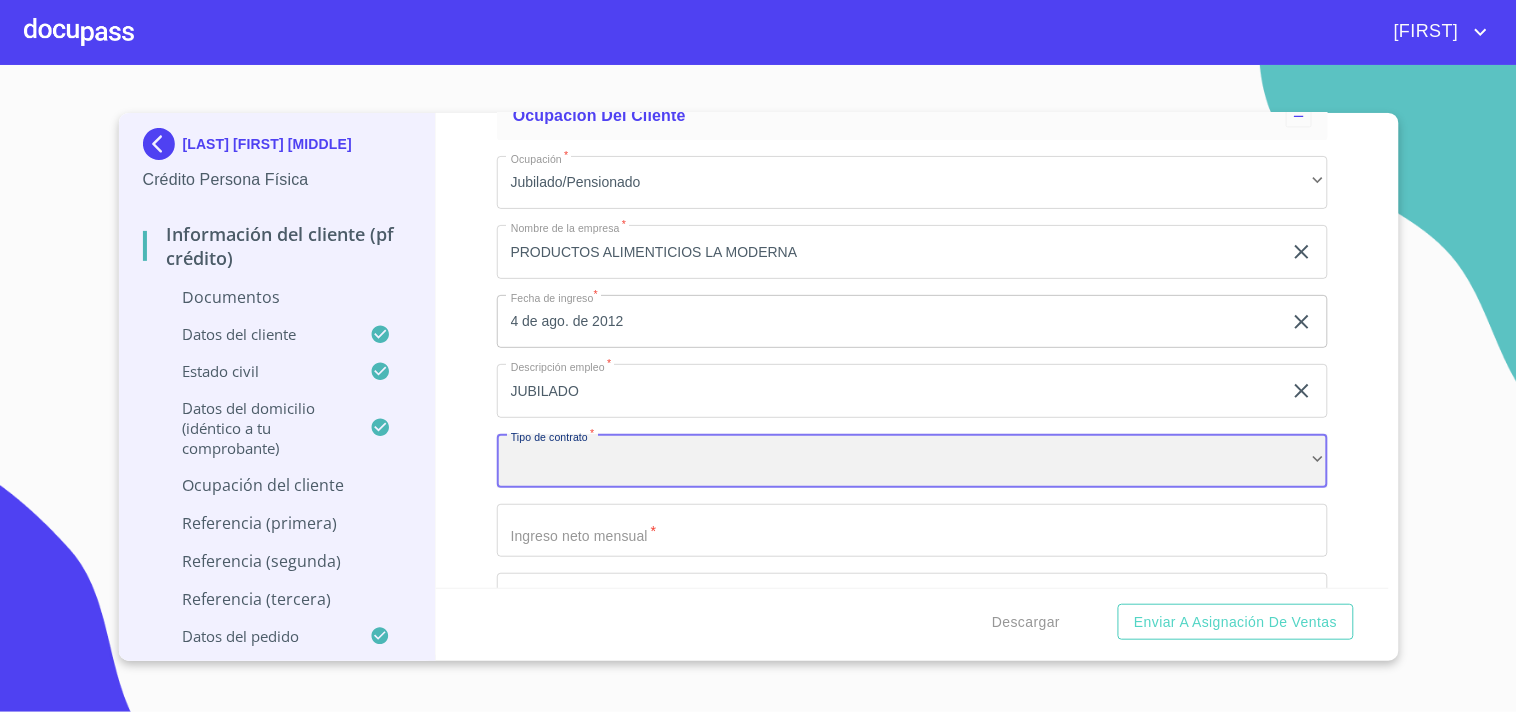 click on "​" at bounding box center [912, 461] 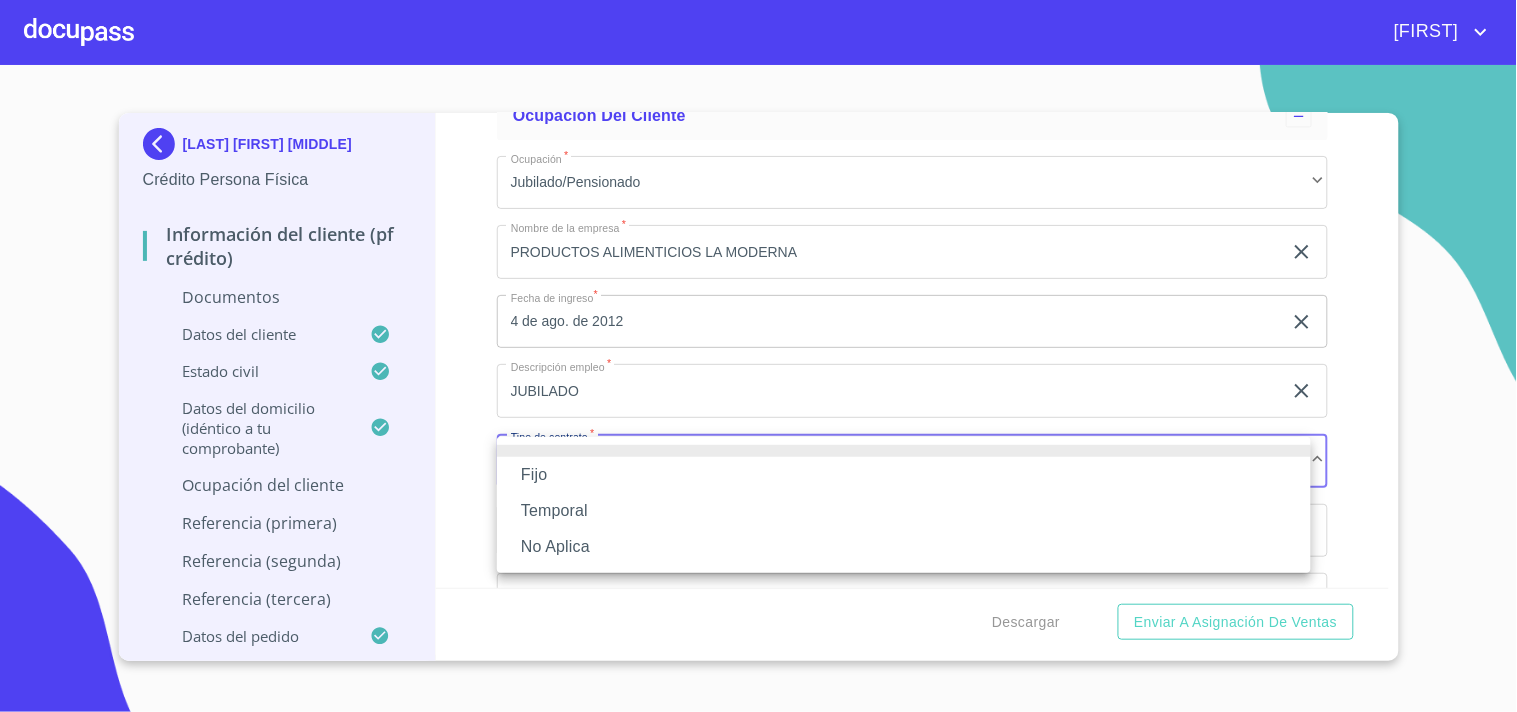 click on "No Aplica" at bounding box center (904, 547) 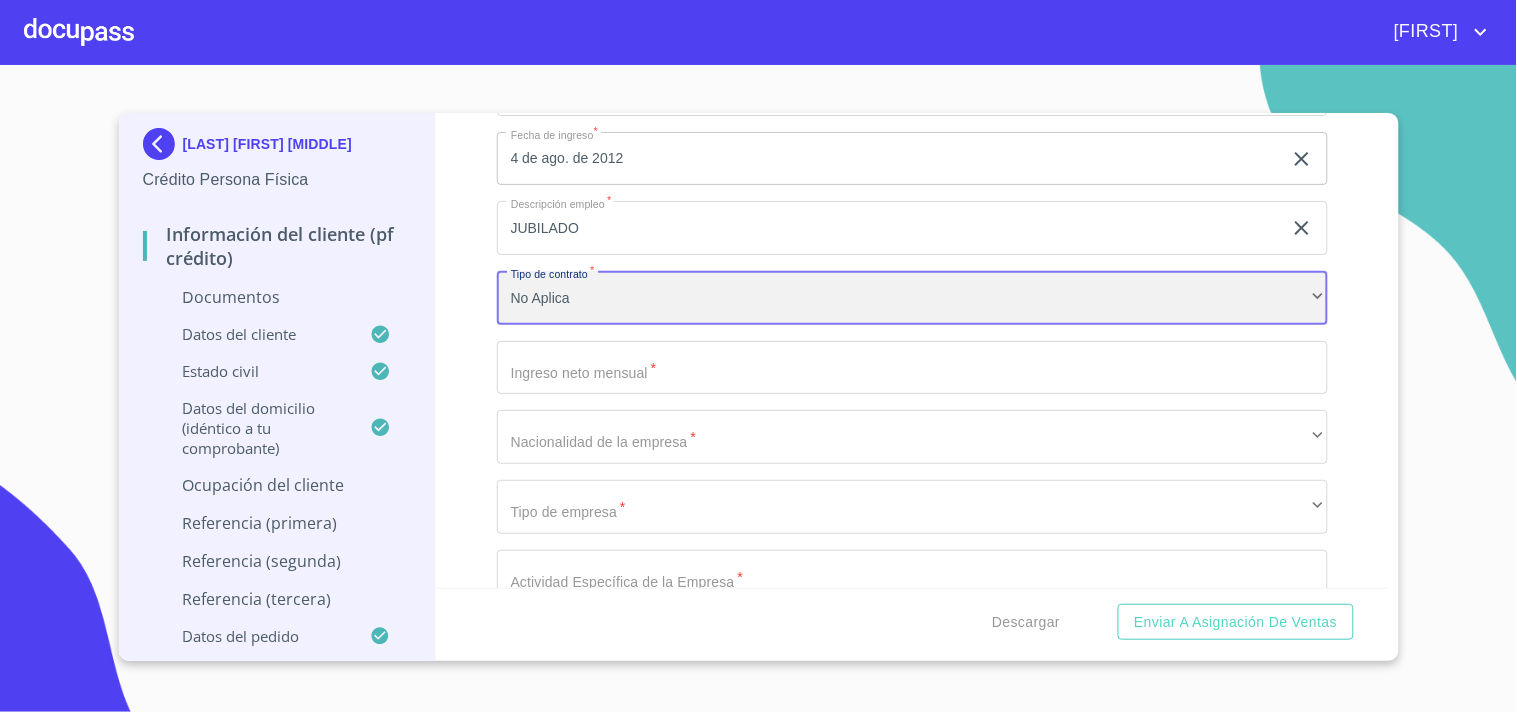 scroll, scrollTop: 5222, scrollLeft: 0, axis: vertical 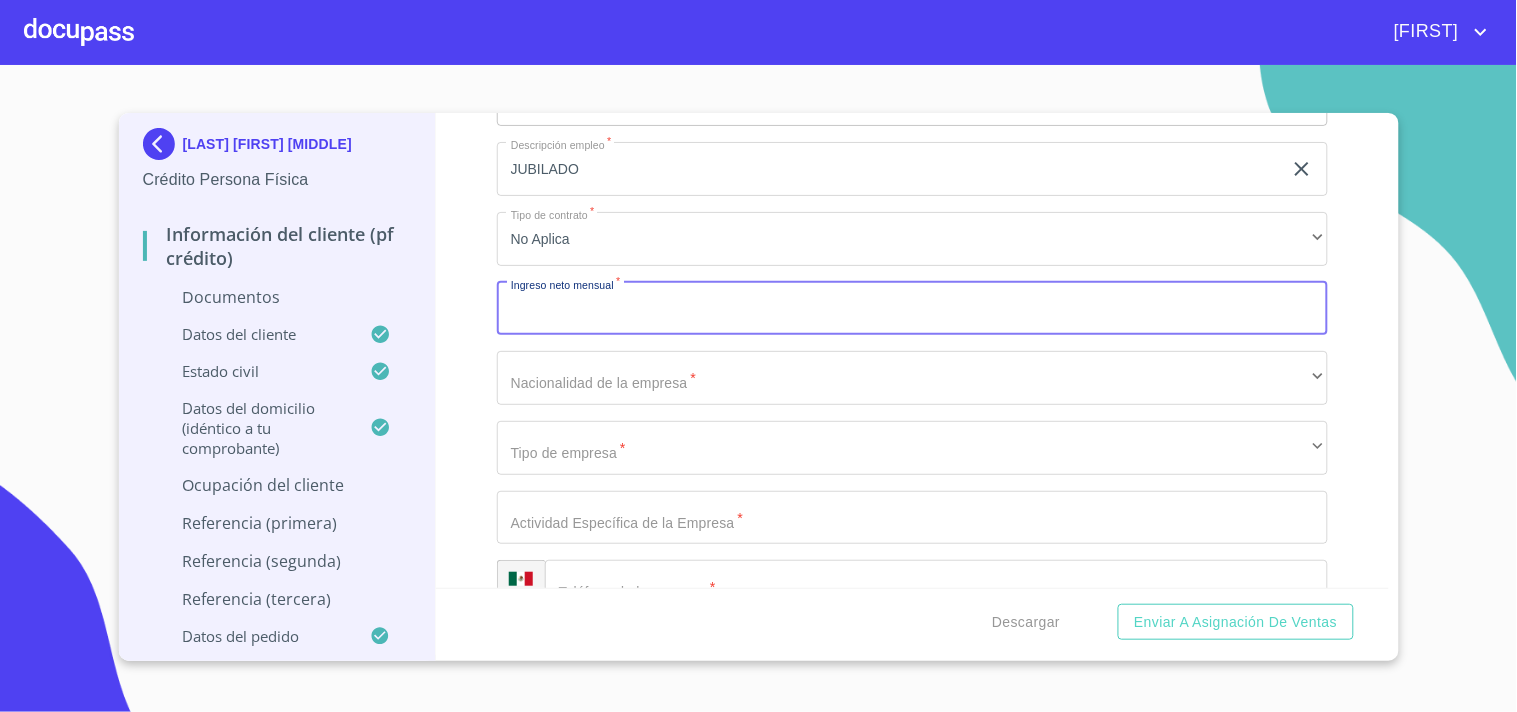 click on "Documento de identificación.   *" at bounding box center (912, 309) 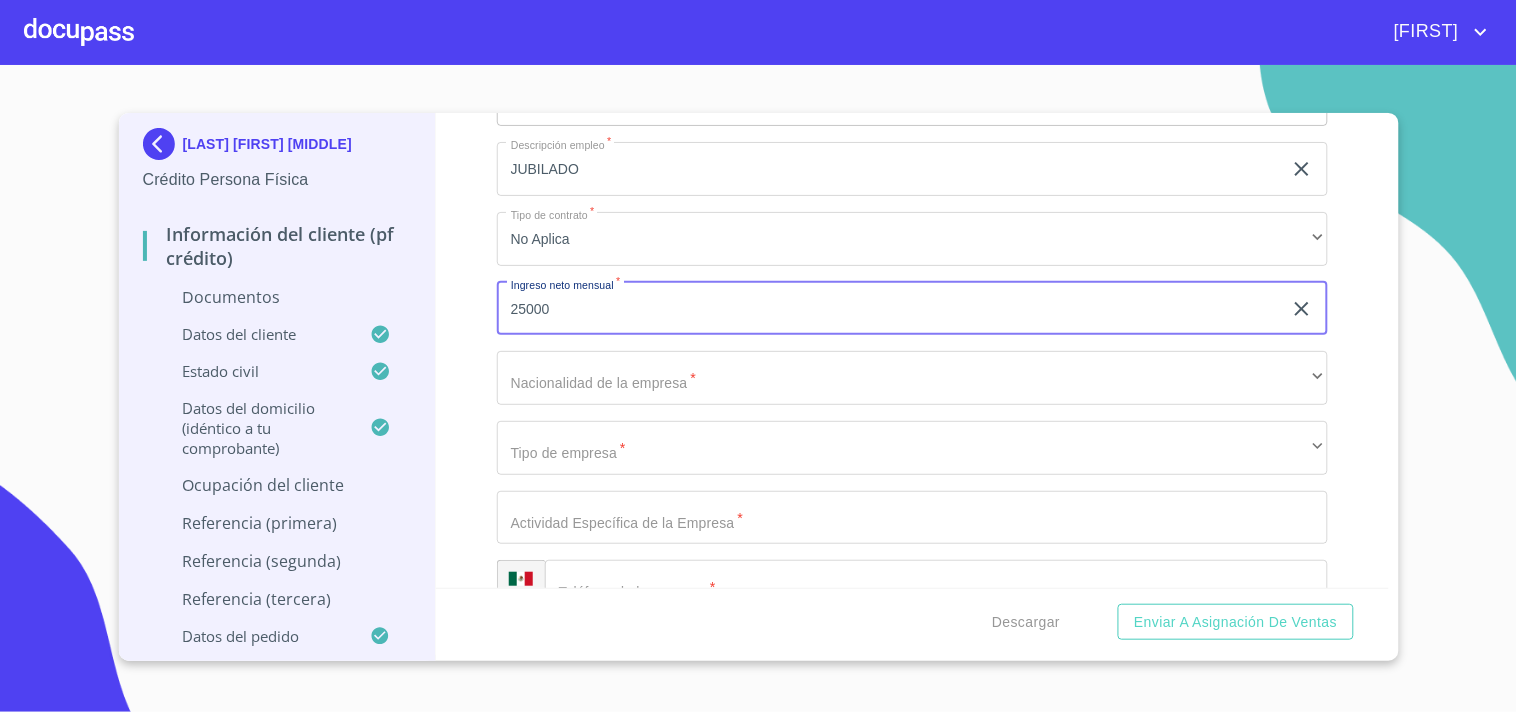 type on "25000" 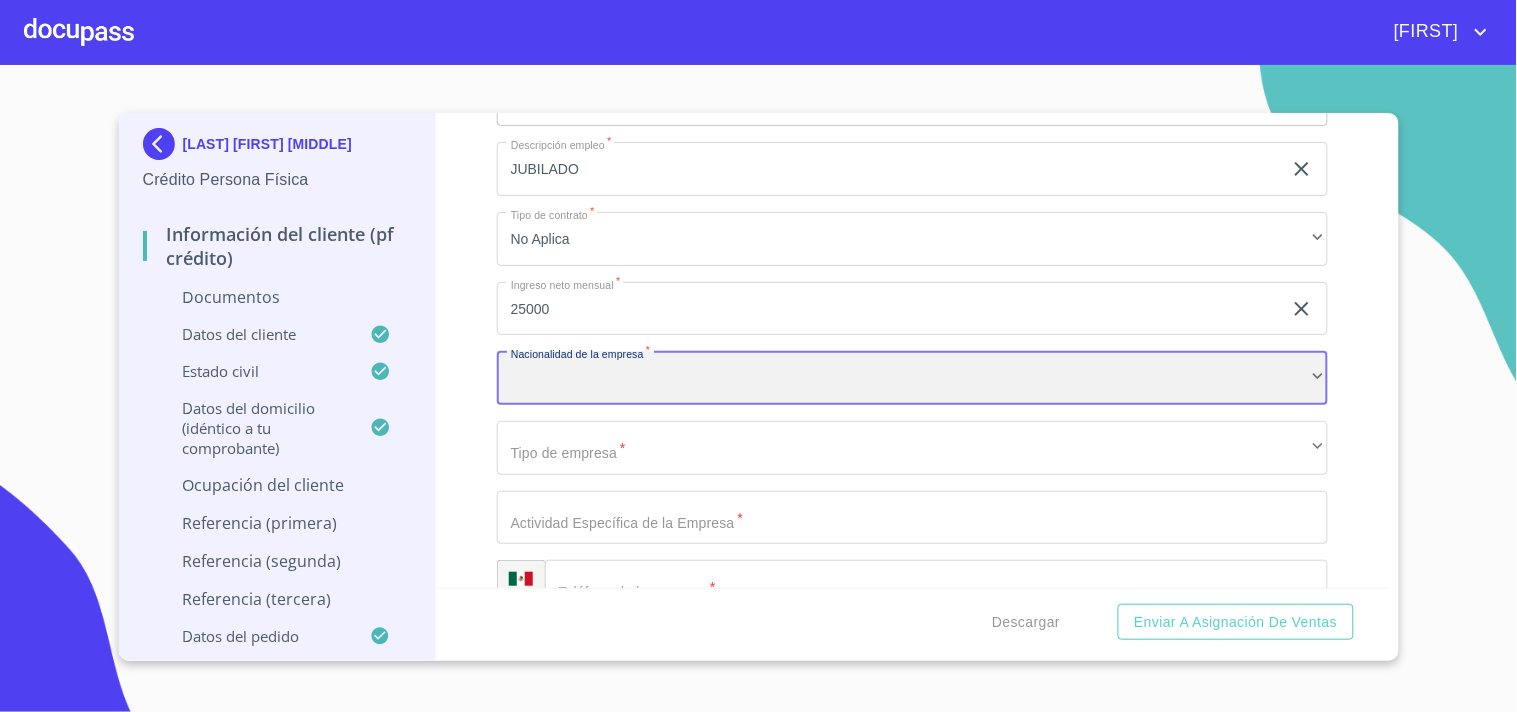 click on "​" at bounding box center (912, 378) 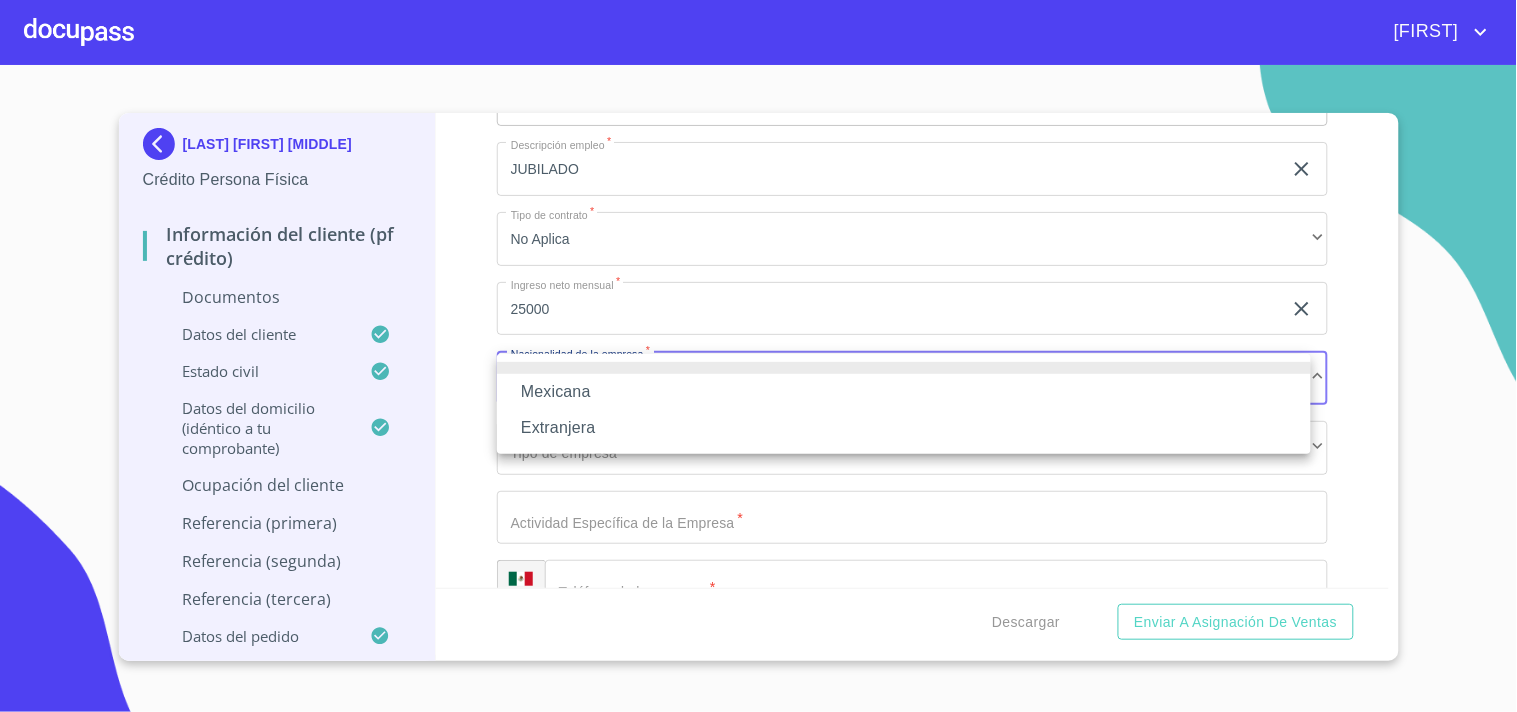 click on "Mexicana" at bounding box center [904, 392] 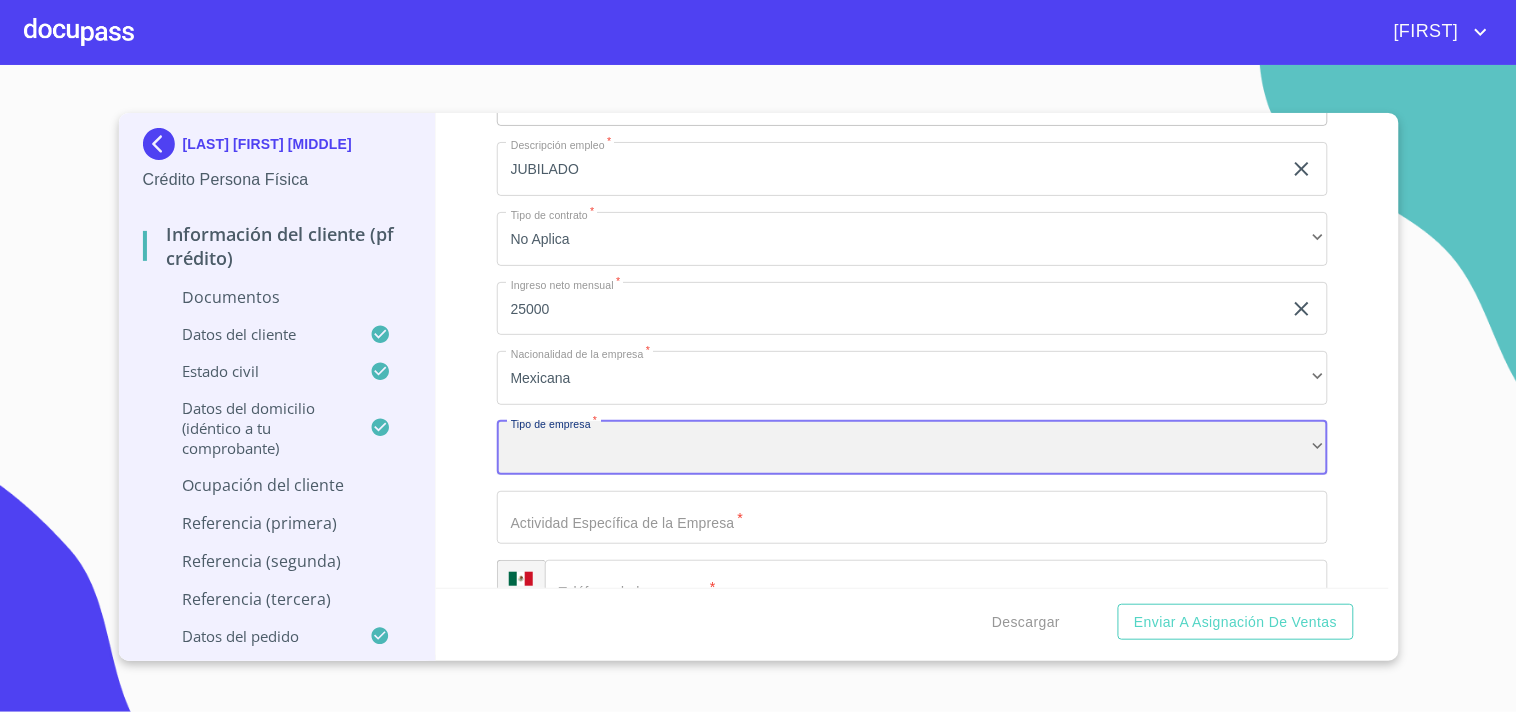 click on "​" at bounding box center (912, 448) 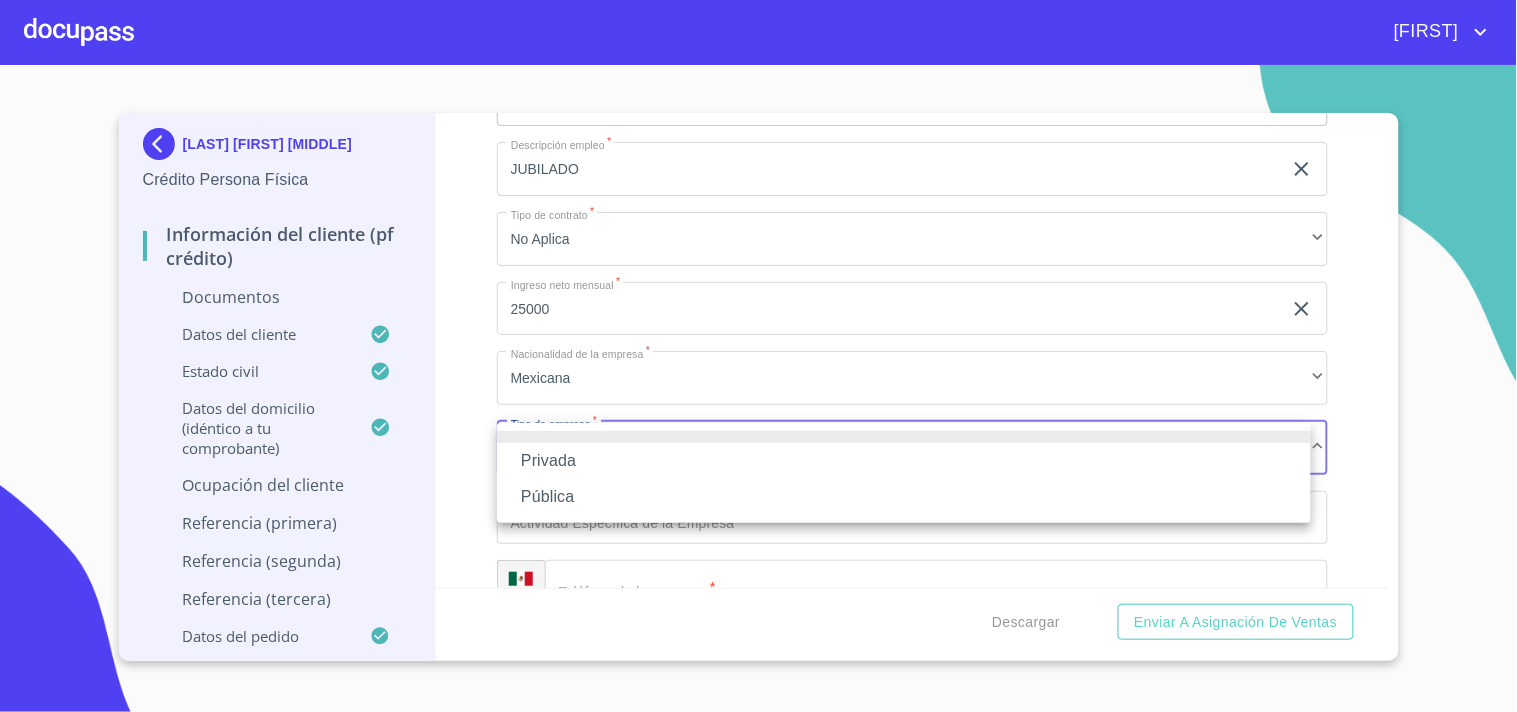 click on "Privada" at bounding box center (904, 461) 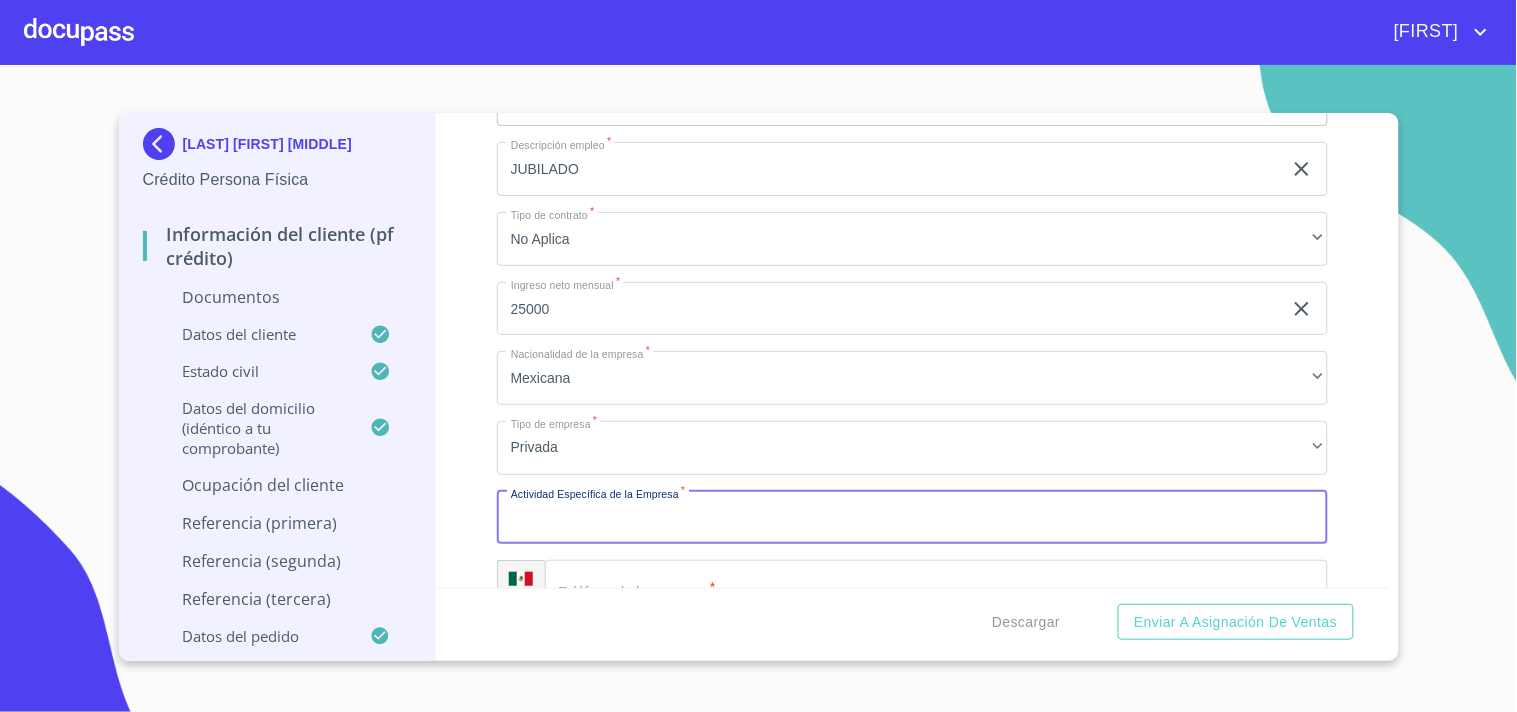 click on "Documento de identificación.   *" at bounding box center [912, 518] 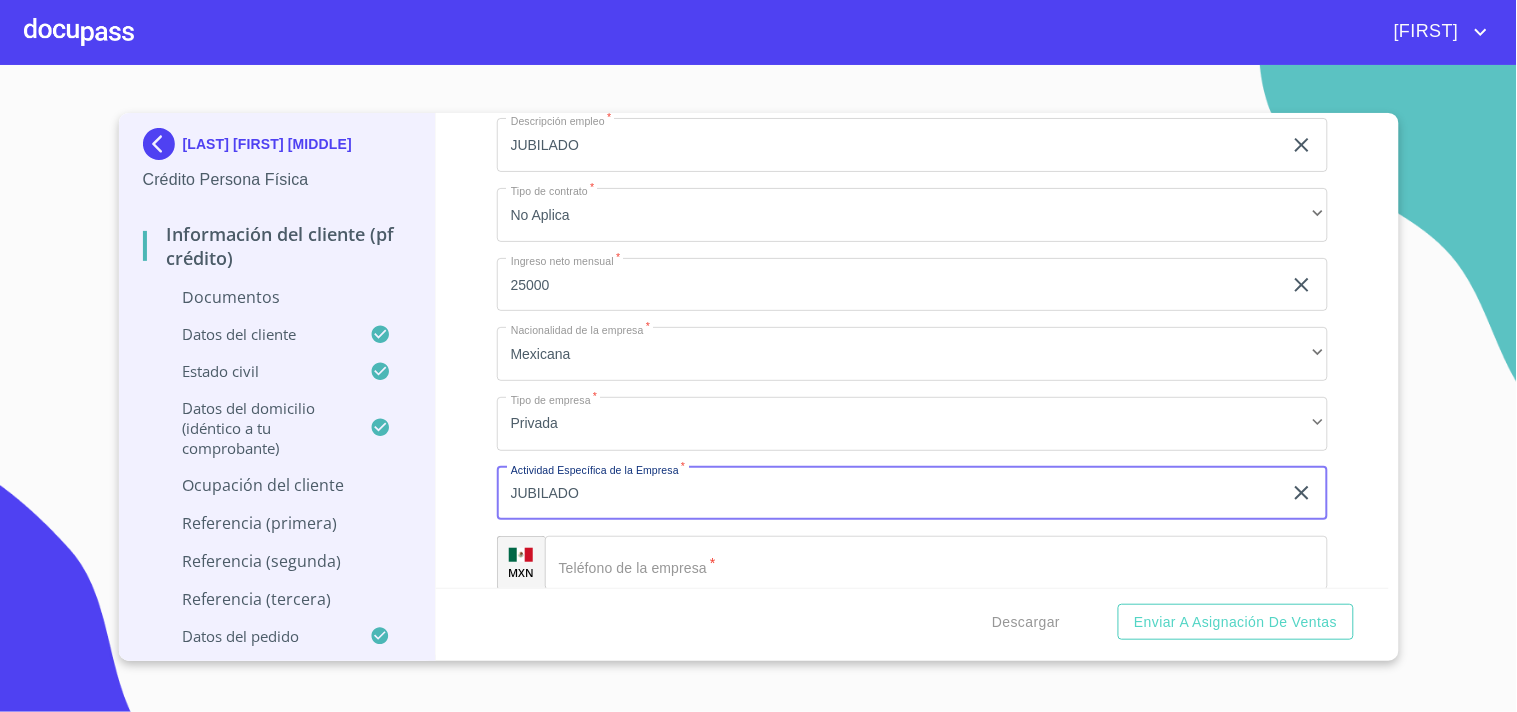 scroll, scrollTop: 5333, scrollLeft: 0, axis: vertical 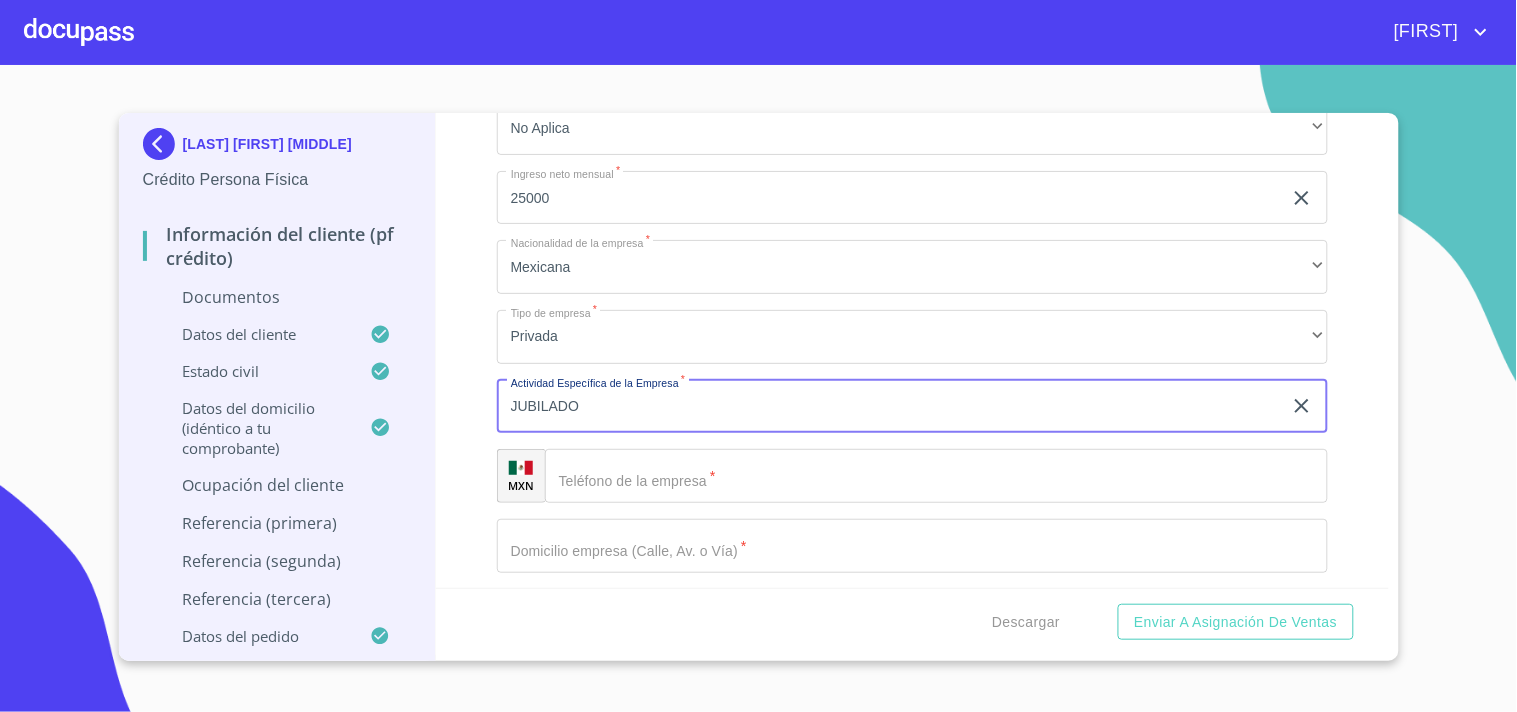 type on "JUBILADO" 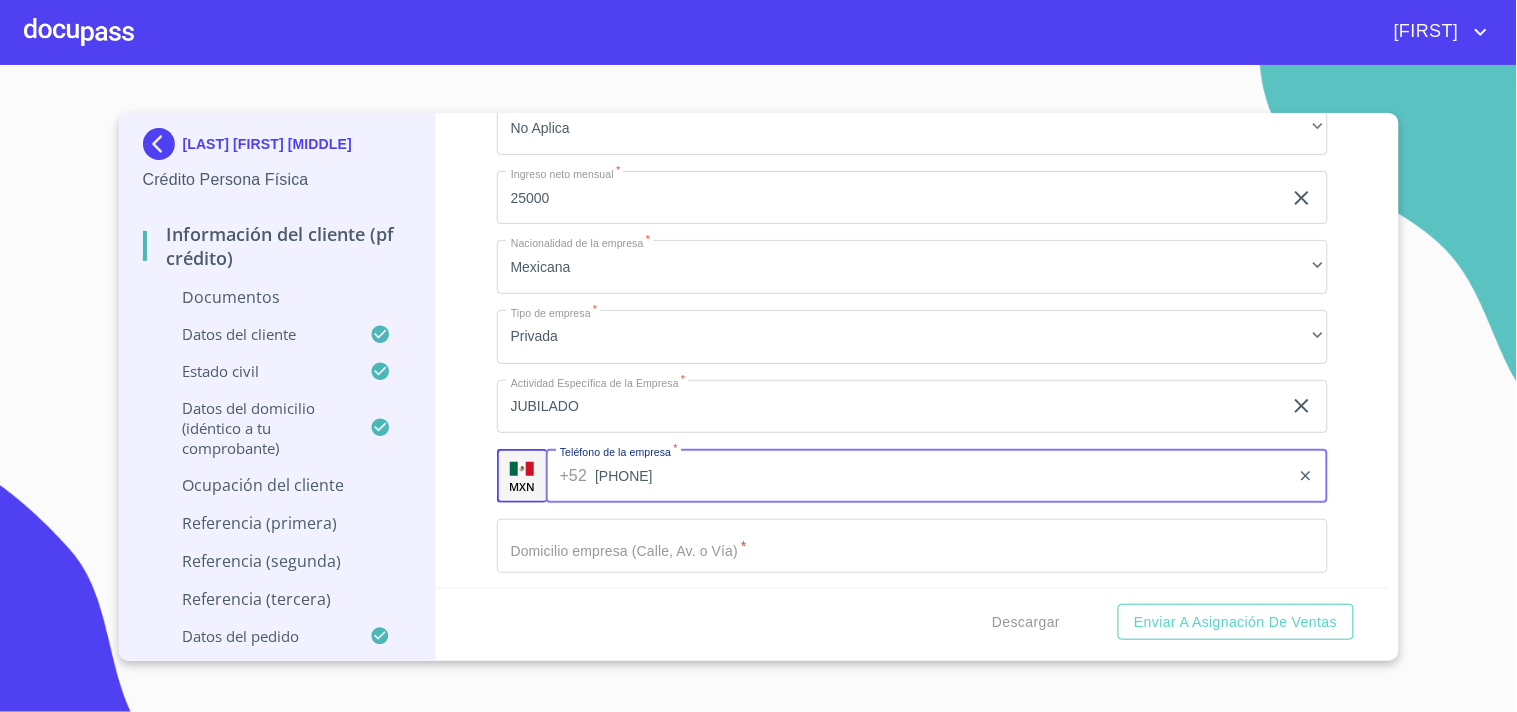 type on "[PHONE]" 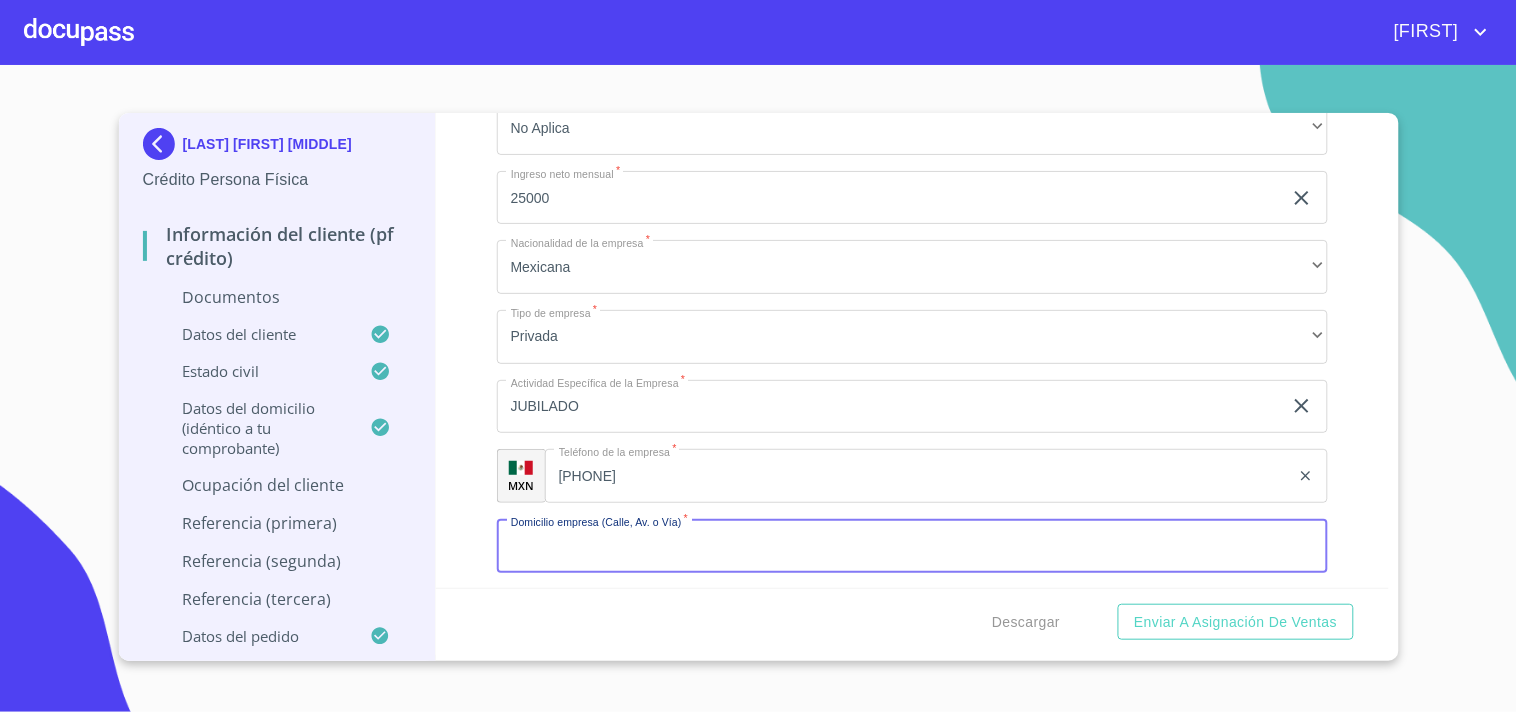 click on "Documento de identificación.   *" at bounding box center (912, 546) 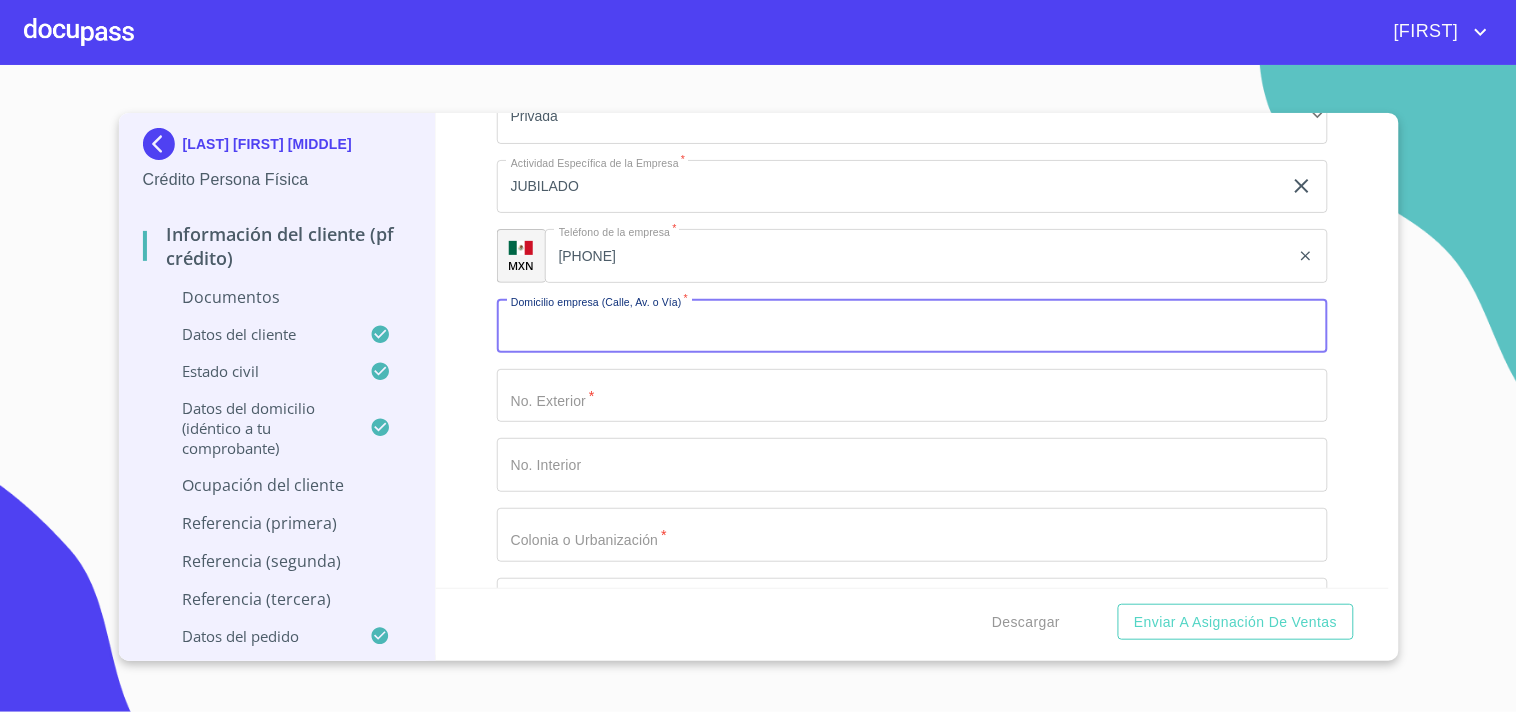 scroll, scrollTop: 5555, scrollLeft: 0, axis: vertical 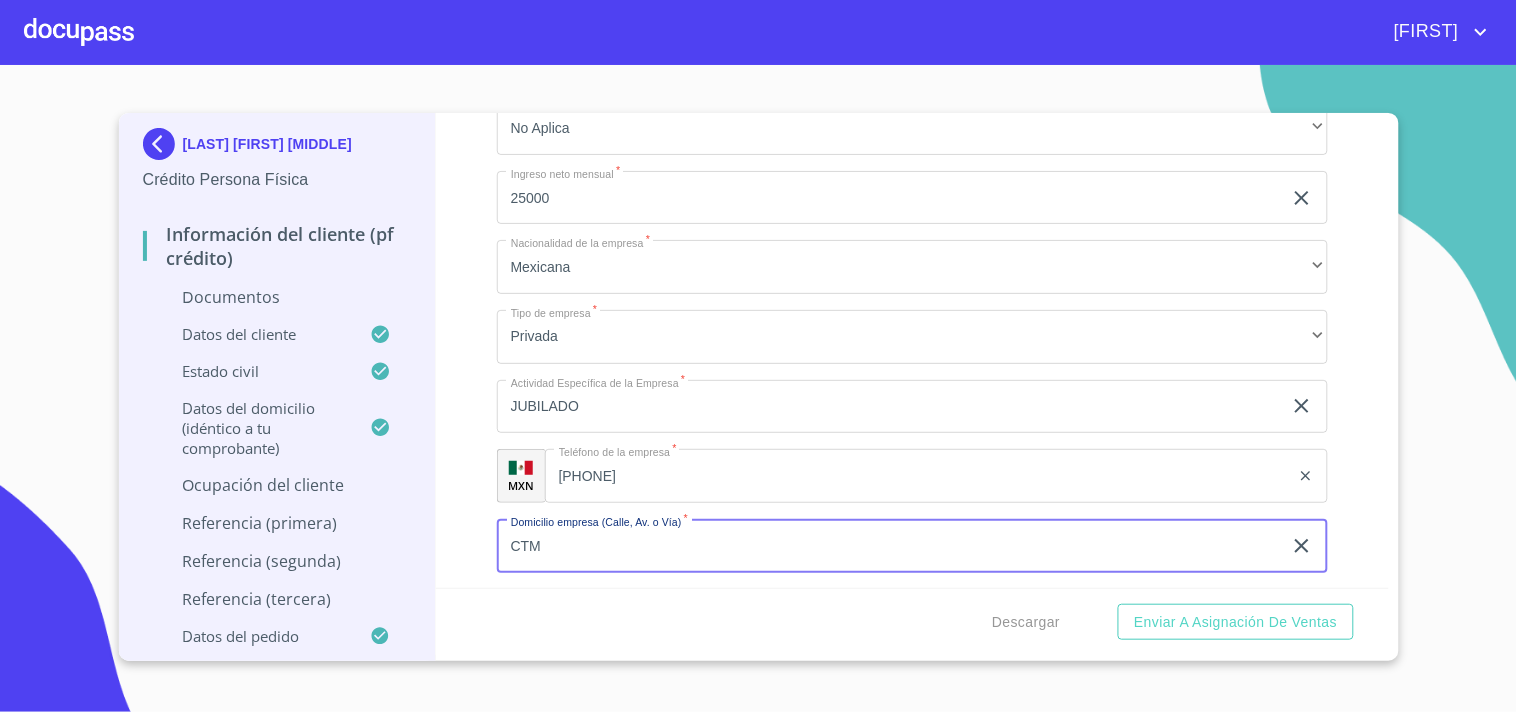 type on "CTM" 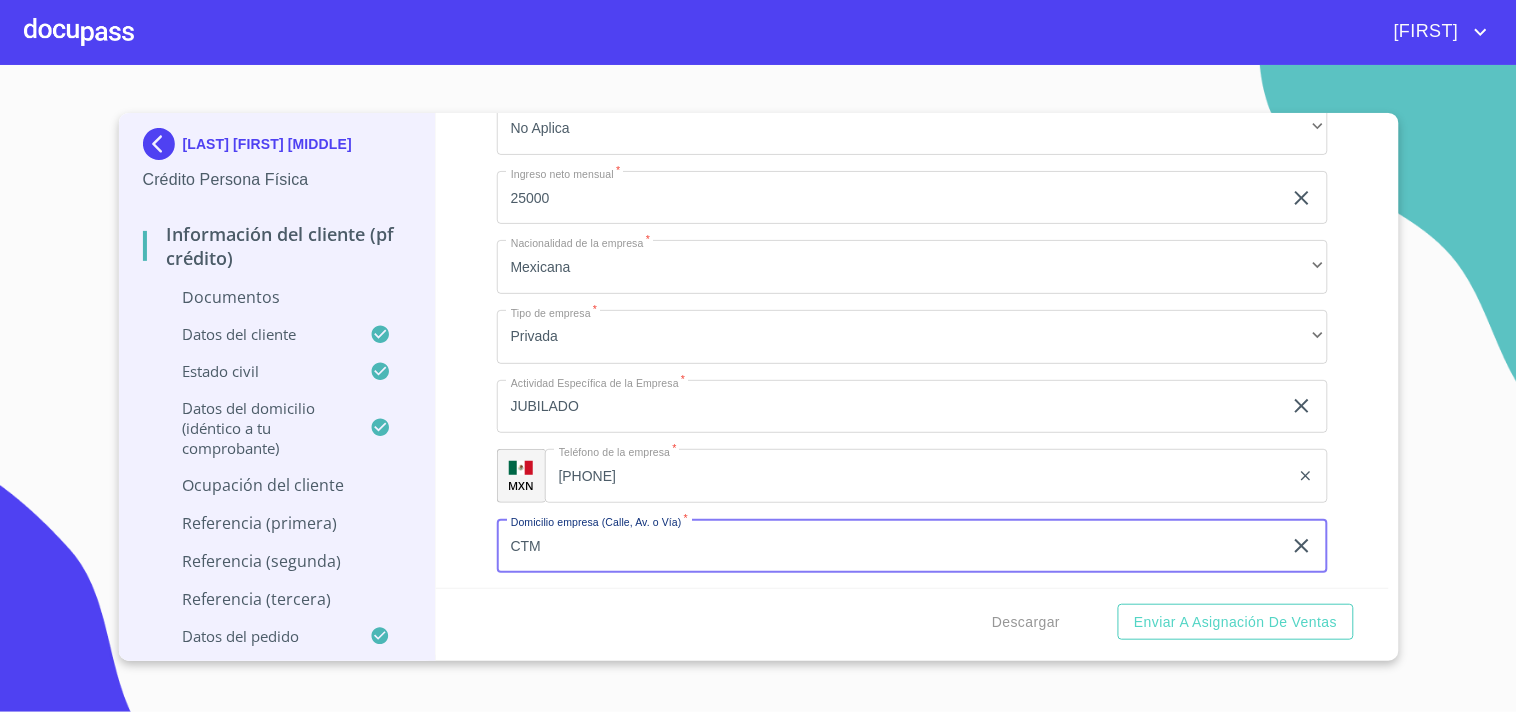scroll, scrollTop: 5597, scrollLeft: 0, axis: vertical 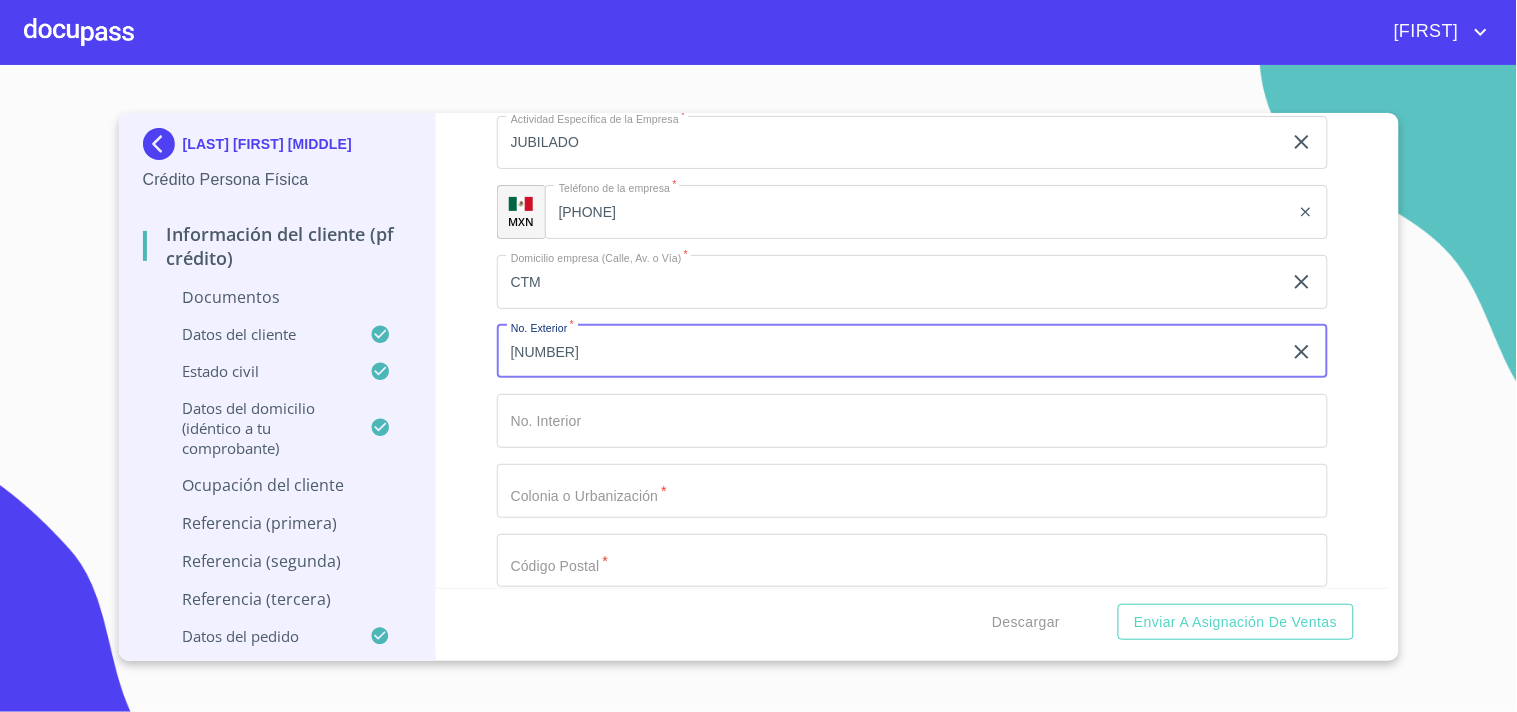 type on "[NUMBER]" 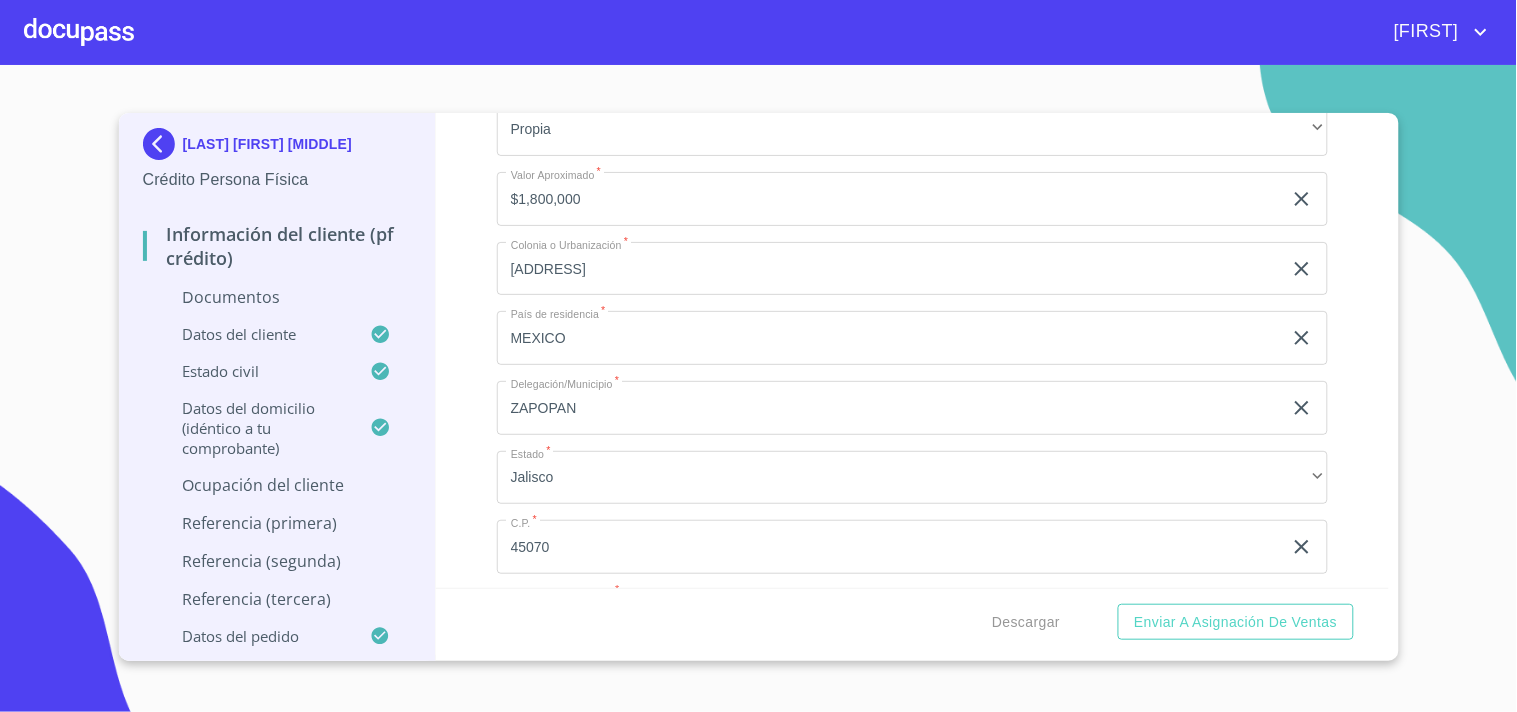 scroll, scrollTop: 4264, scrollLeft: 0, axis: vertical 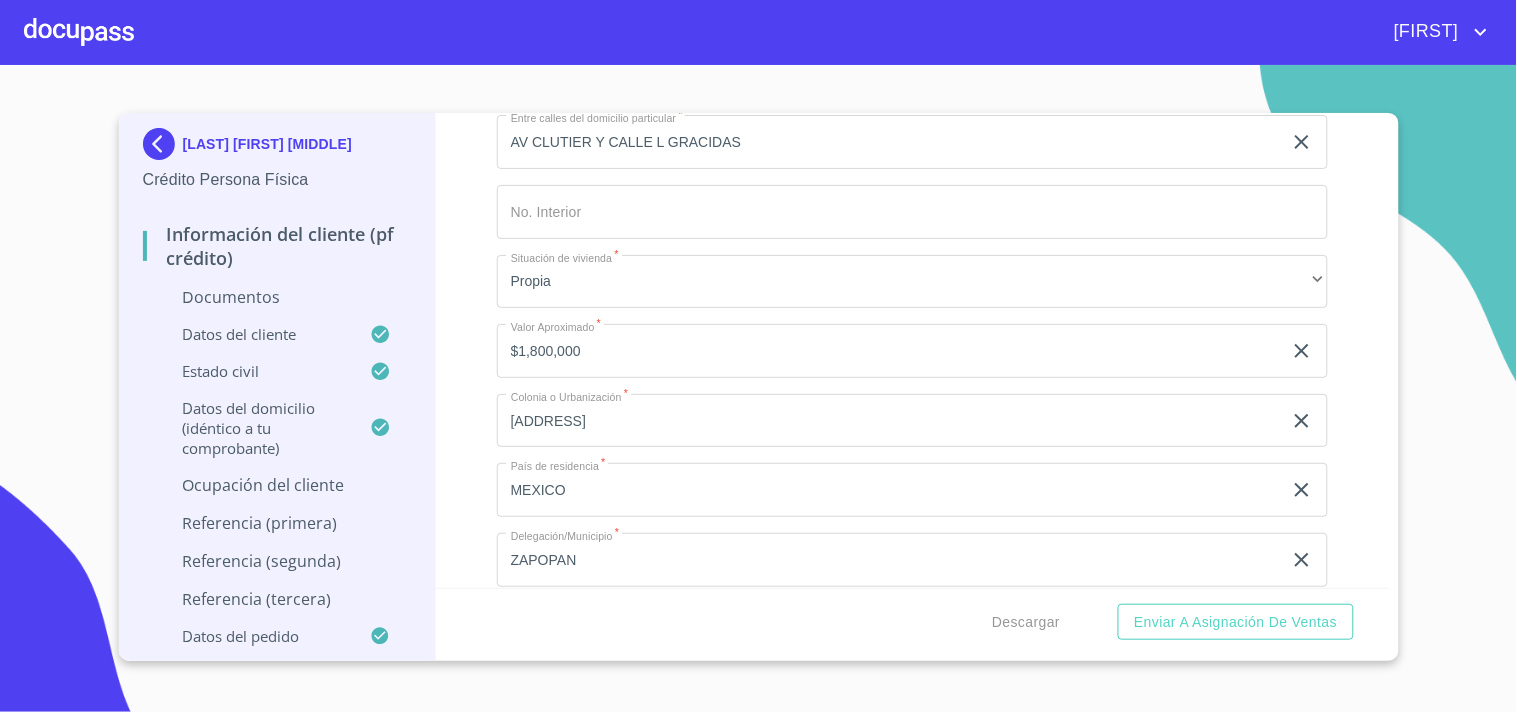 type on "COLI INFONAVIT 1RA SECCION" 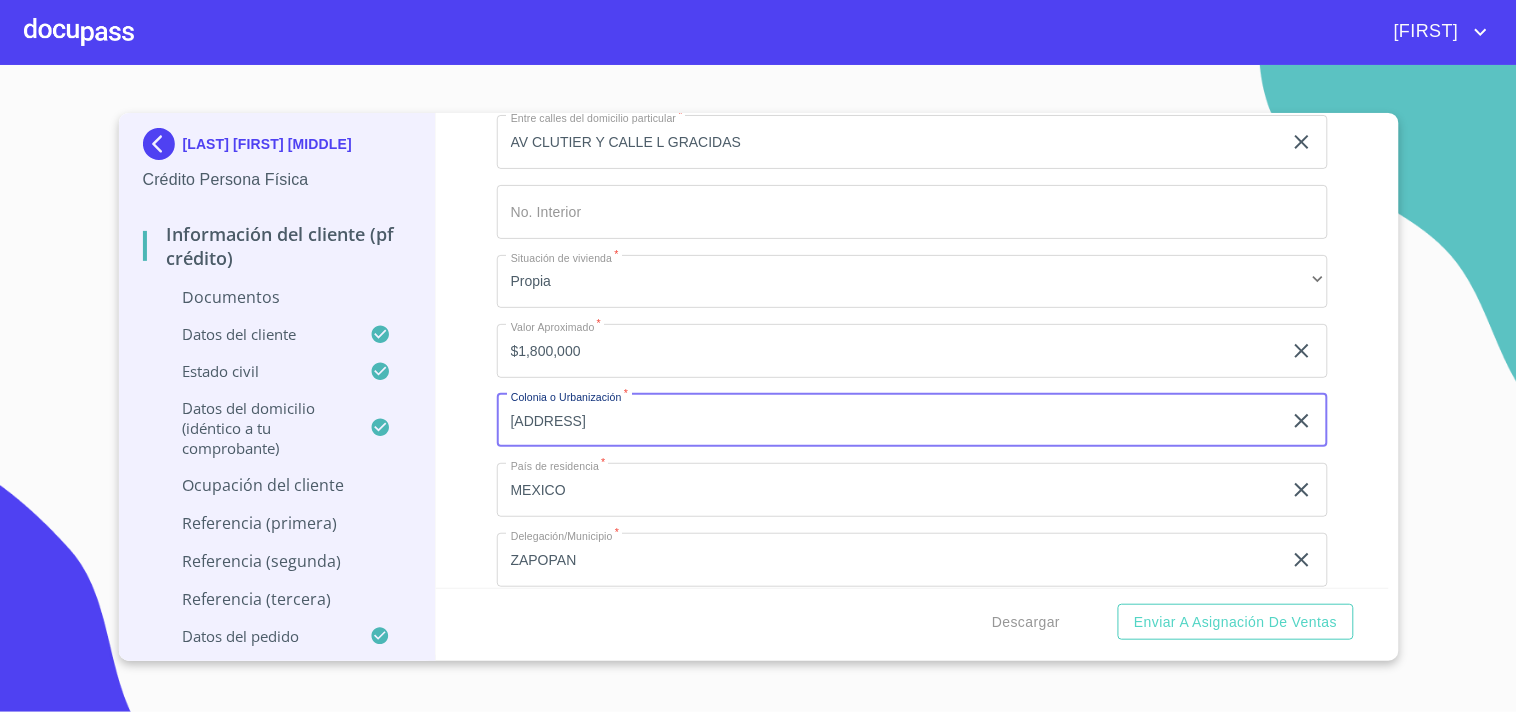 drag, startPoint x: 728, startPoint y: 426, endPoint x: 543, endPoint y: 430, distance: 185.04324 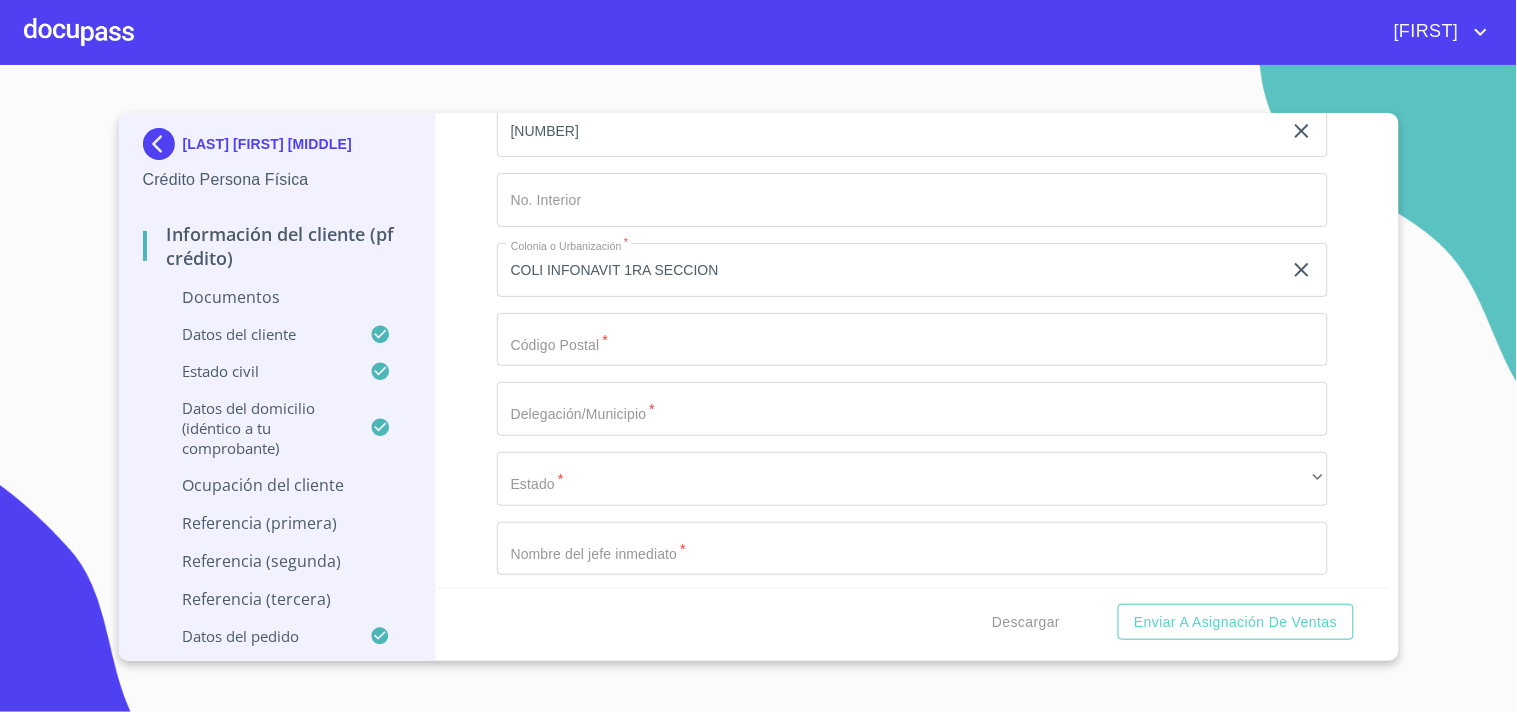 scroll, scrollTop: 5820, scrollLeft: 0, axis: vertical 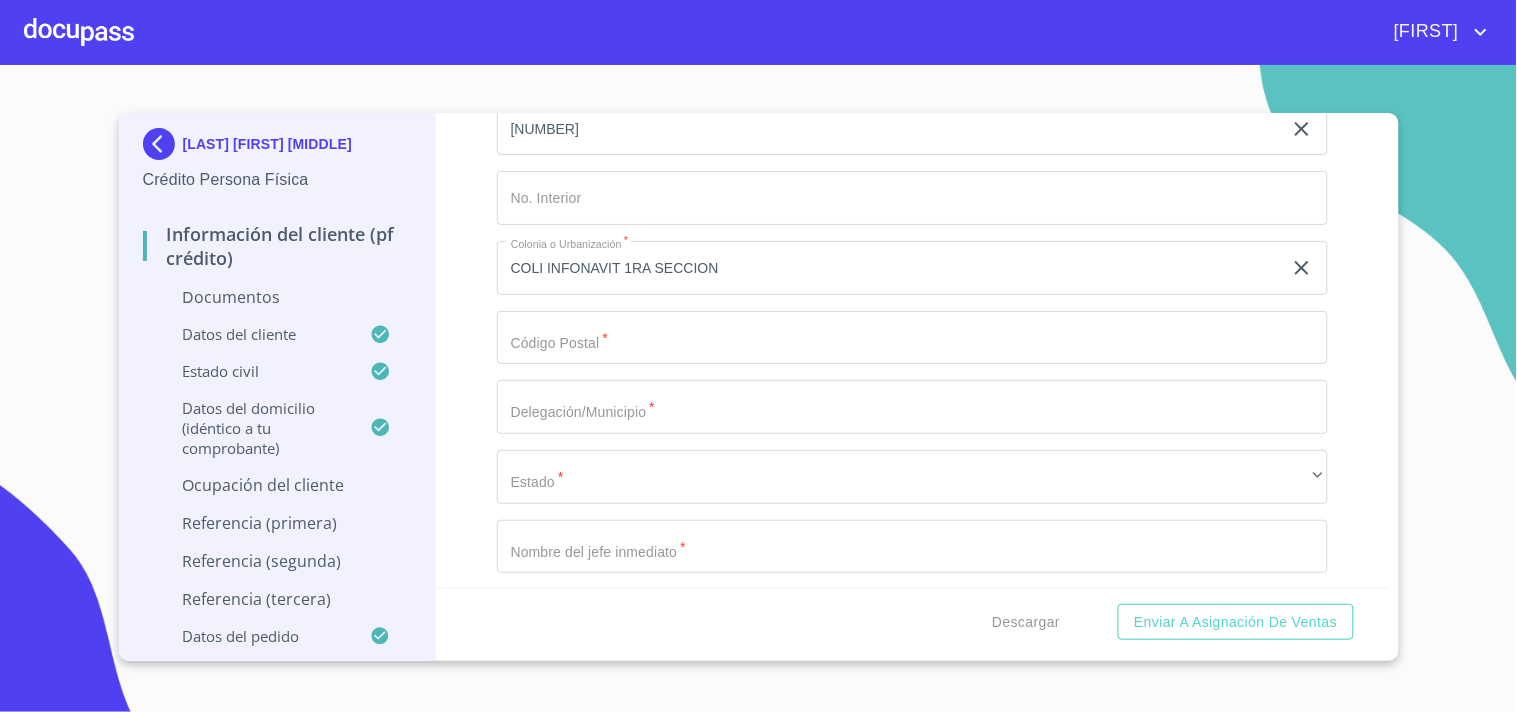 type on "COLI INFONAVIT 1RA SECCION" 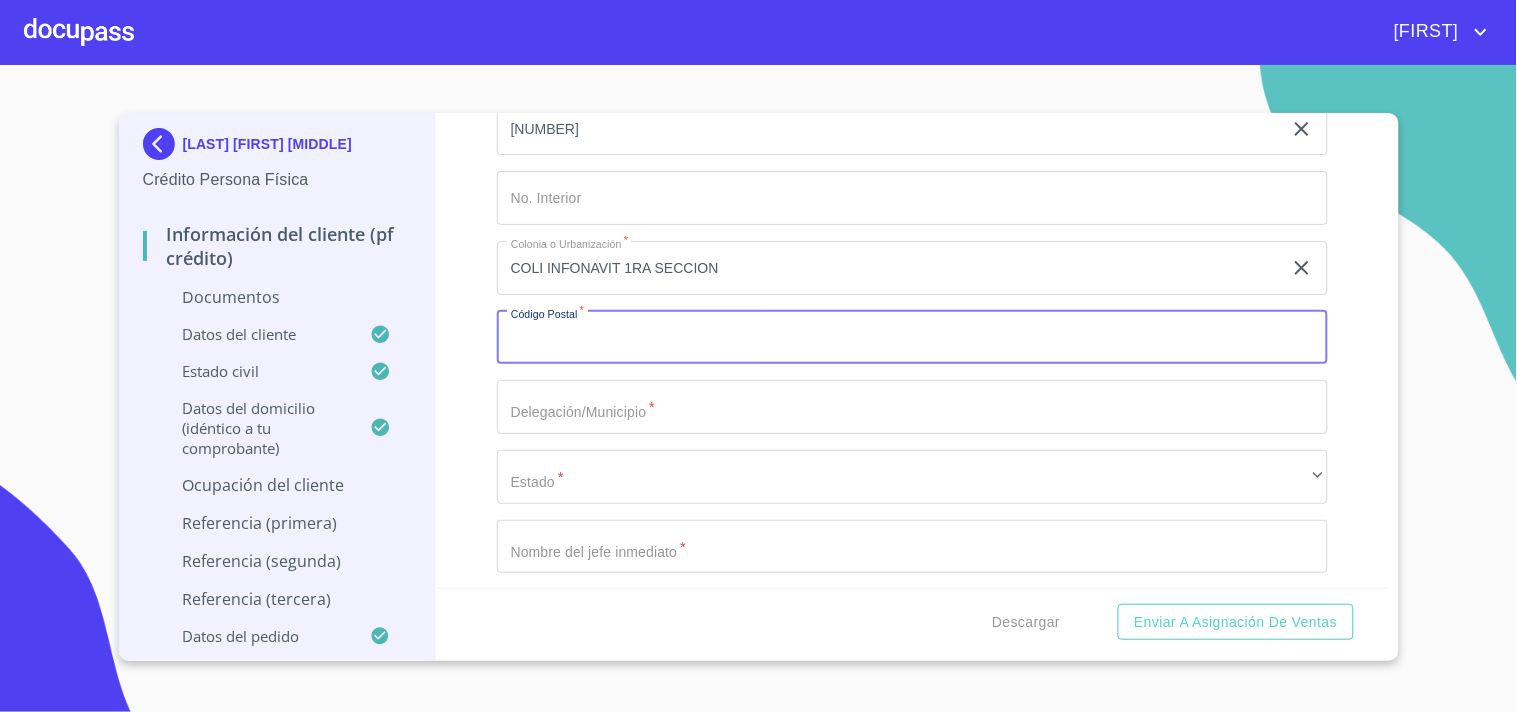 click on "Documento de identificación.   *" at bounding box center (912, 338) 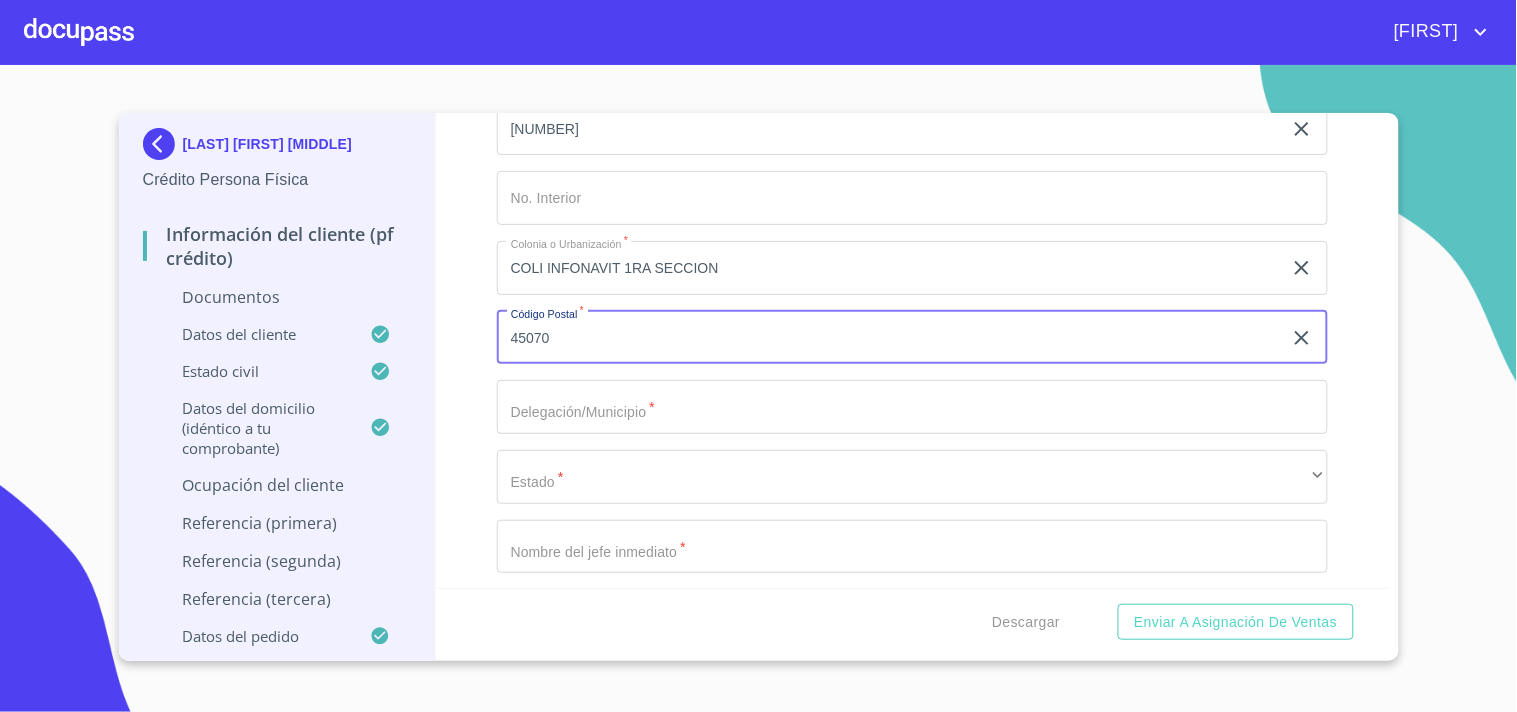 type on "45070" 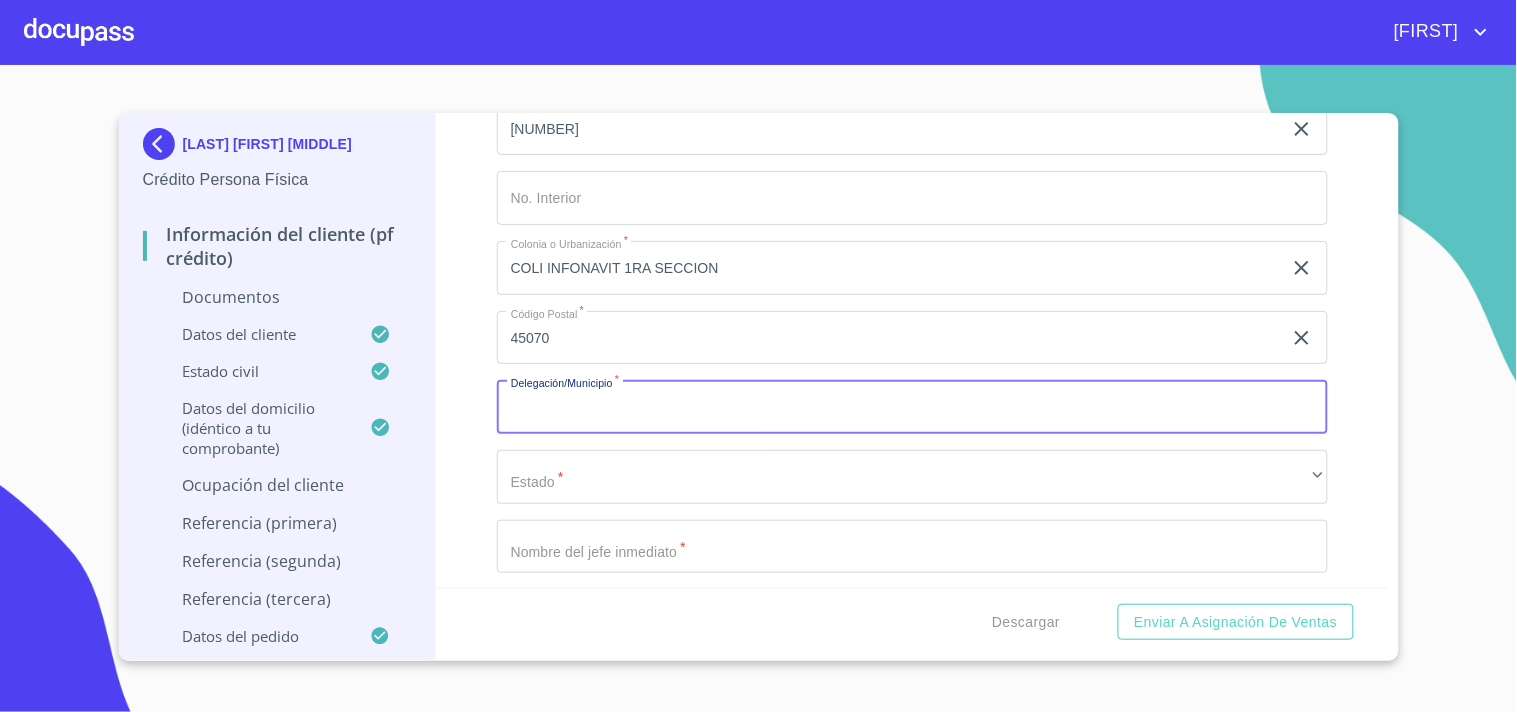 click on "Documento de identificación.   *" at bounding box center (912, 407) 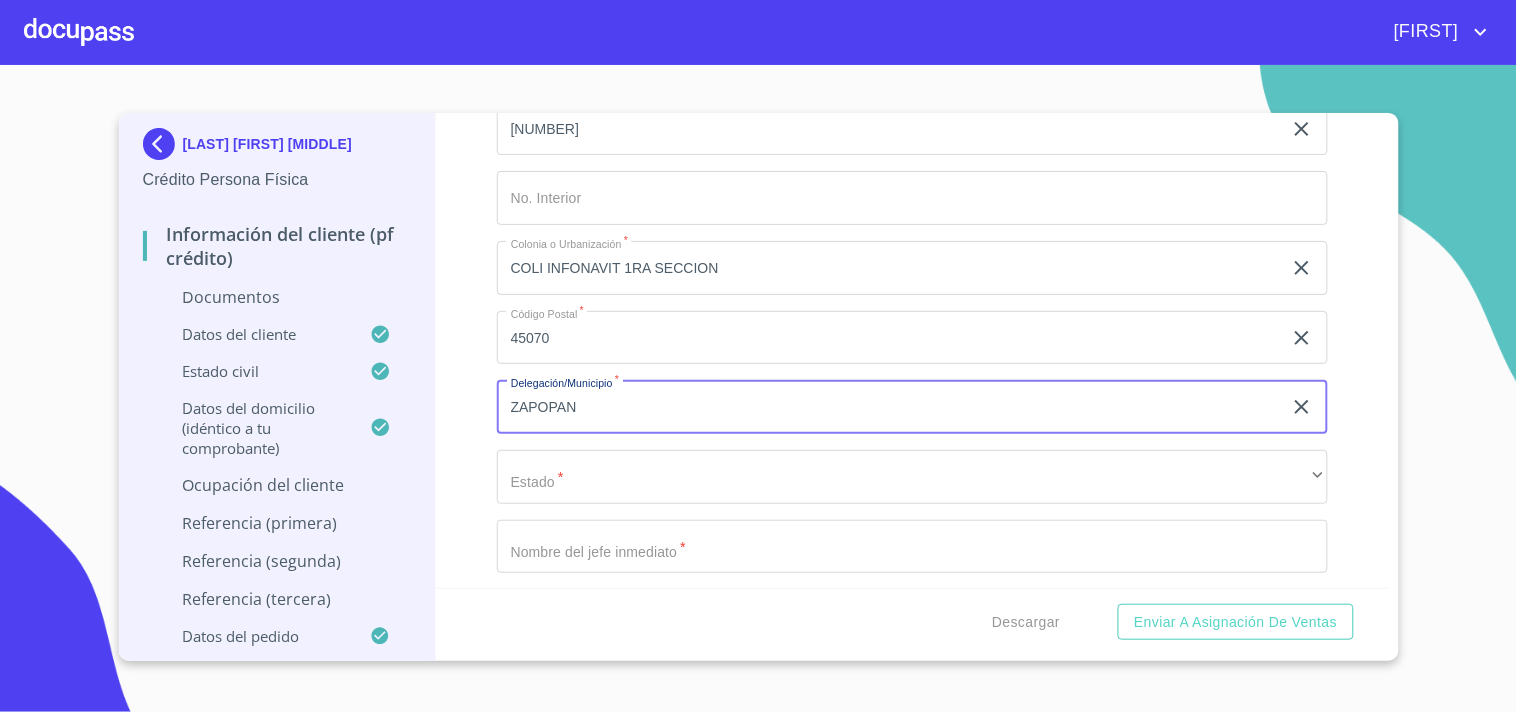 type on "ZAPOPAN" 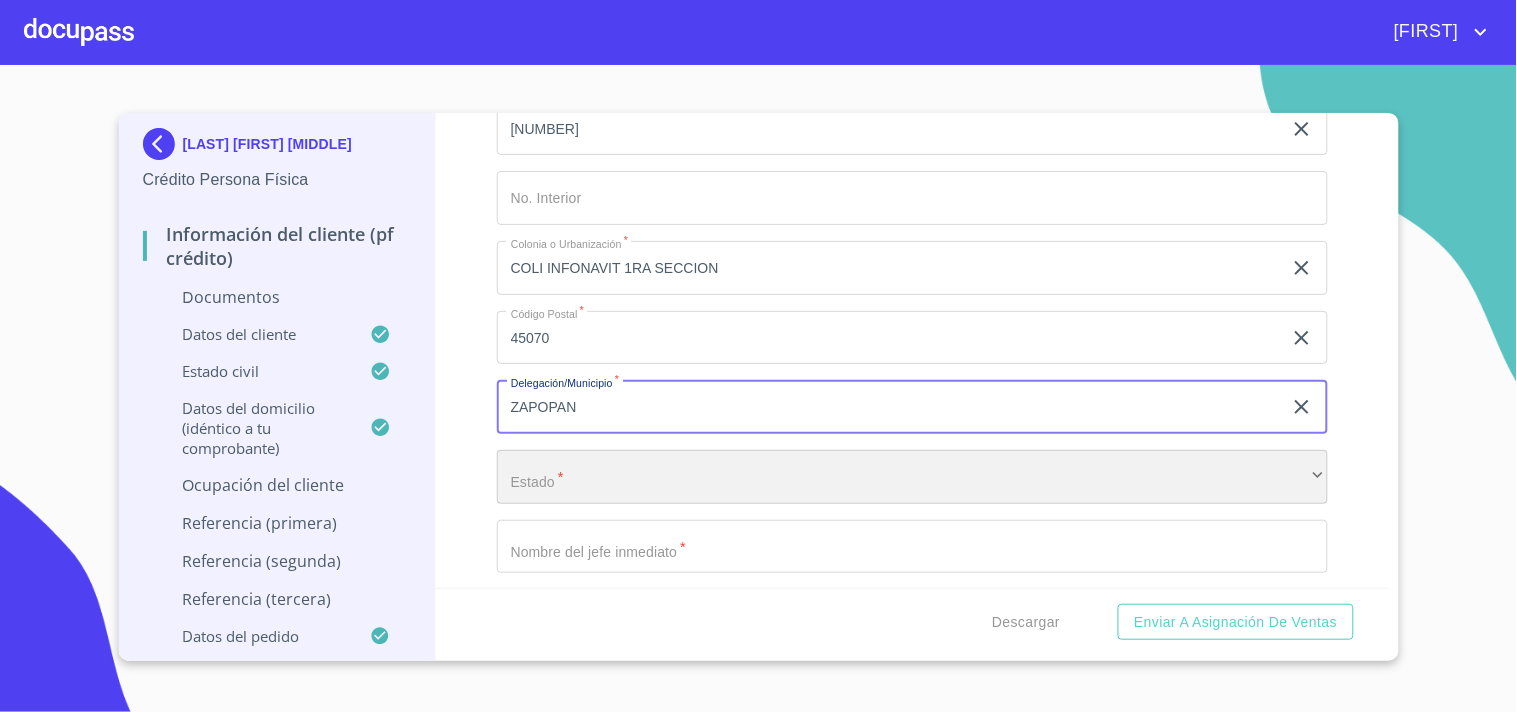 click on "​" at bounding box center [912, 477] 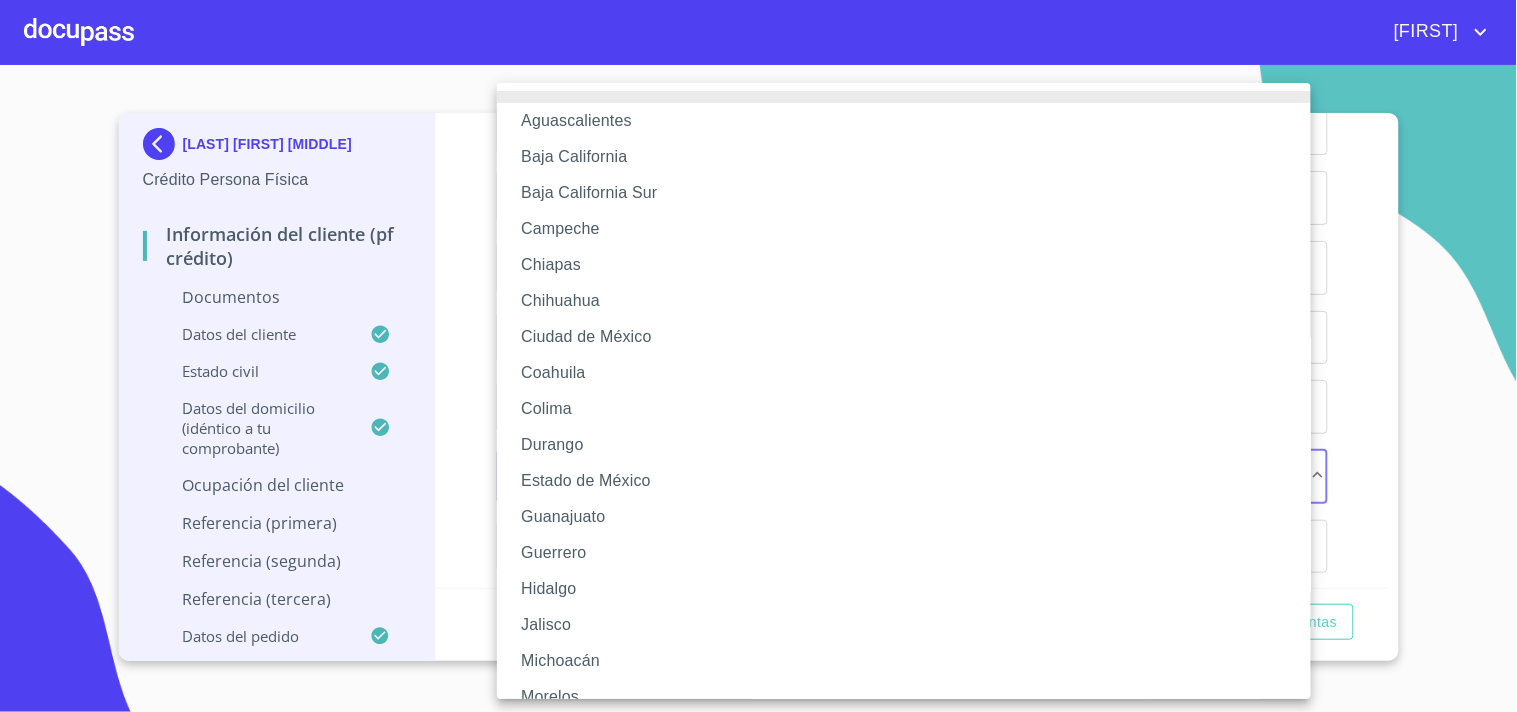 type 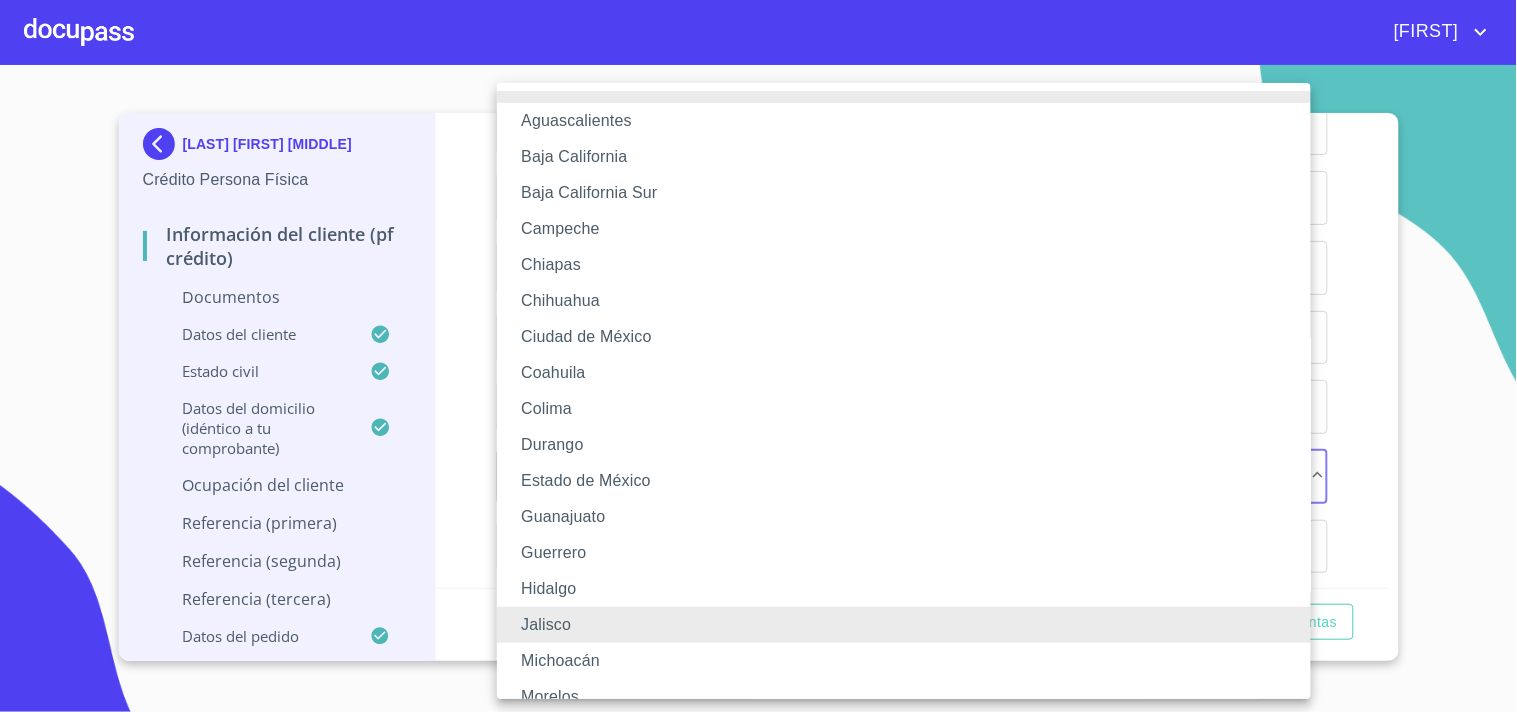 type 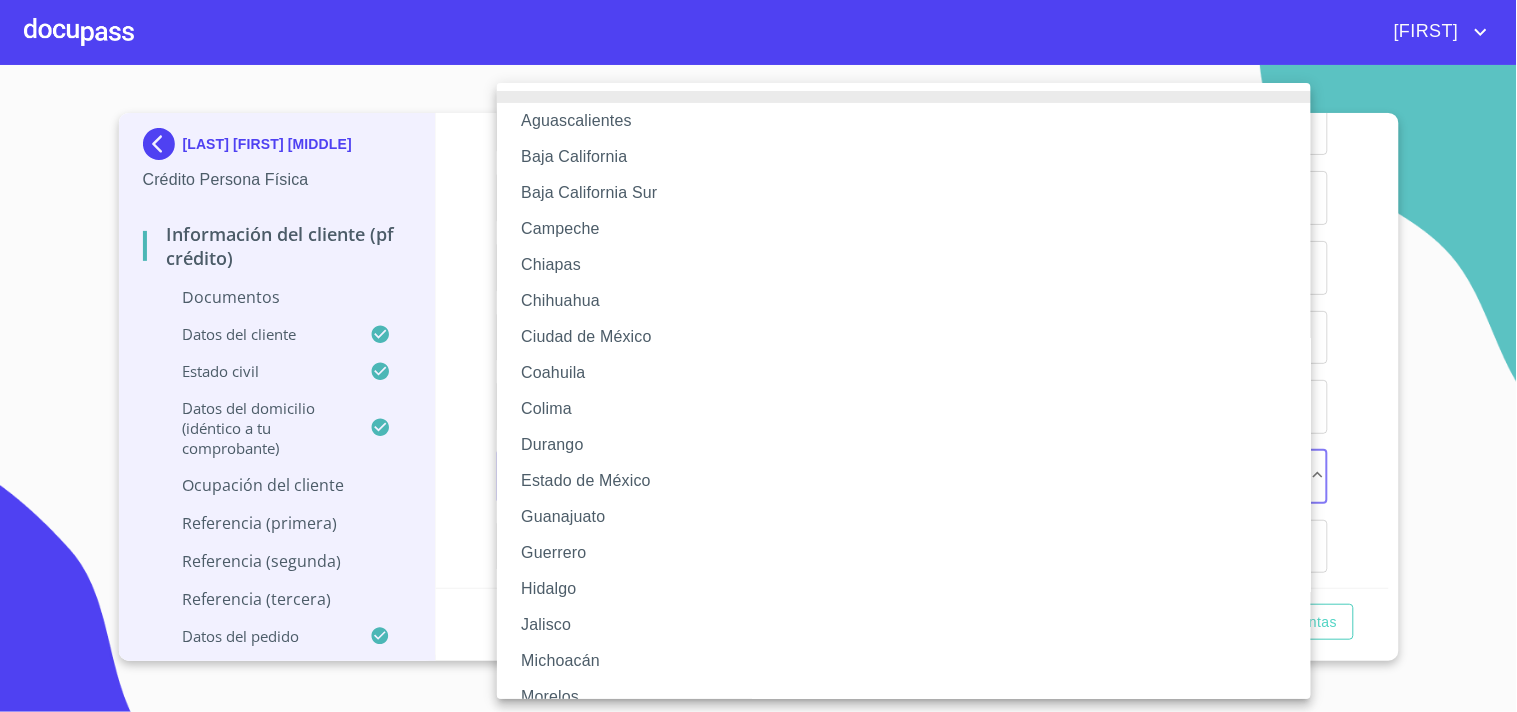 click on "Jalisco" at bounding box center (912, 625) 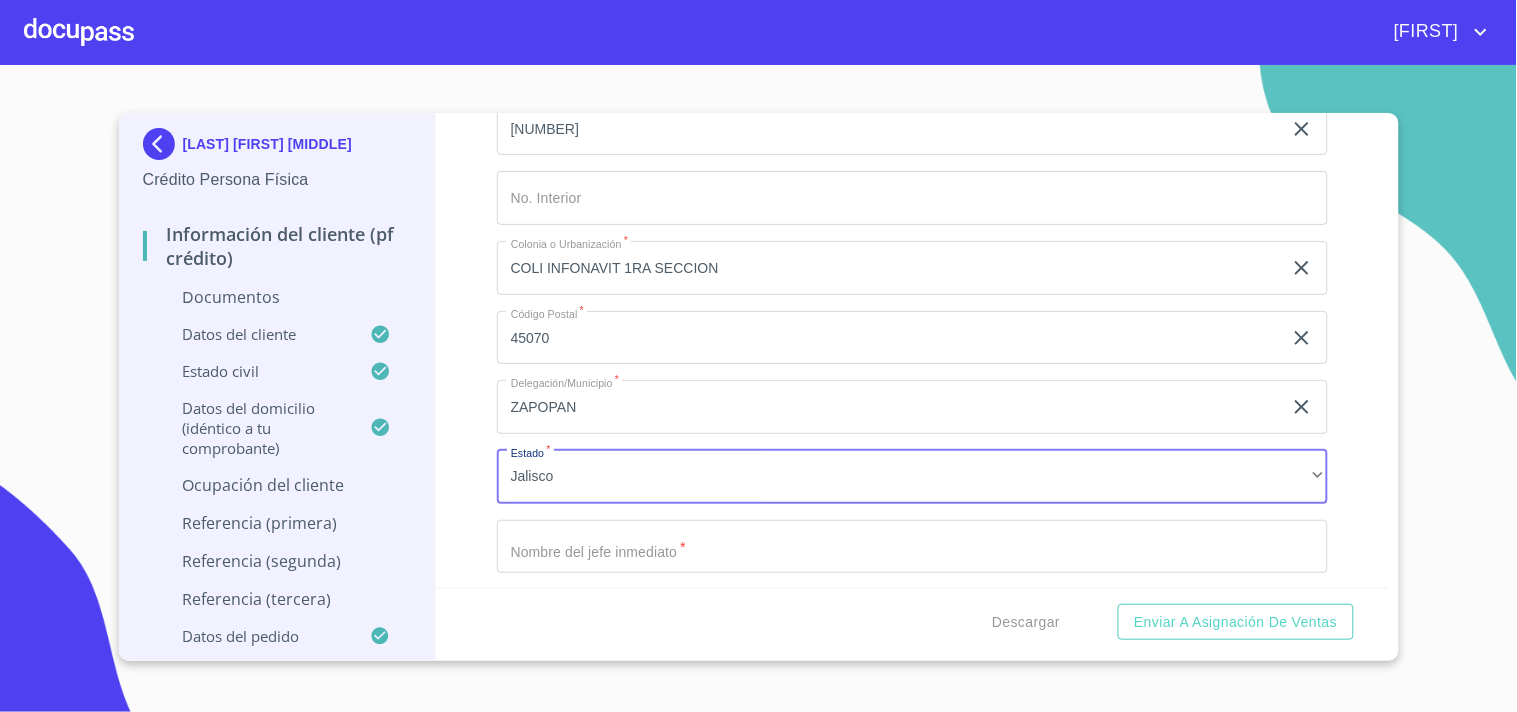 click on "Documento de identificación.   *" at bounding box center [889, -3175] 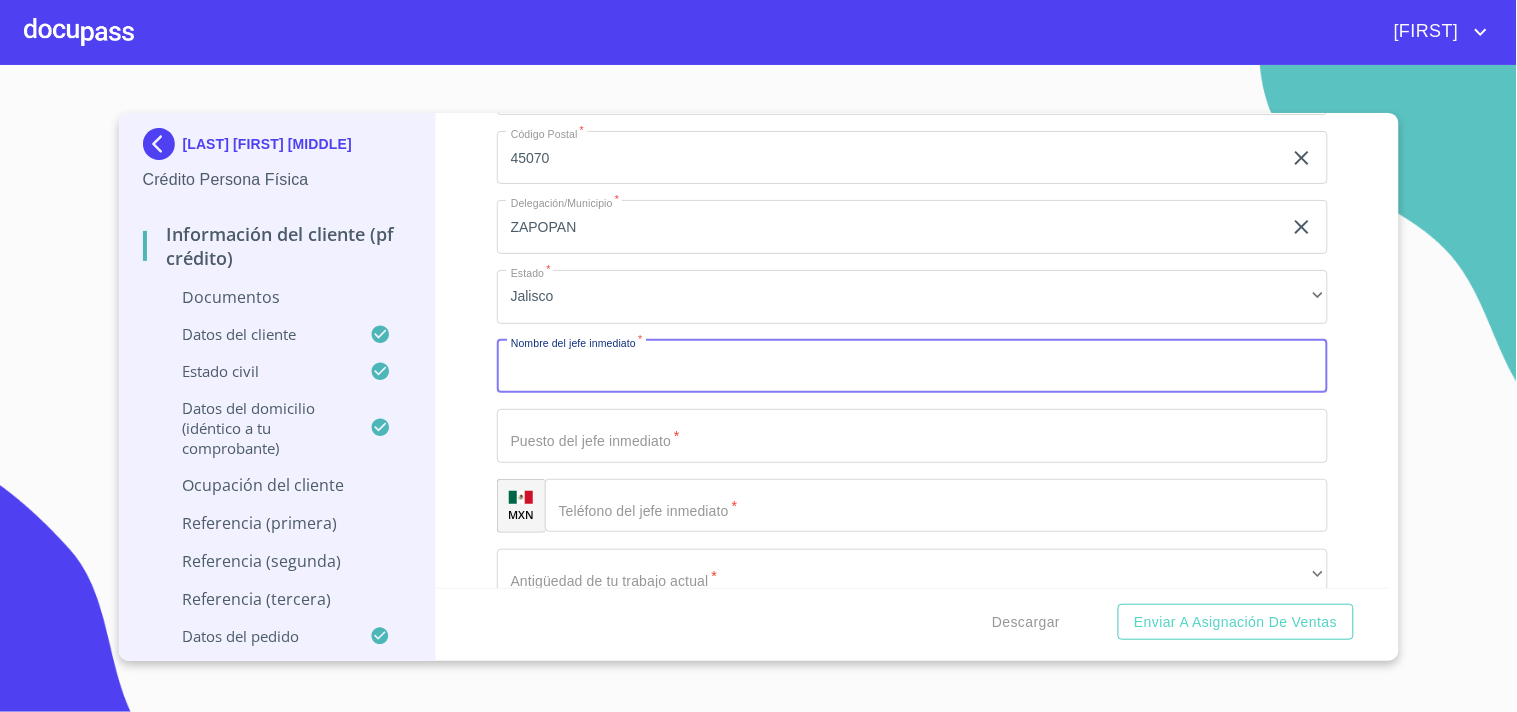 scroll, scrollTop: 6042, scrollLeft: 0, axis: vertical 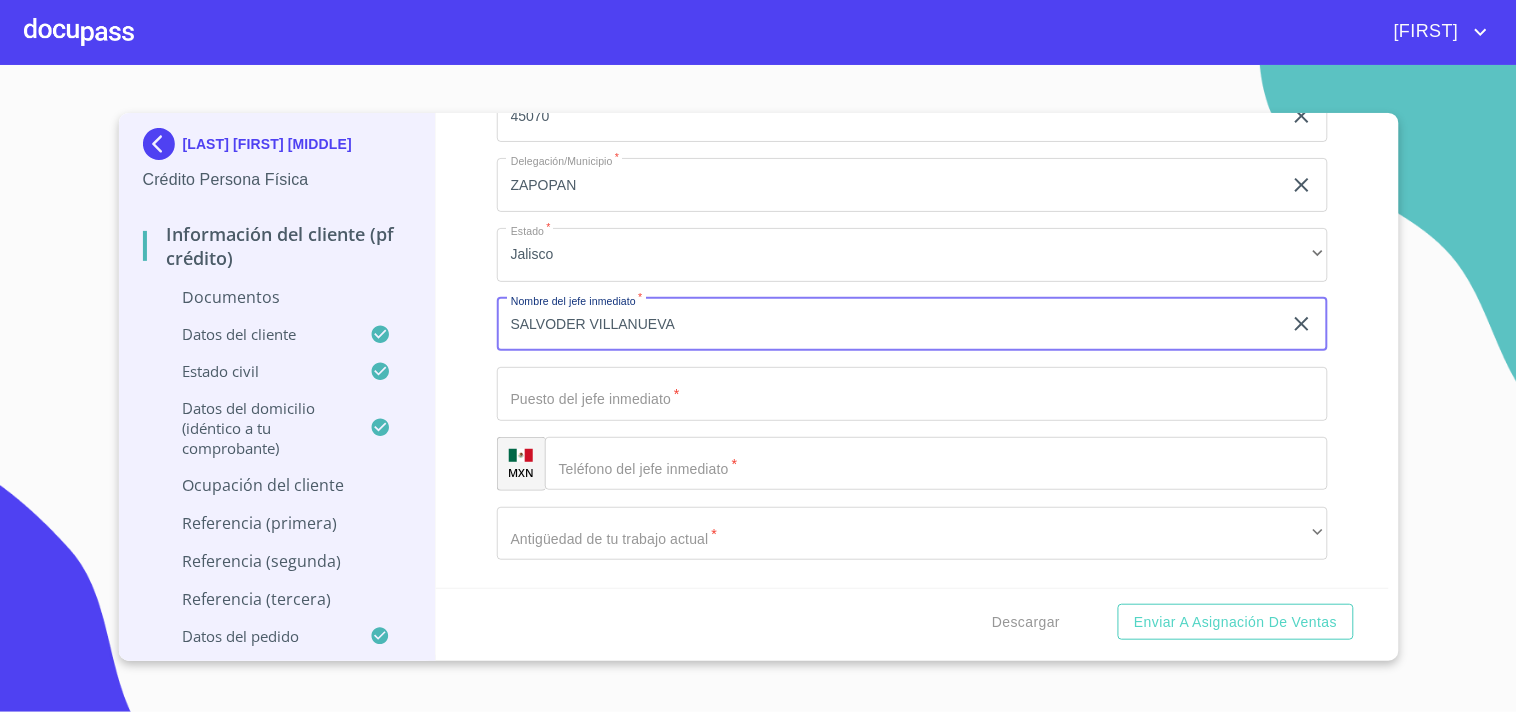 type on "SALVODER VILLANUEVA" 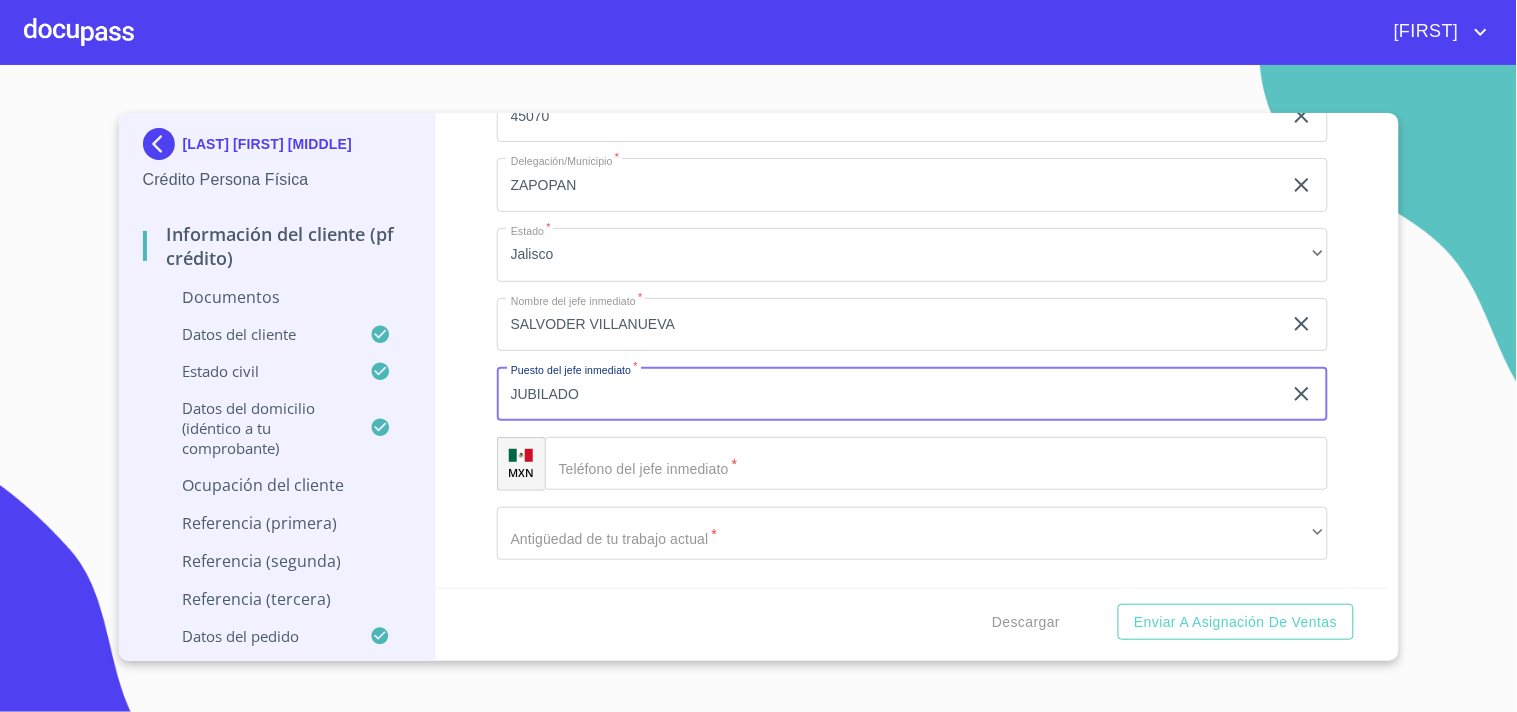 type on "JUBILADO" 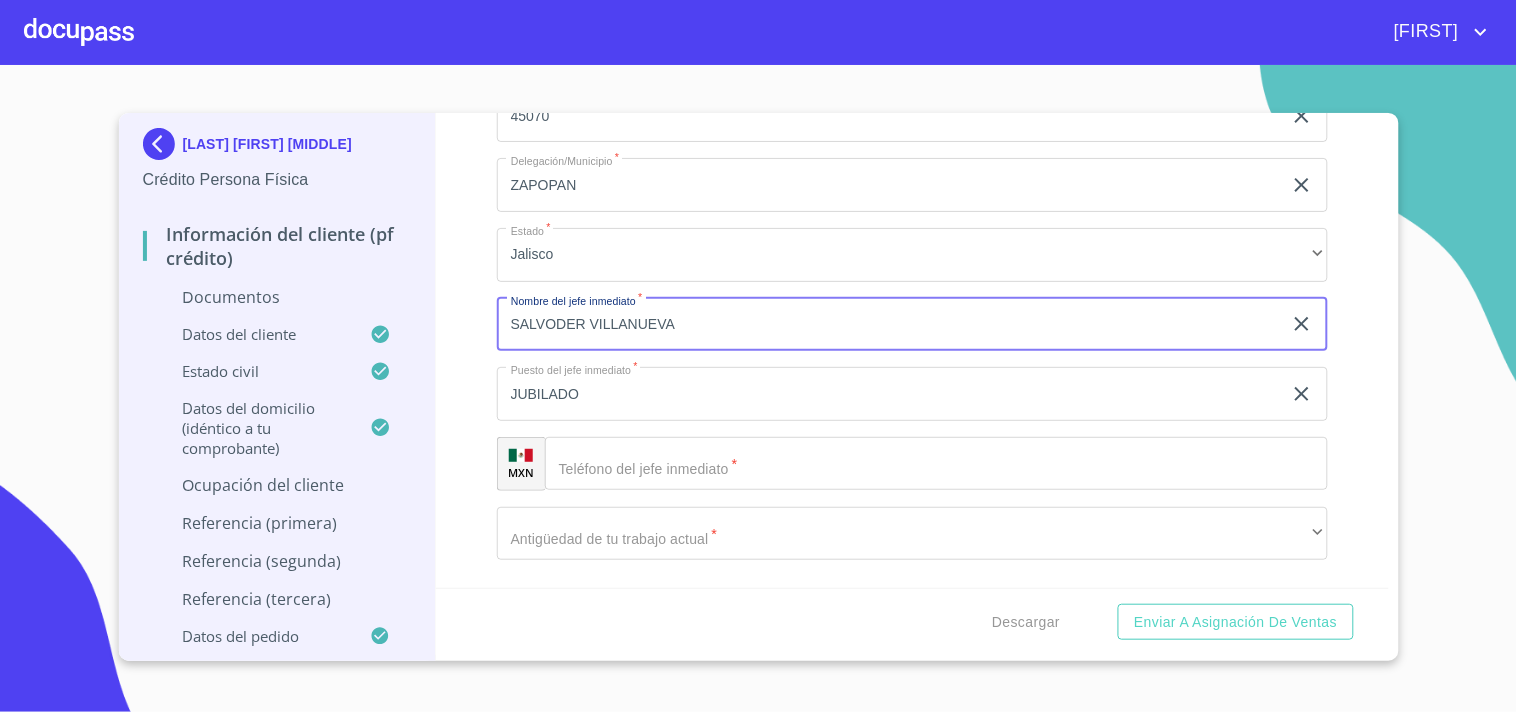 drag, startPoint x: 588, startPoint y: 328, endPoint x: 542, endPoint y: 333, distance: 46.270943 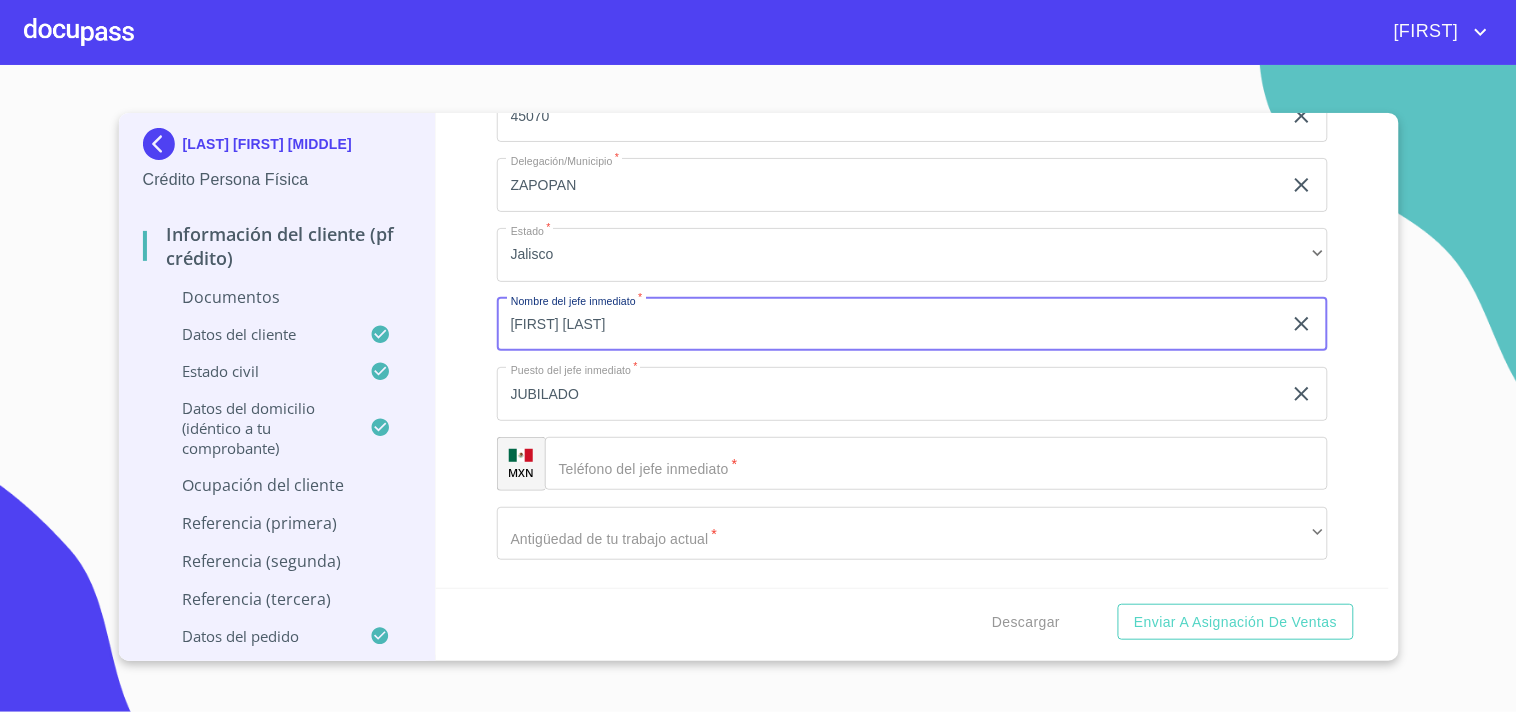 type on "[FIRST] [LAST]" 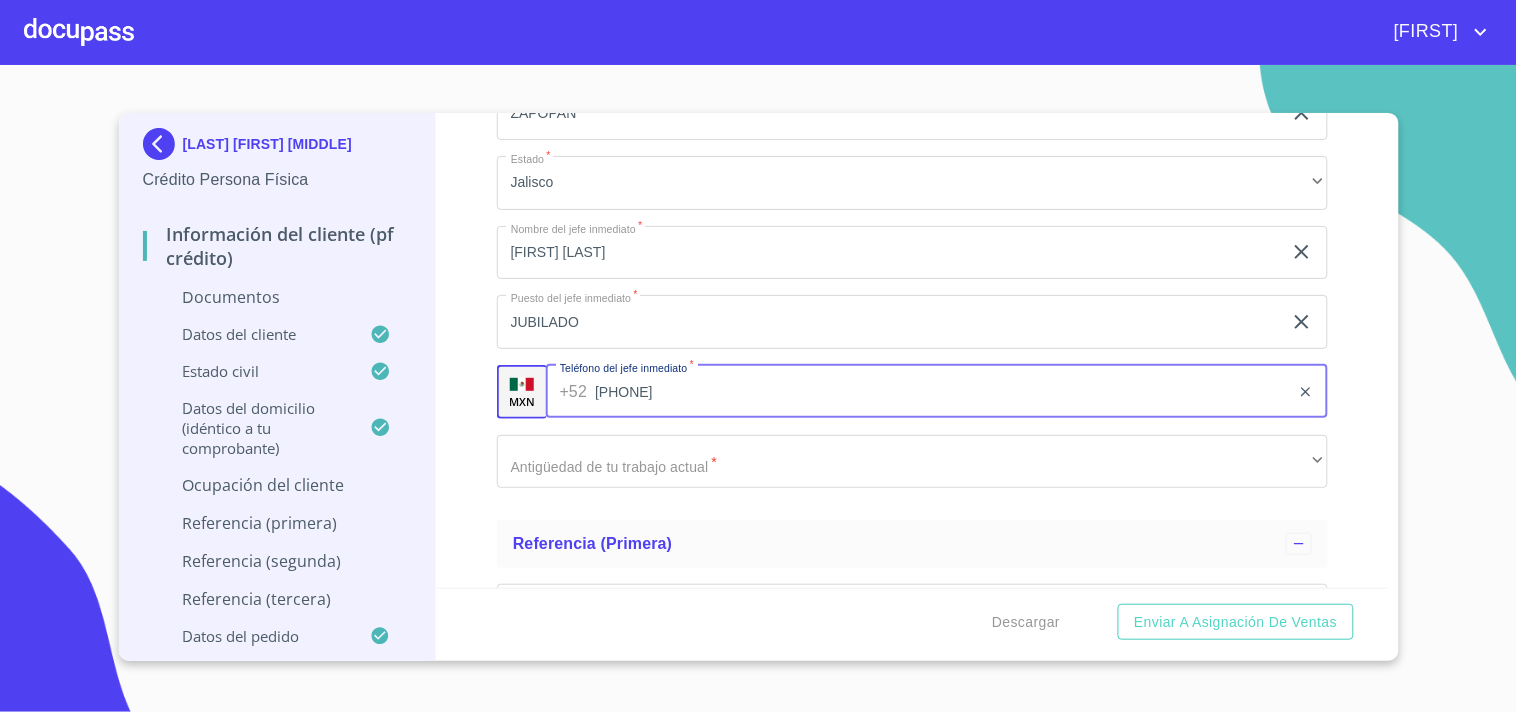 scroll, scrollTop: 6153, scrollLeft: 0, axis: vertical 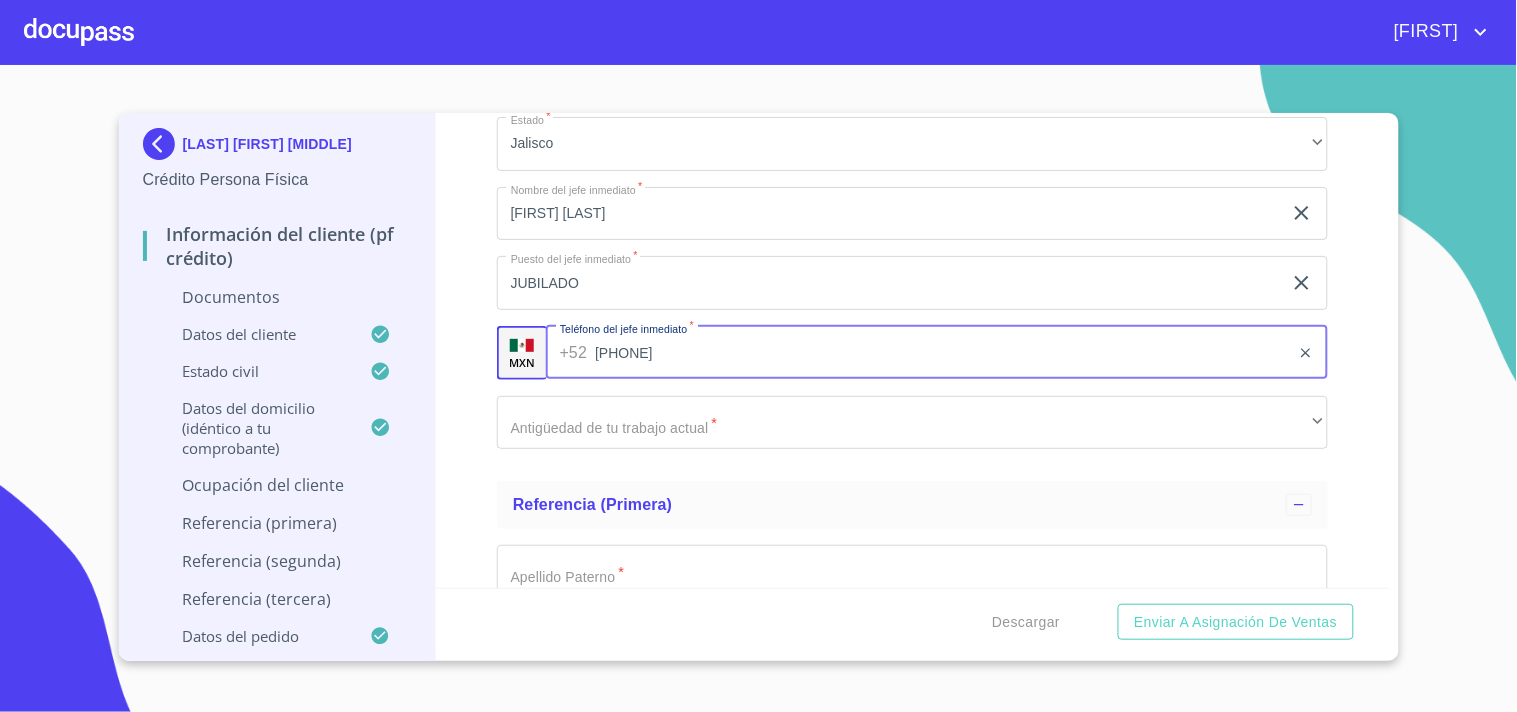 type on "[PHONE]" 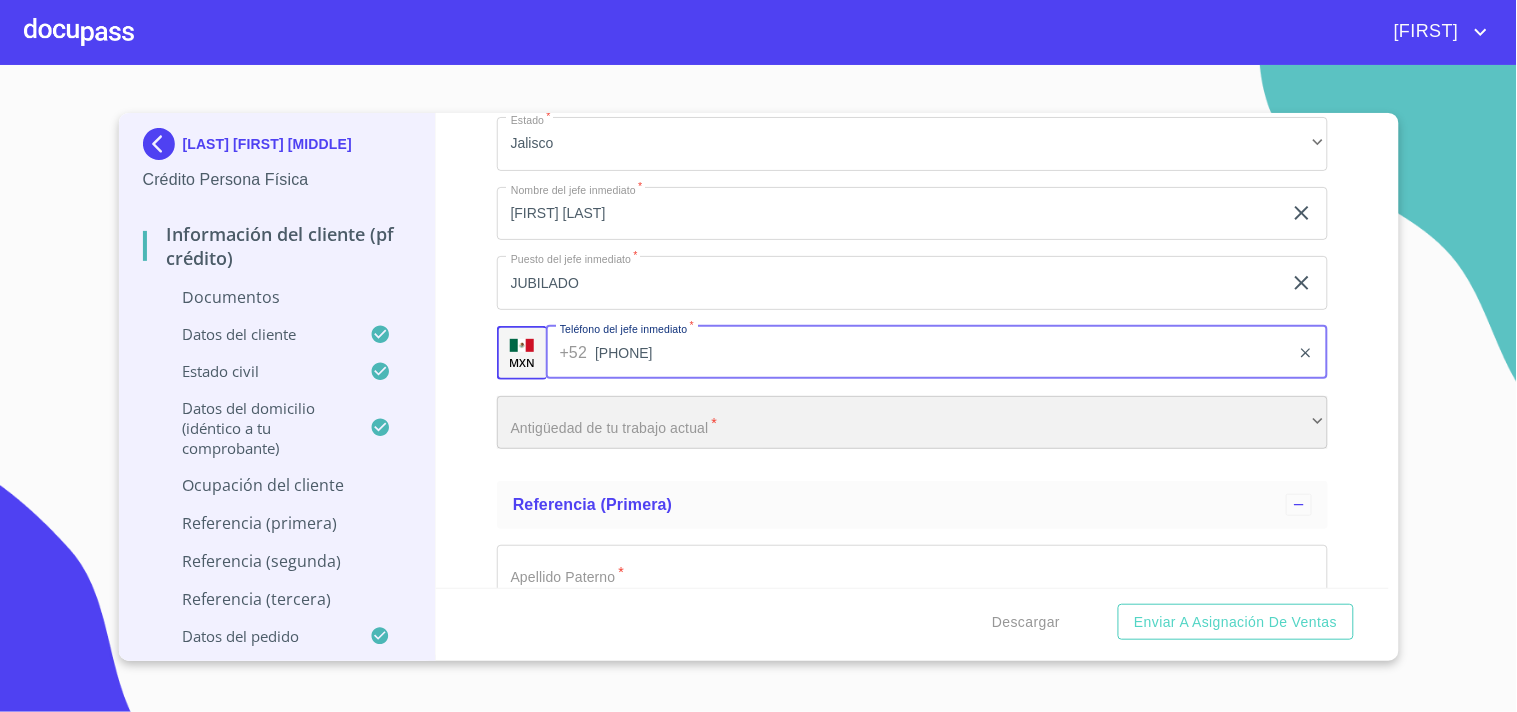 click on "​" at bounding box center [912, 423] 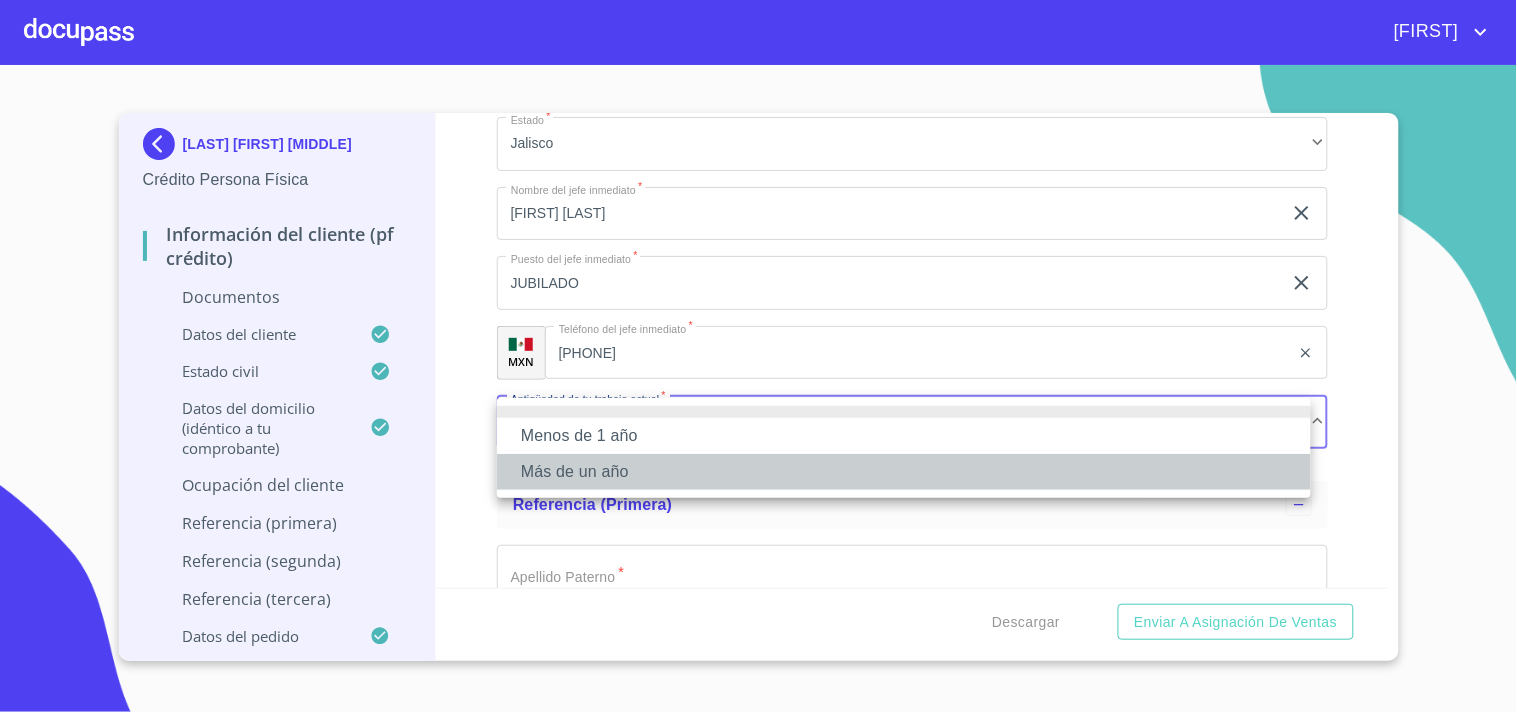 click on "Más de un año" at bounding box center (904, 472) 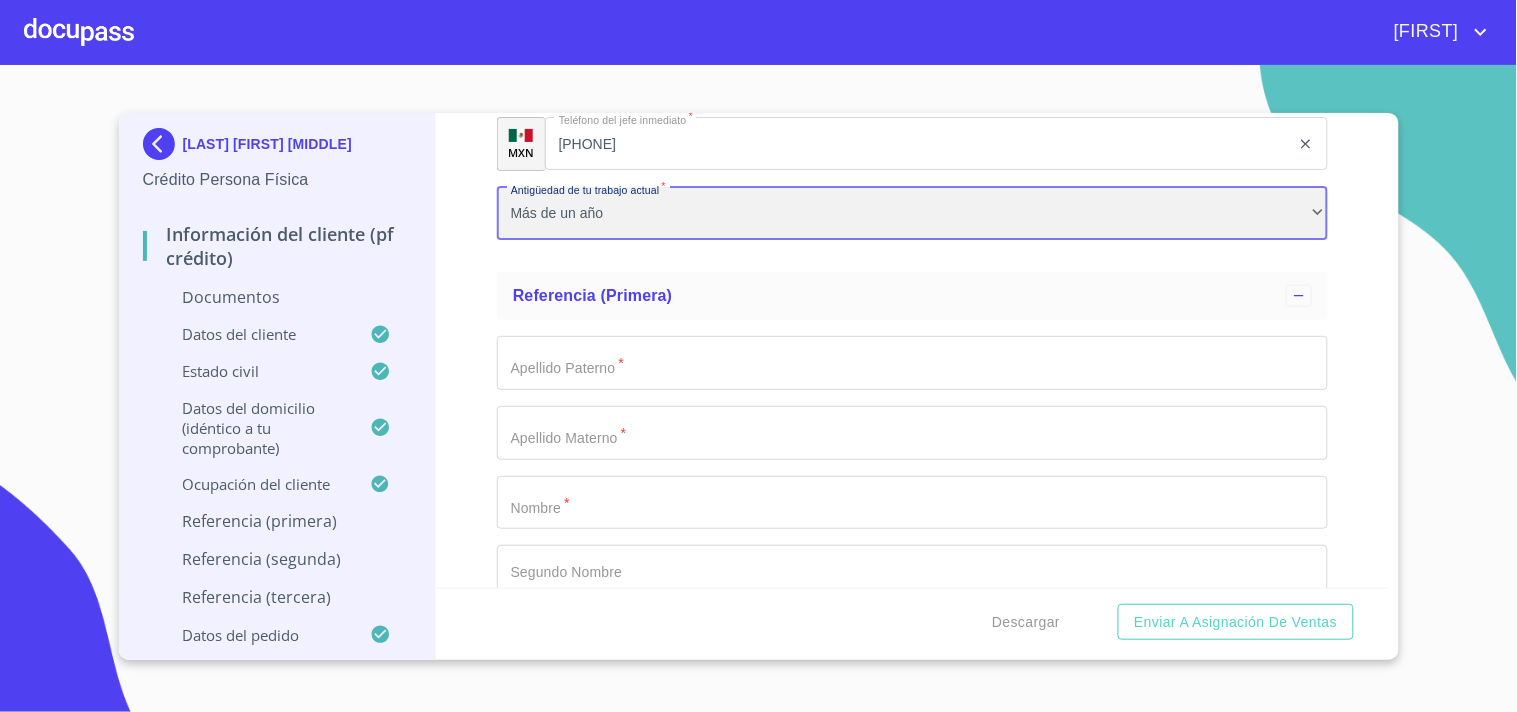 scroll, scrollTop: 6375, scrollLeft: 0, axis: vertical 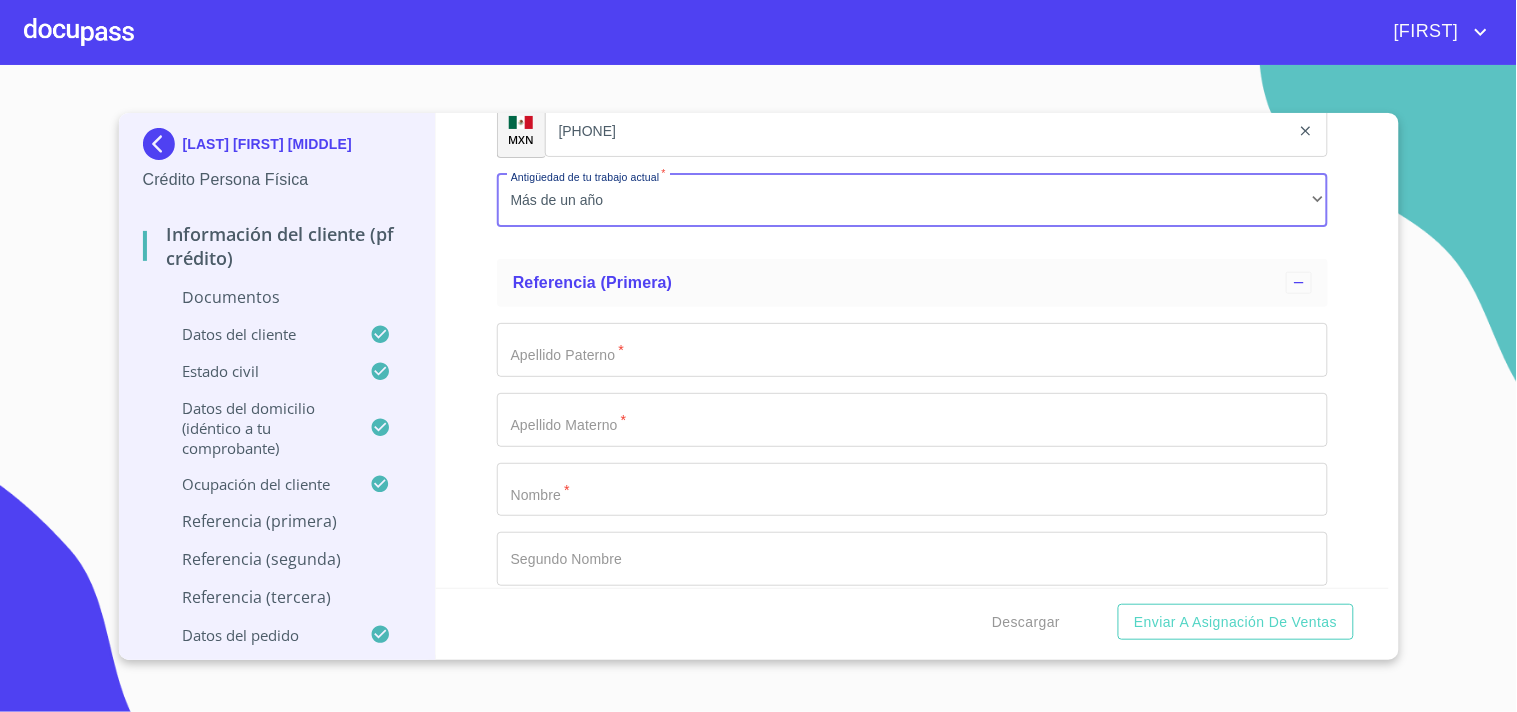 click on "Documento de identificación.   *" at bounding box center [889, -3730] 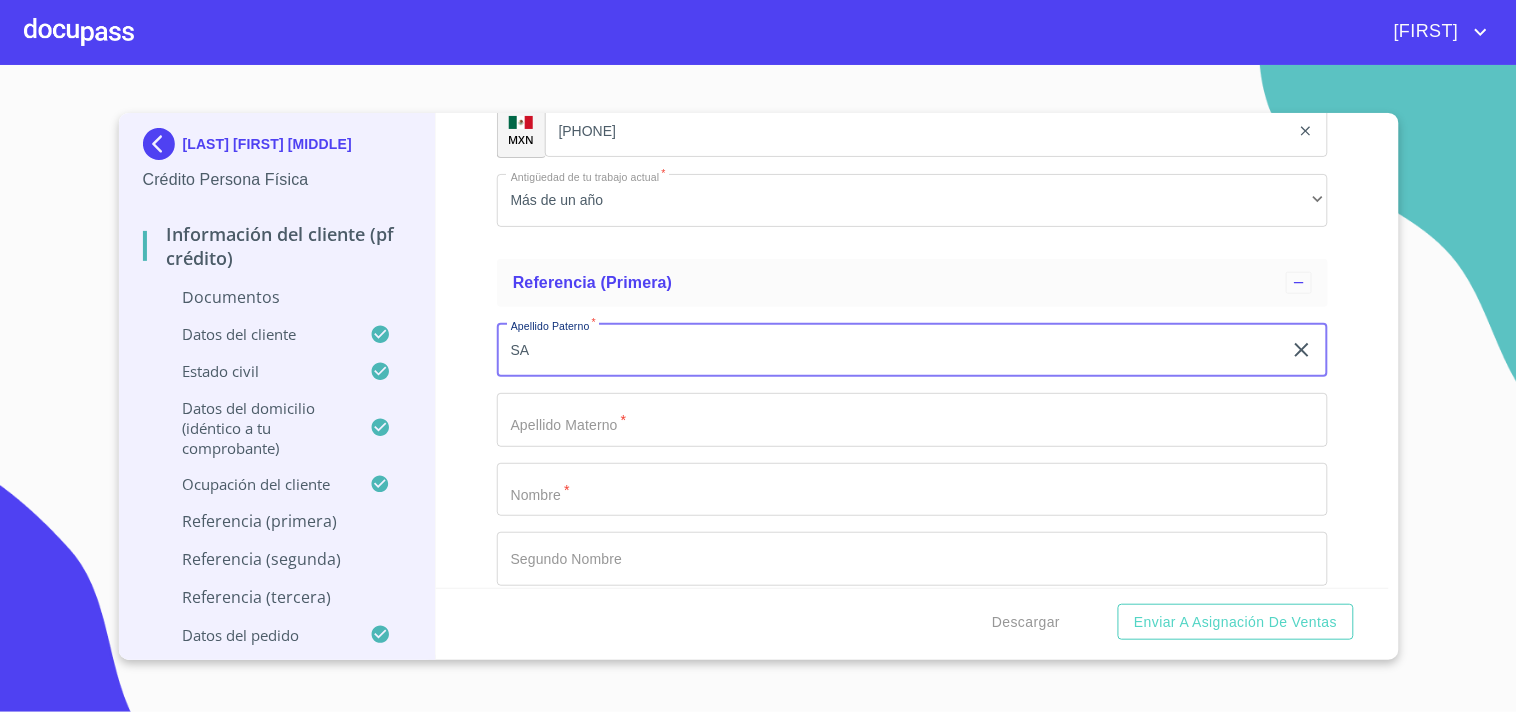 type on "S" 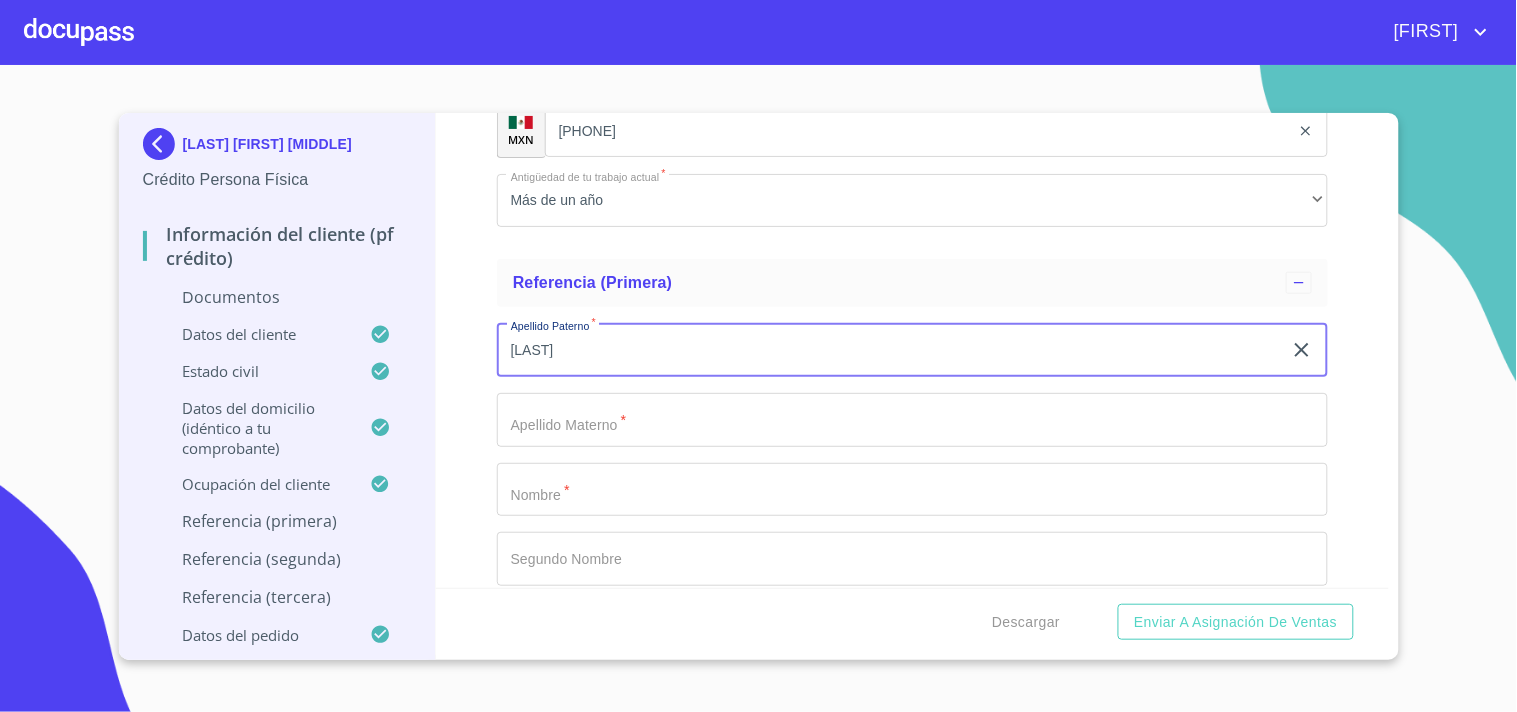 type on "[LAST]" 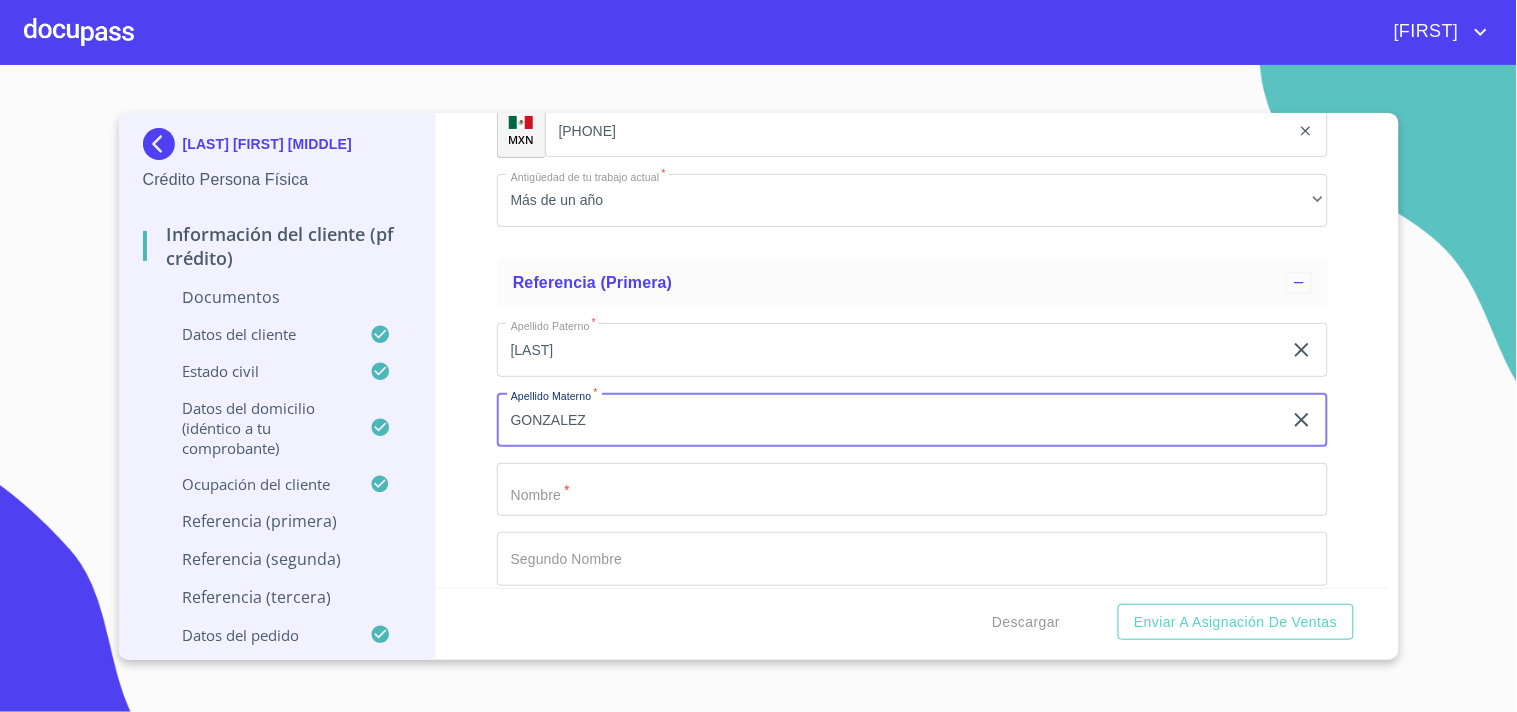 type on "GONZALEZ" 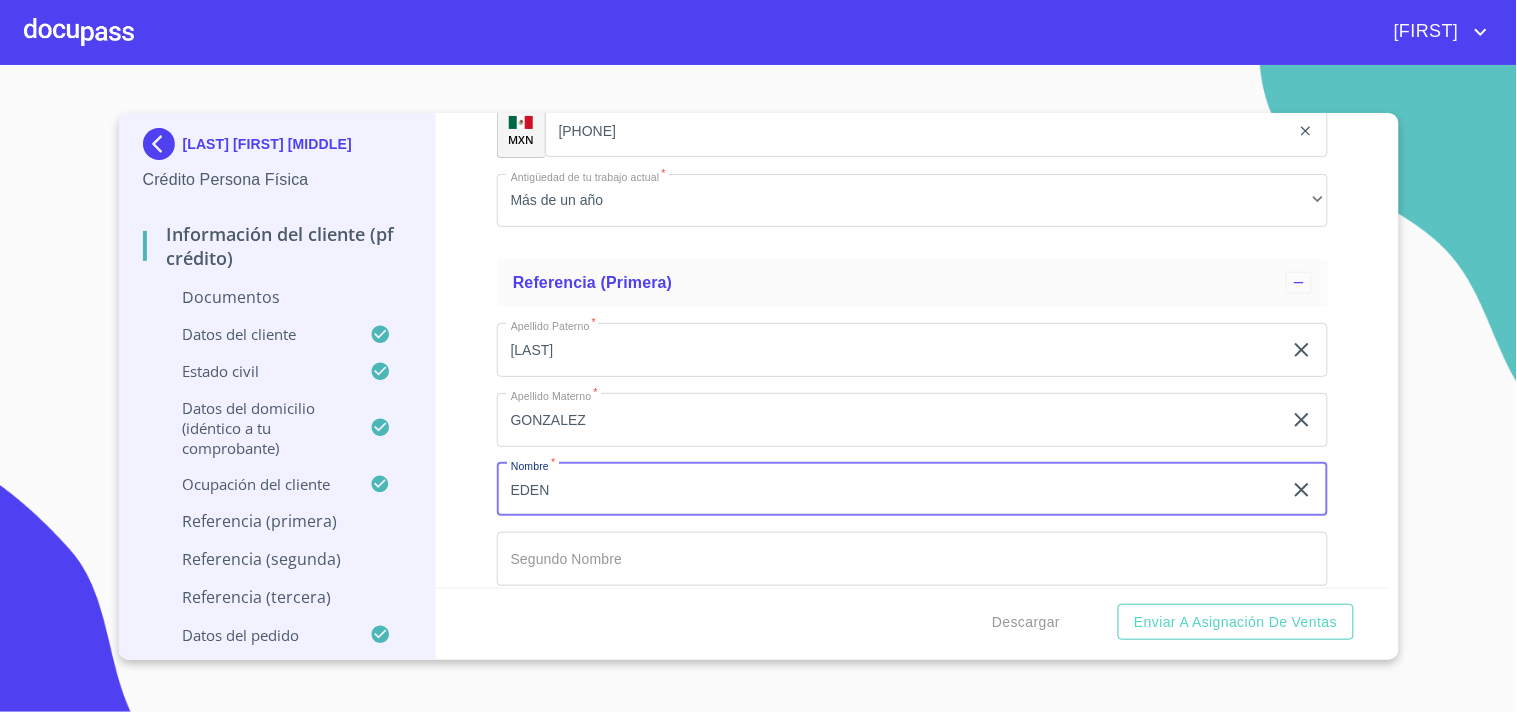 type on "EDEN" 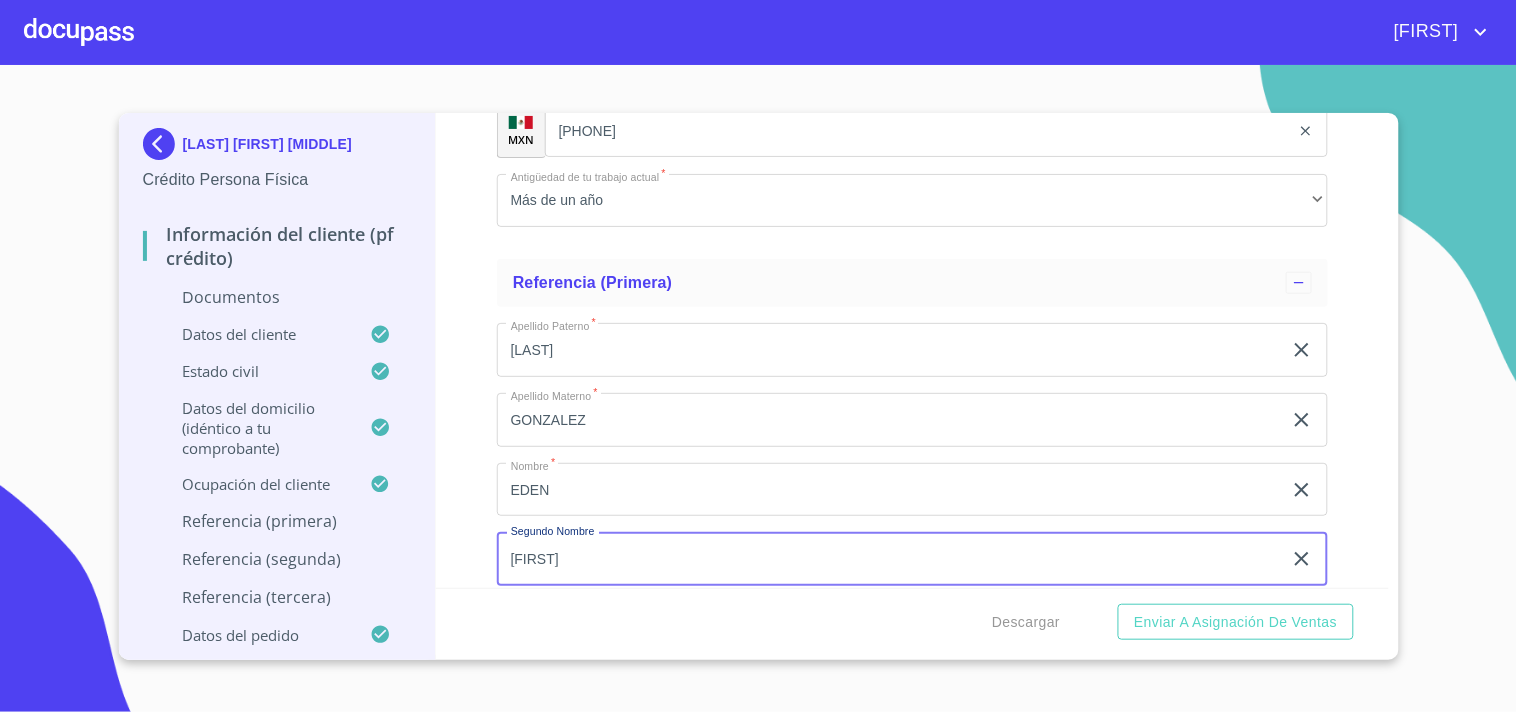 type on "[FIRST]" 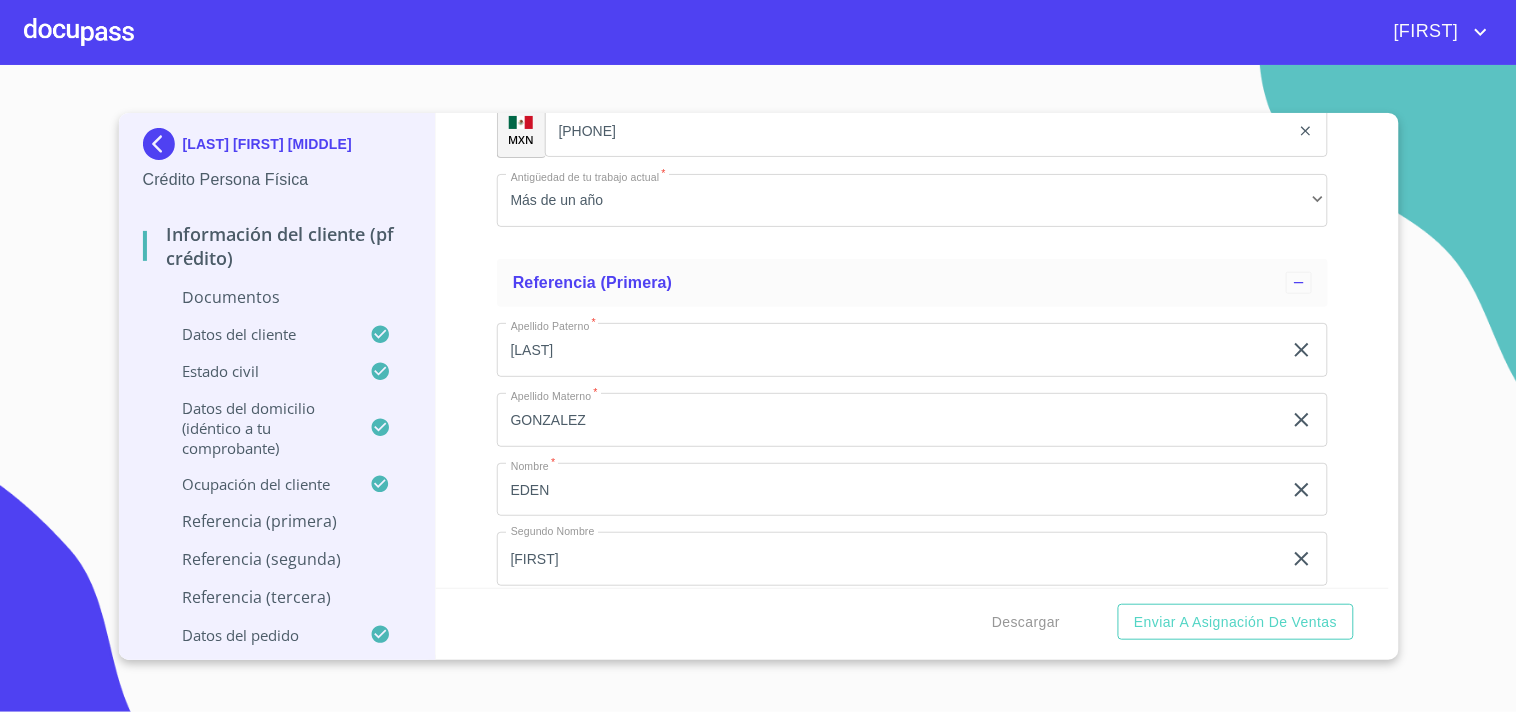 scroll, scrollTop: 6652, scrollLeft: 0, axis: vertical 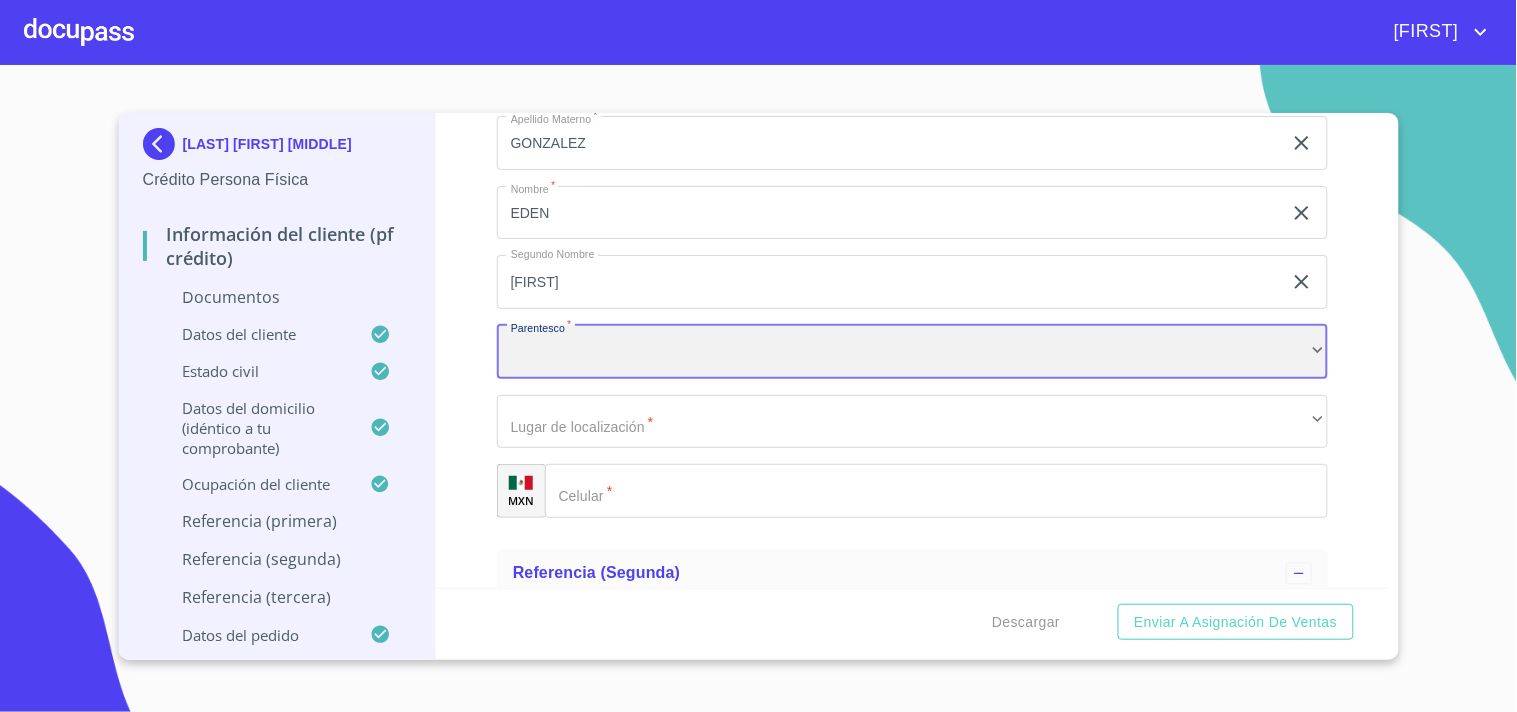 click on "​" at bounding box center (912, 352) 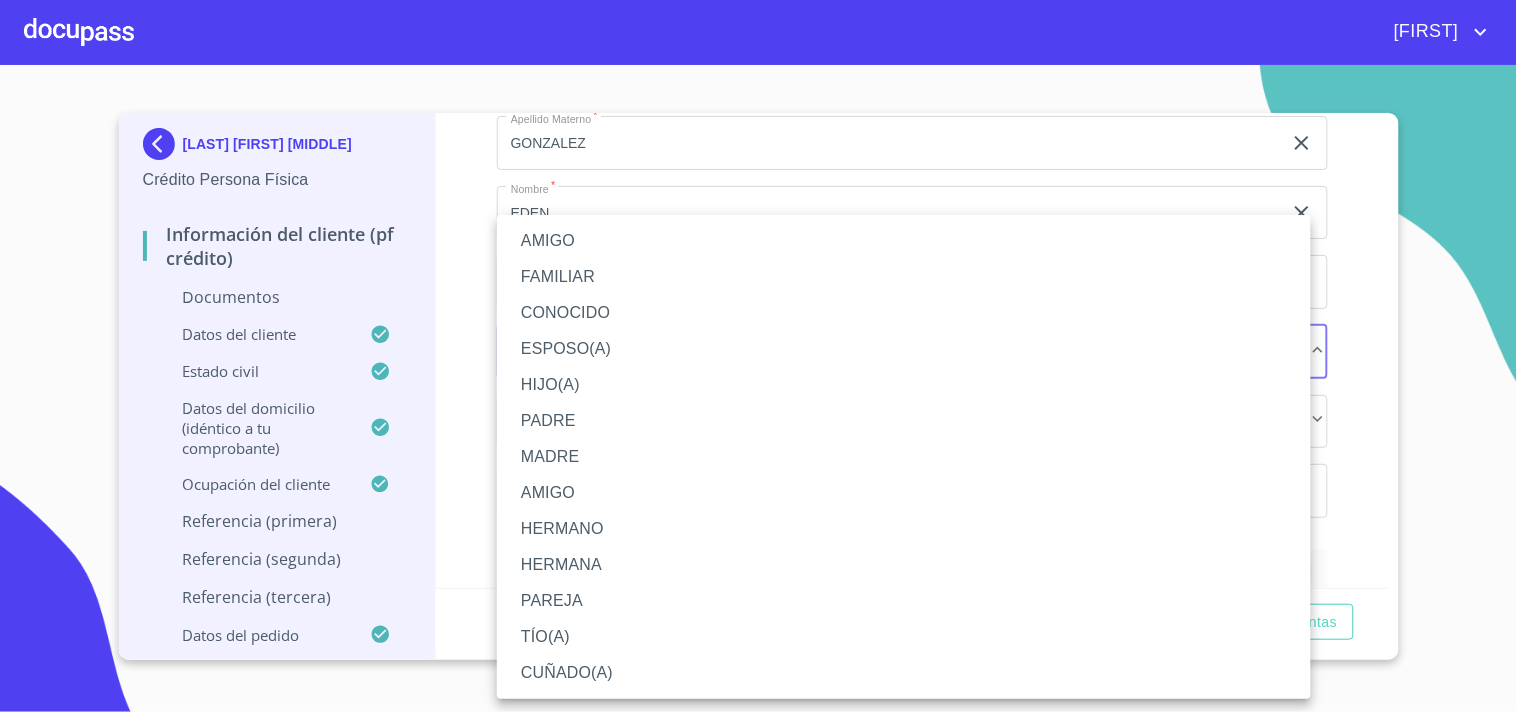 click on "HIJO(A)" at bounding box center [904, 385] 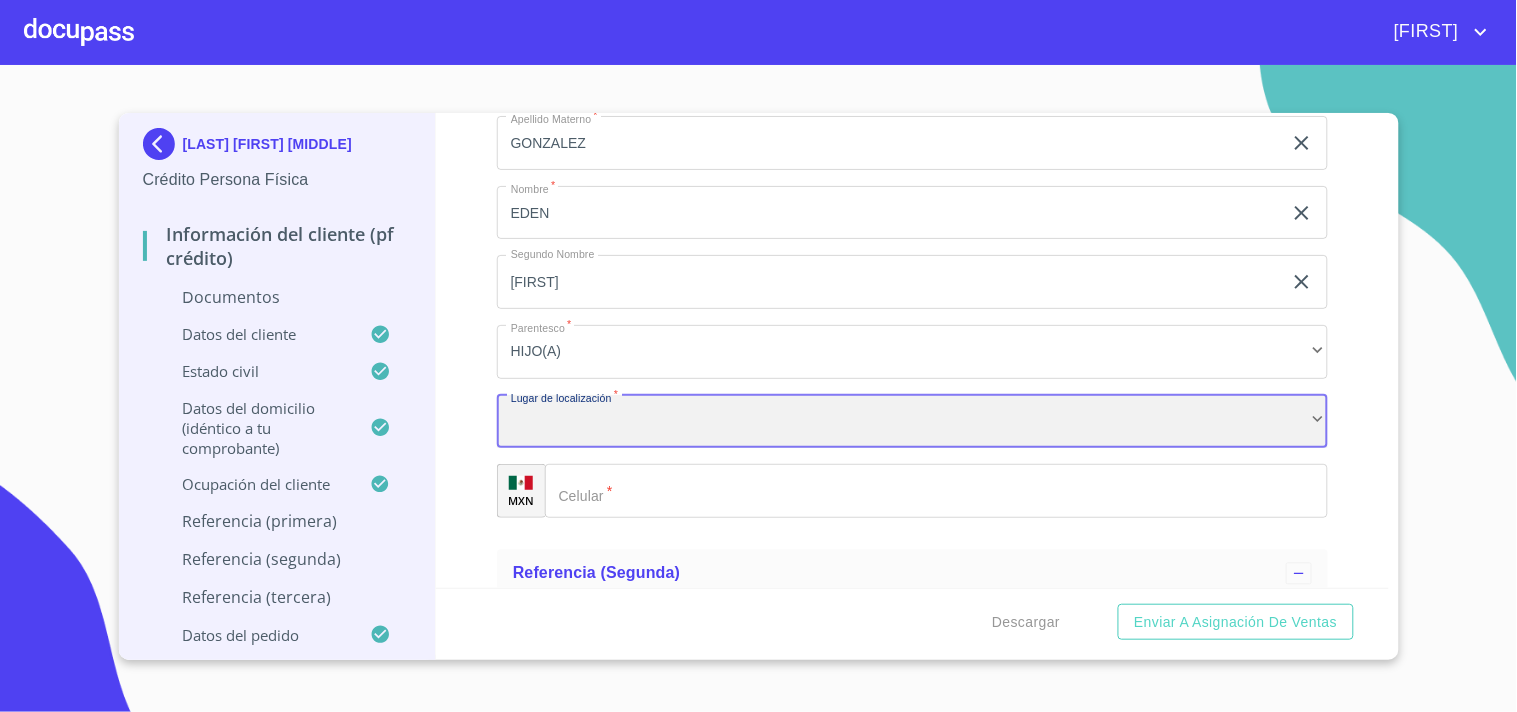 click on "​" at bounding box center (912, 422) 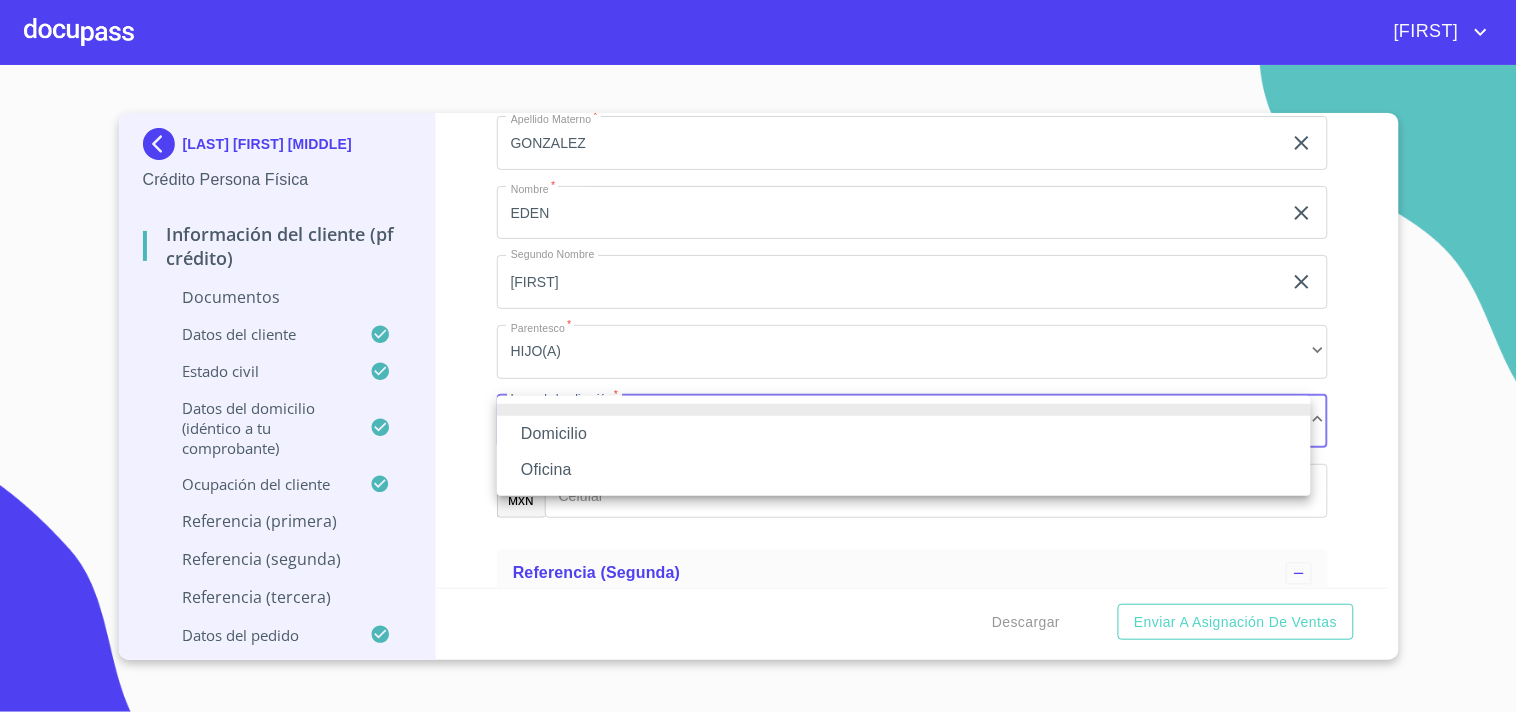click on "Oficina" at bounding box center [904, 470] 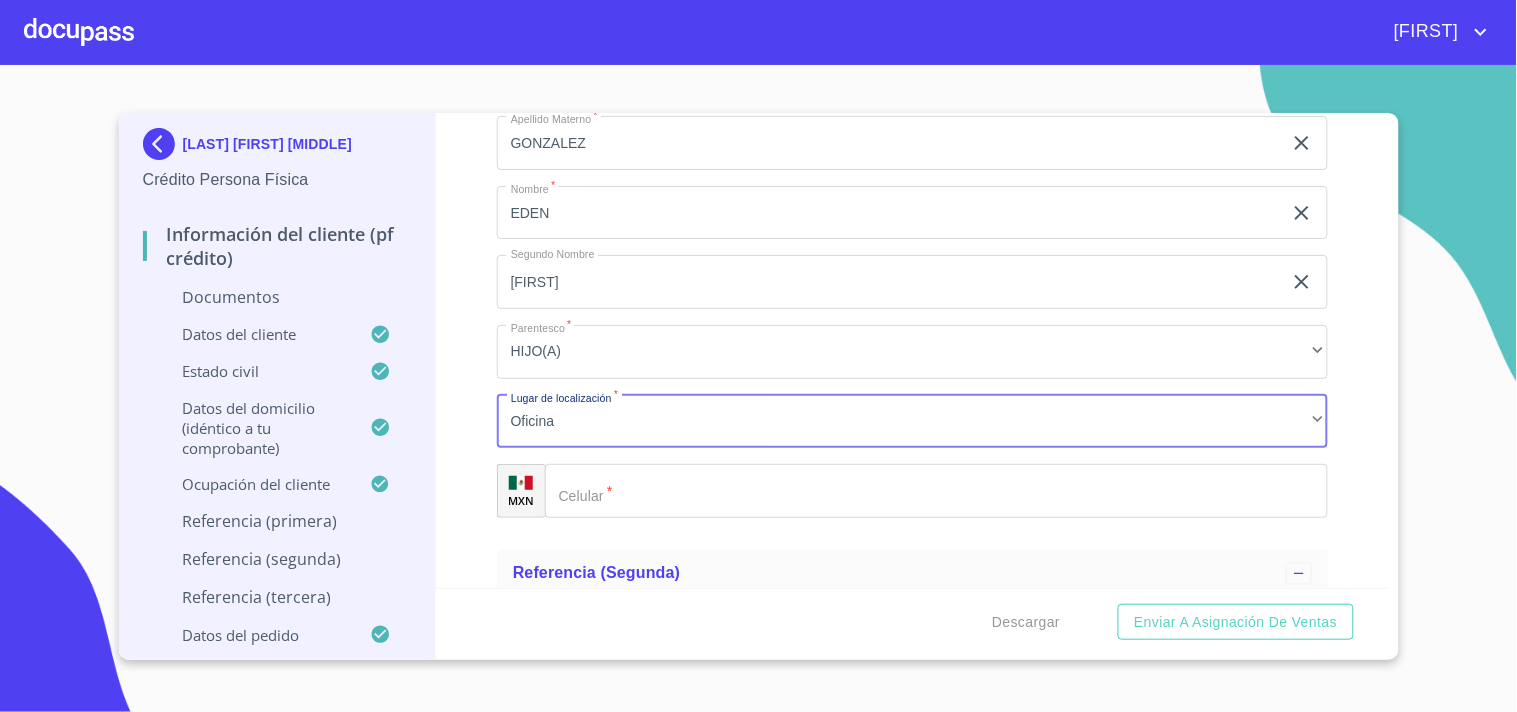 click on "Apellido Paterno   * [LAST] ​ Apellido Materno   * [LAST] ​ Nombre   * [FIRST] ​ Segundo Nombre [FIRST] ​ Parentesco   * HIJO(A) ​ Lugar de localización   * Oficina ​ MXN Celular   * ​" at bounding box center (912, 282) 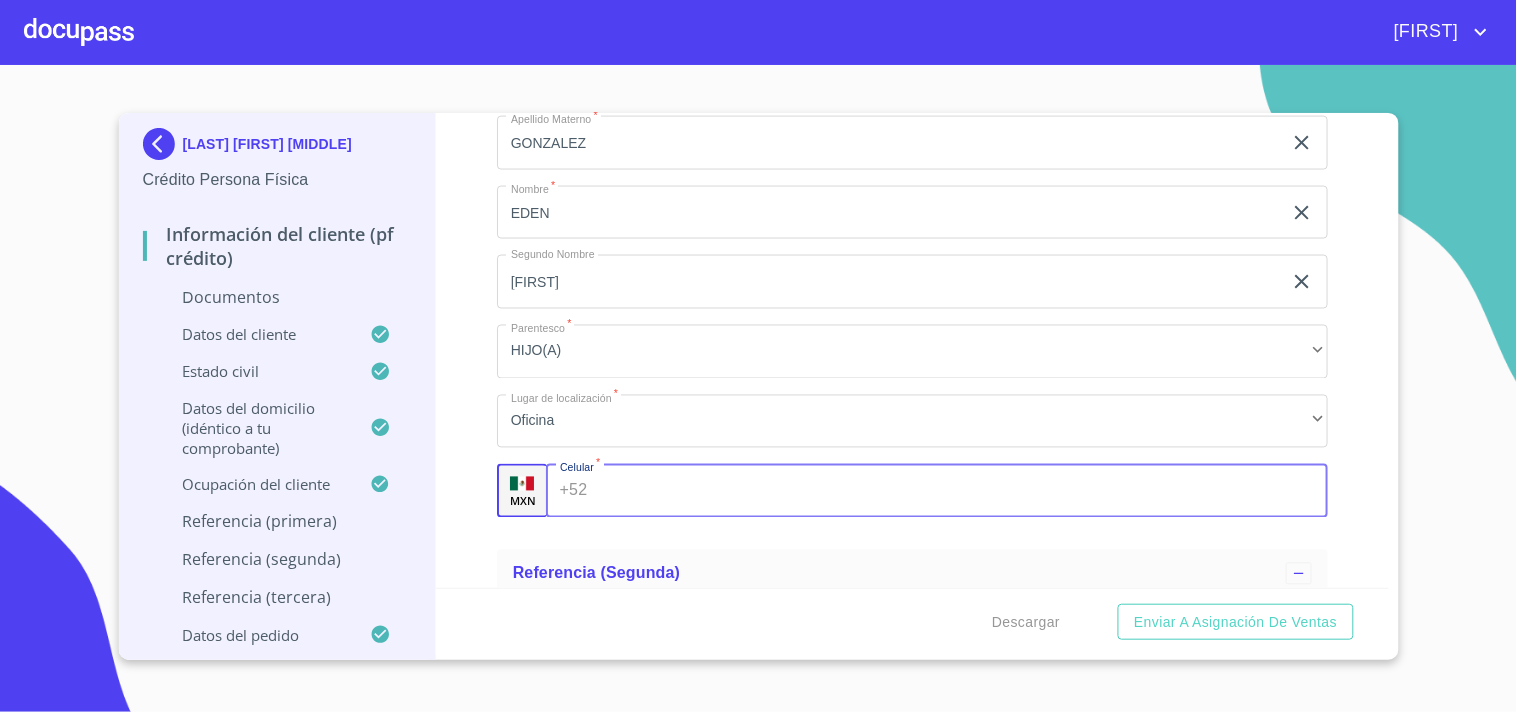 click on "Documento de identificación.   *" at bounding box center [961, 491] 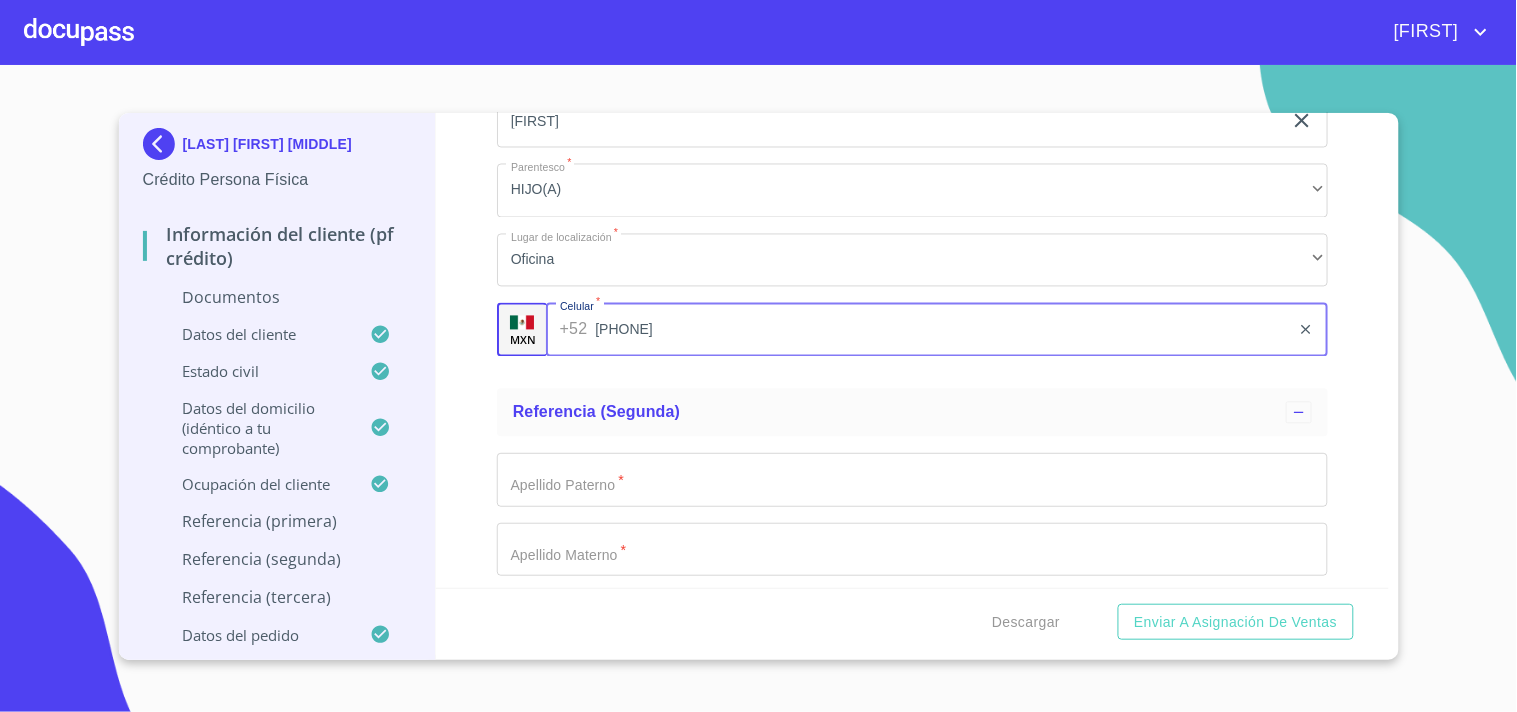 scroll, scrollTop: 6874, scrollLeft: 0, axis: vertical 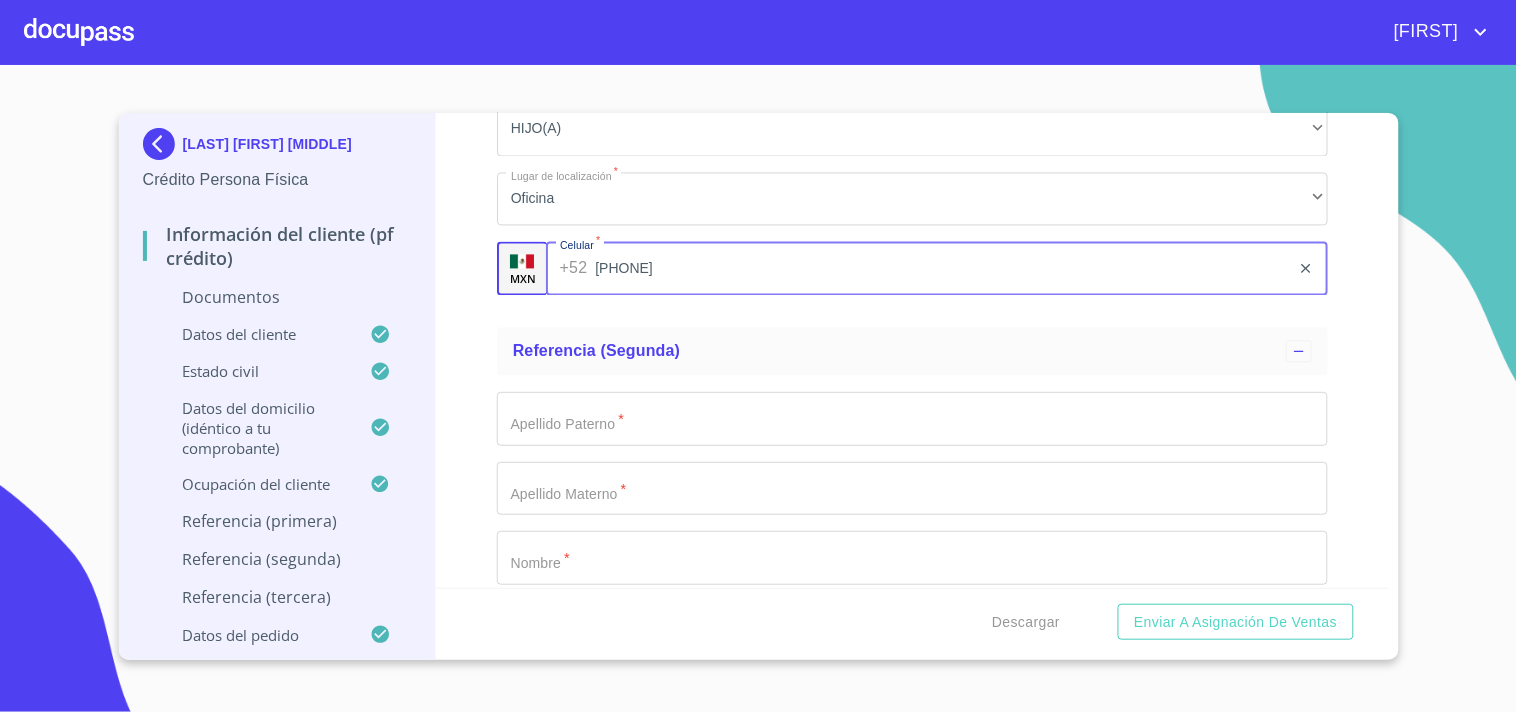 type on "[PHONE]" 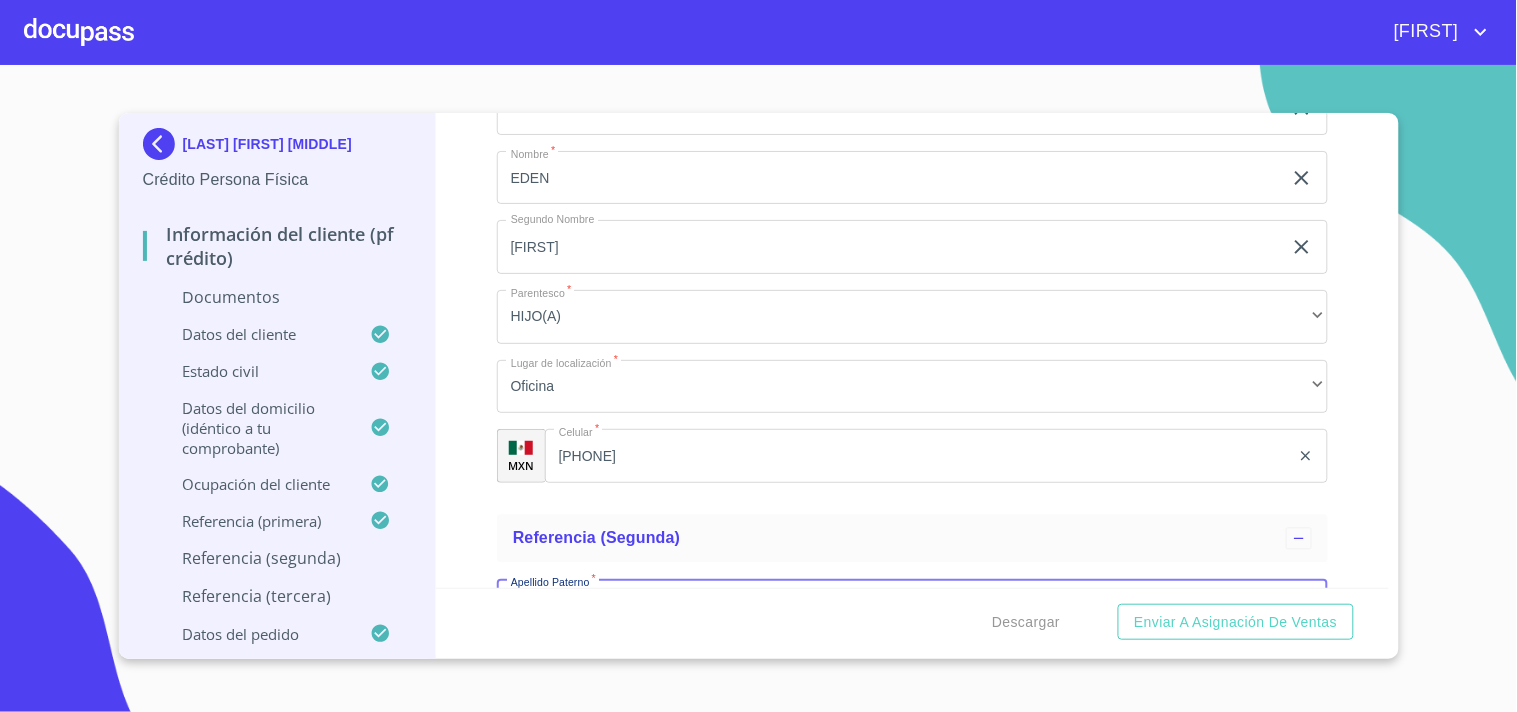 scroll, scrollTop: 6985, scrollLeft: 0, axis: vertical 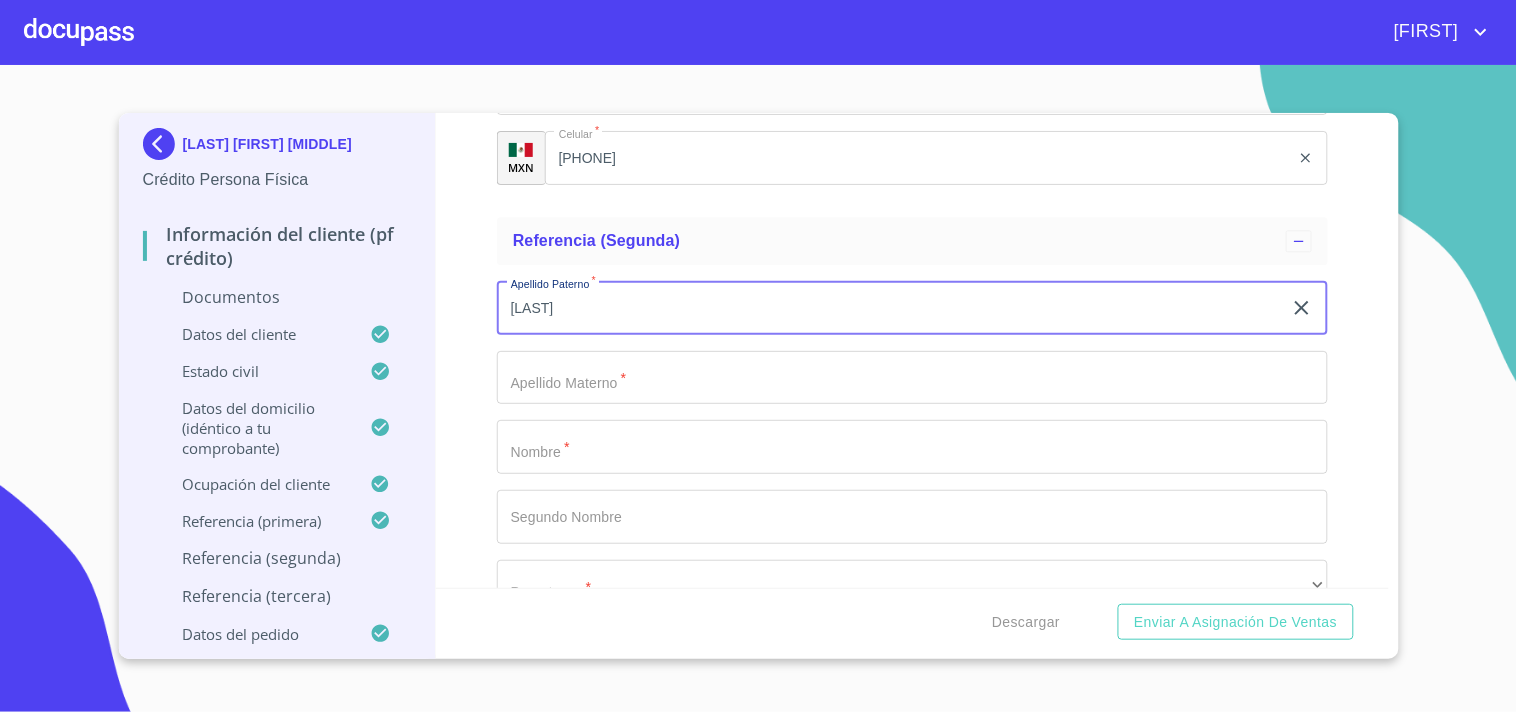 type on "[LAST]" 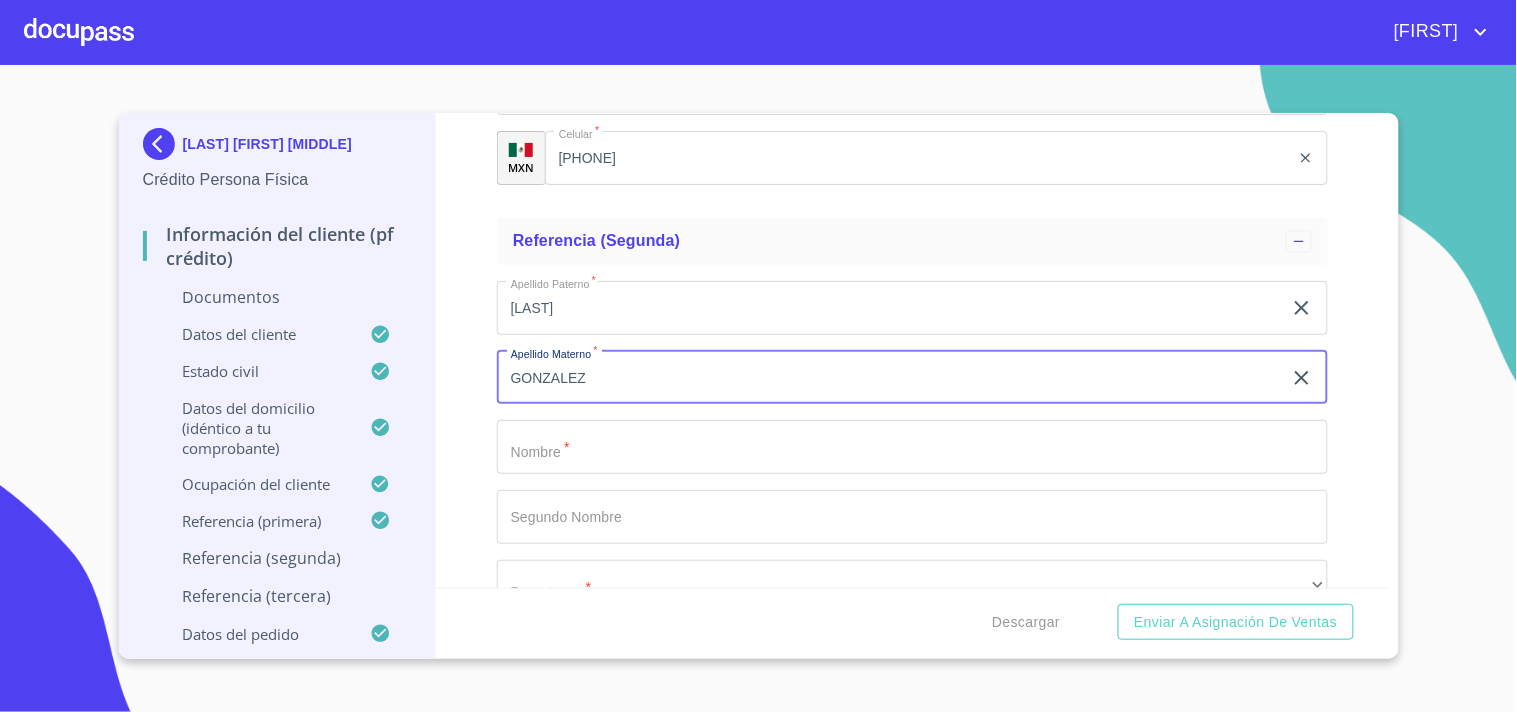 type on "GONZALEZ" 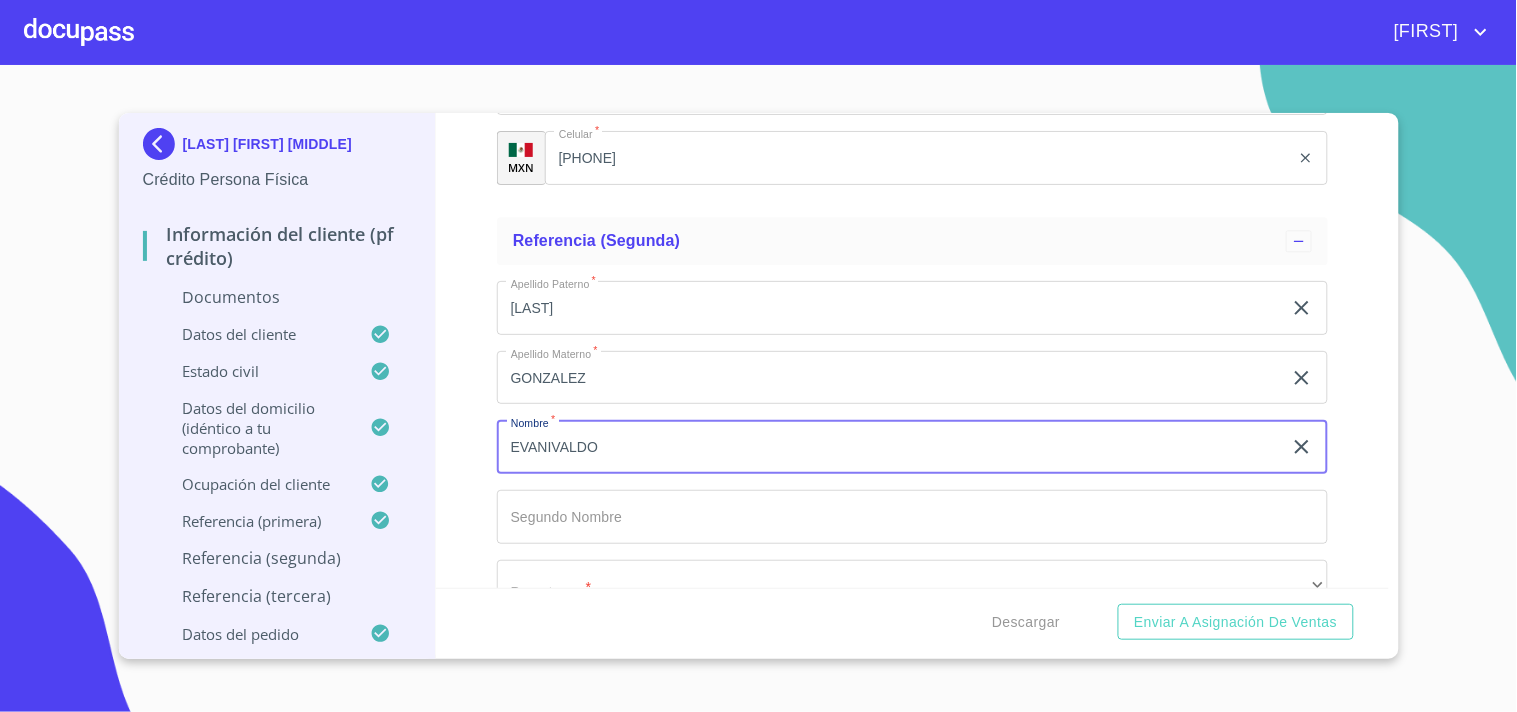 type on "EVANIVALDO" 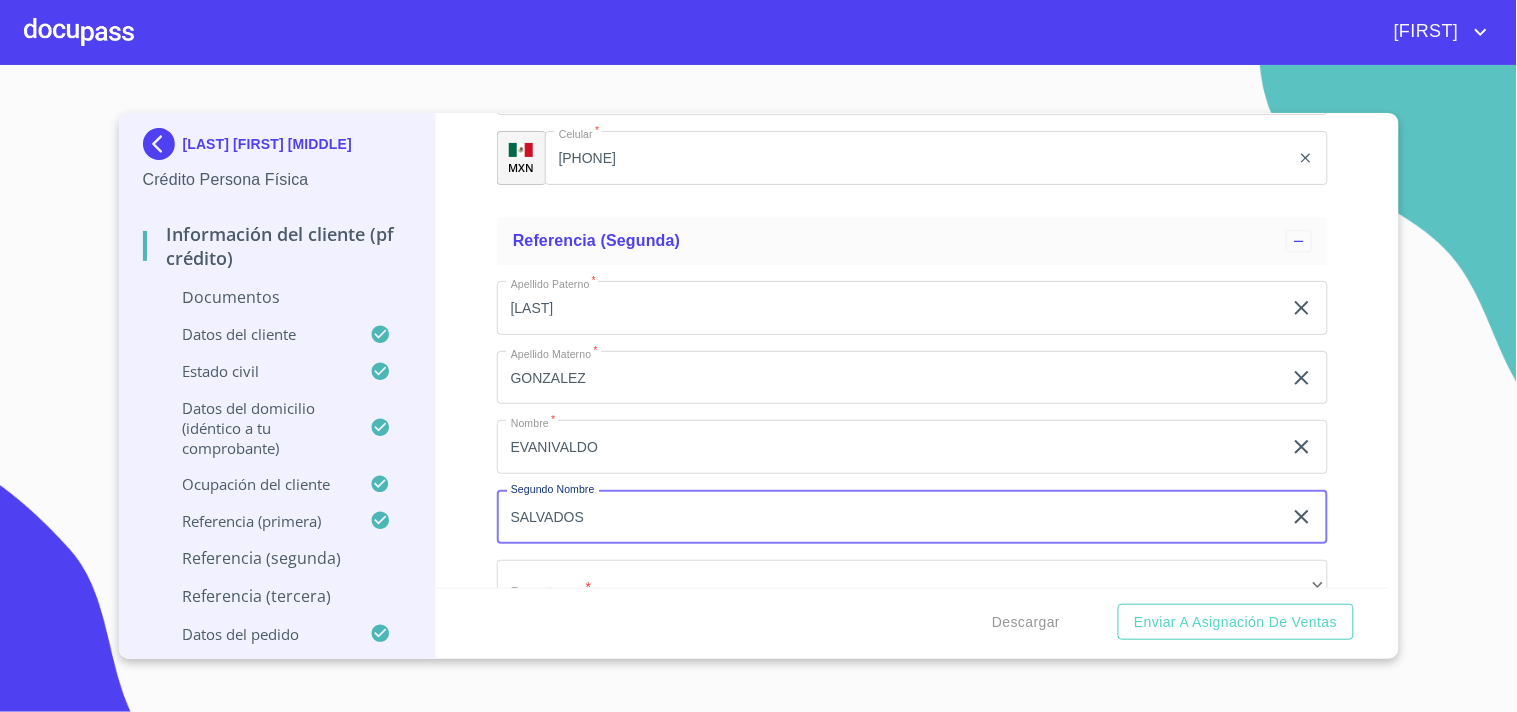 type on "SALVADOS" 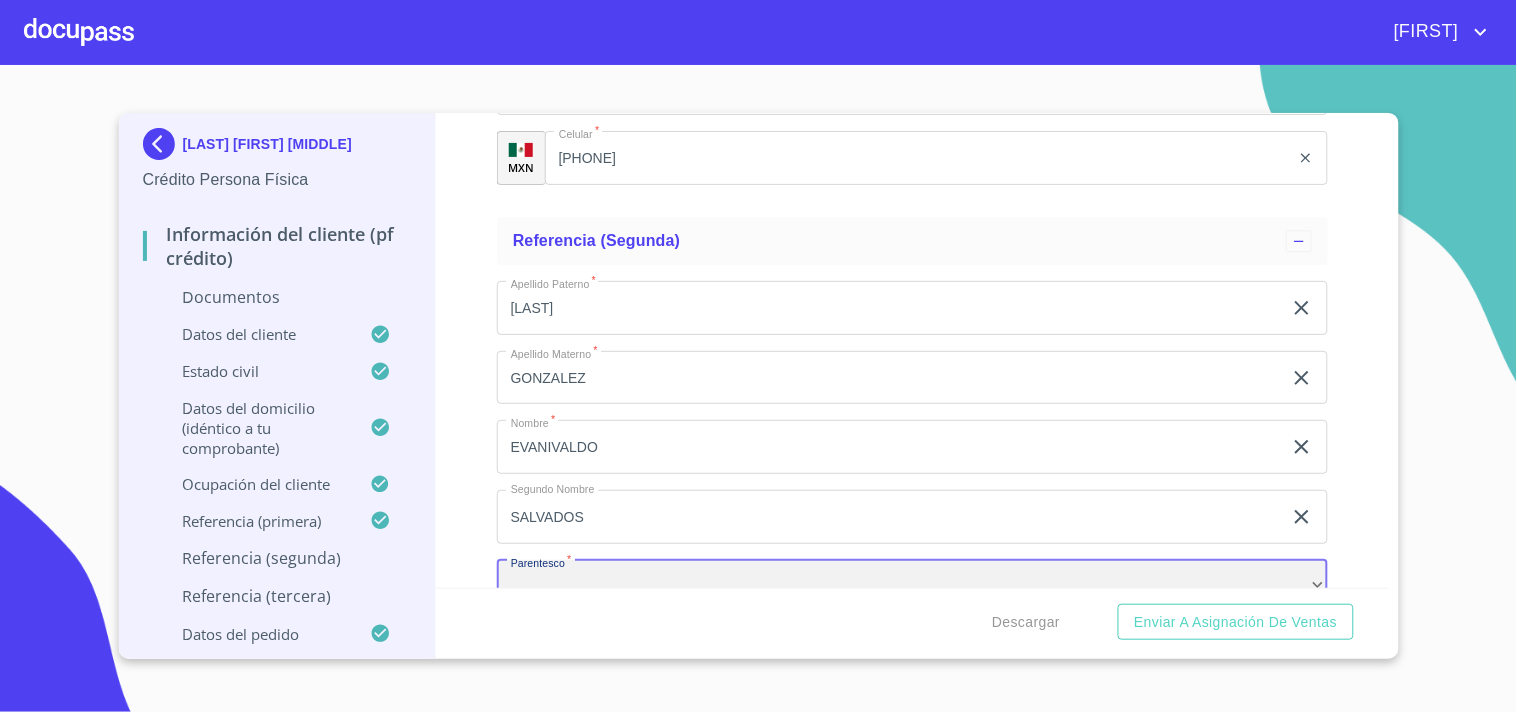 scroll, scrollTop: 7008, scrollLeft: 0, axis: vertical 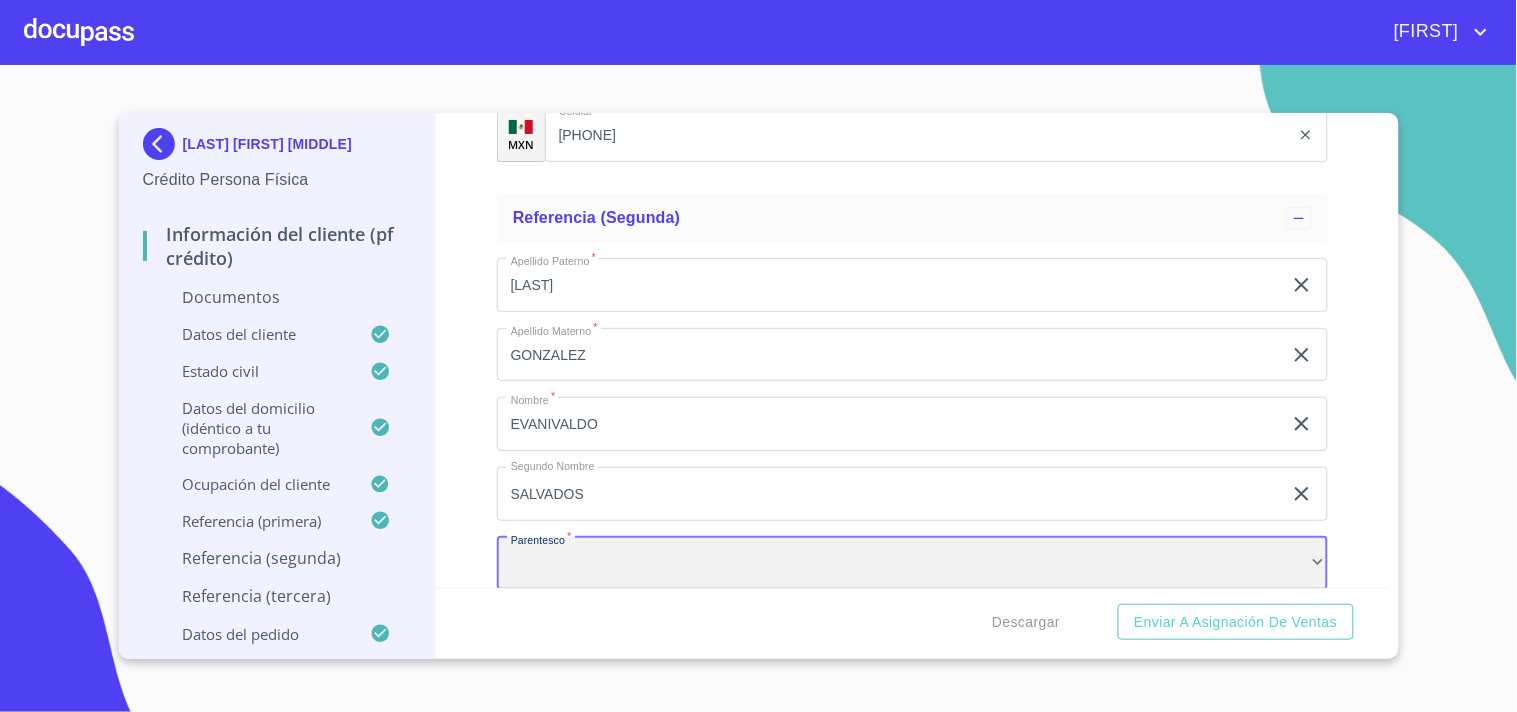 click on "​" at bounding box center [912, 564] 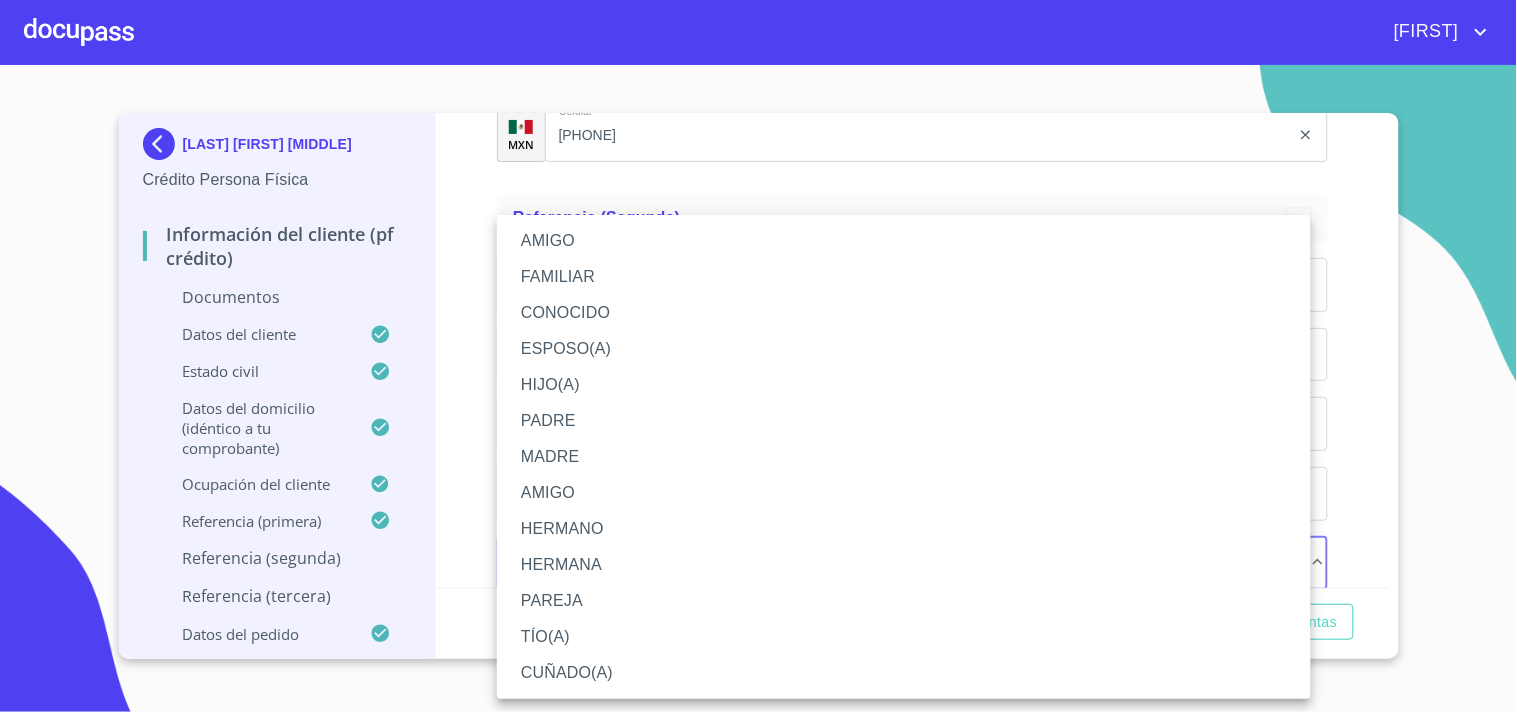 click on "HIJO(A)" at bounding box center [904, 385] 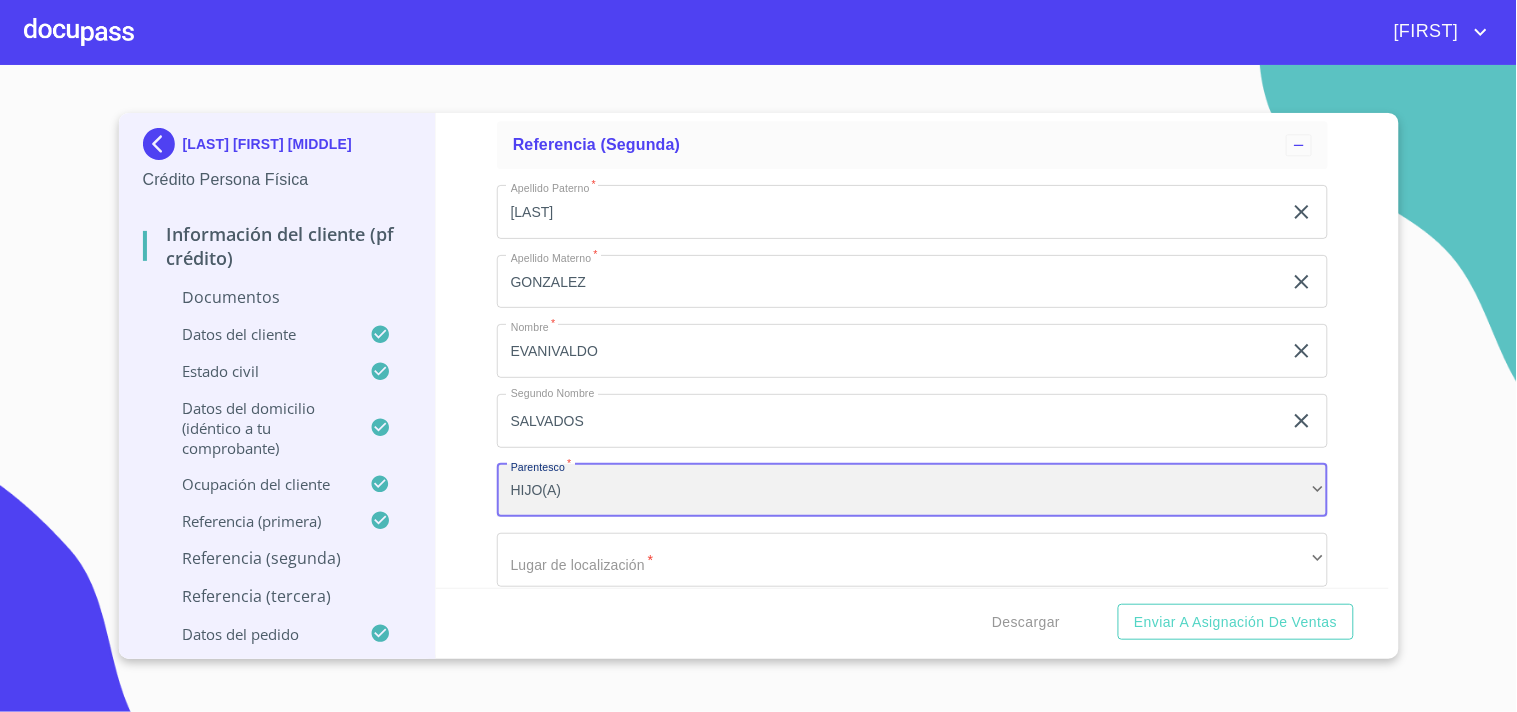 scroll, scrollTop: 7120, scrollLeft: 0, axis: vertical 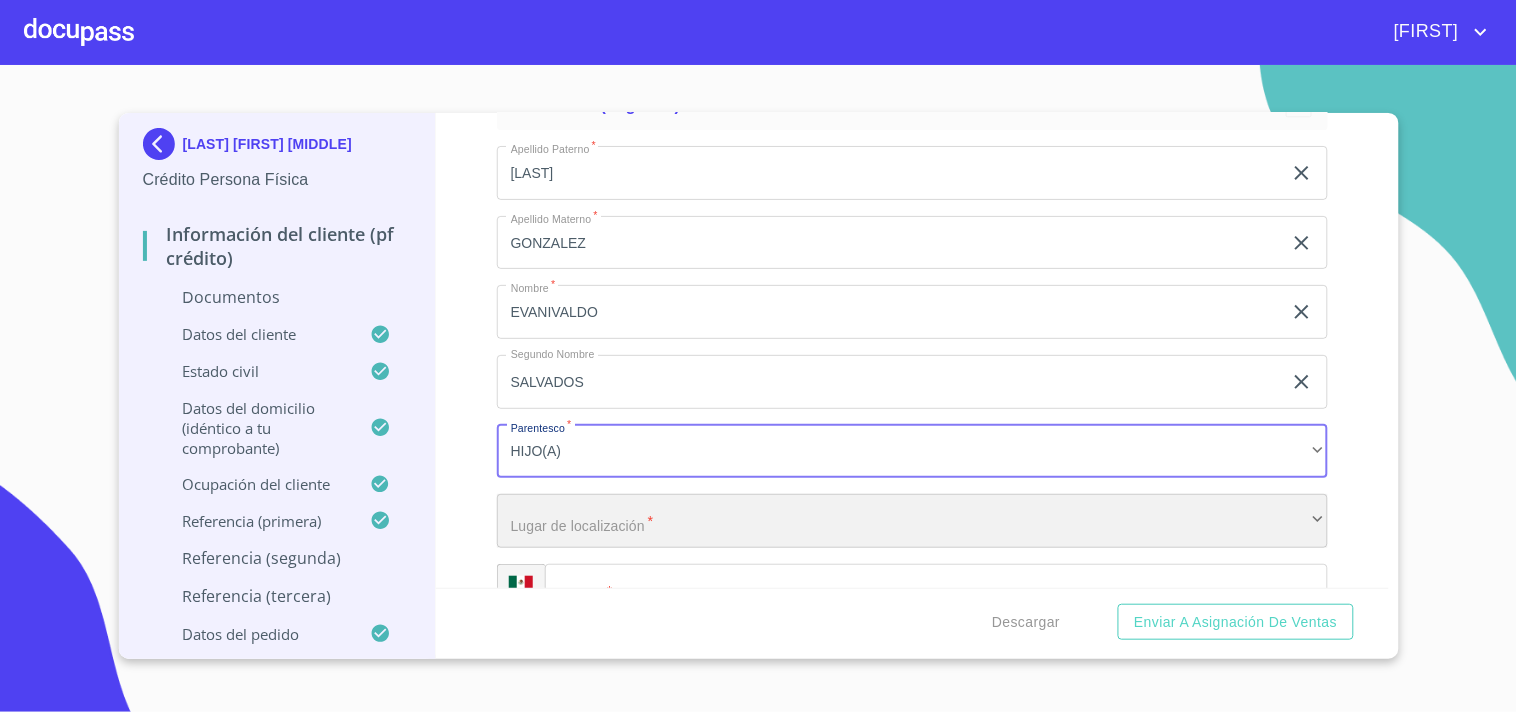 click on "​" at bounding box center [912, 521] 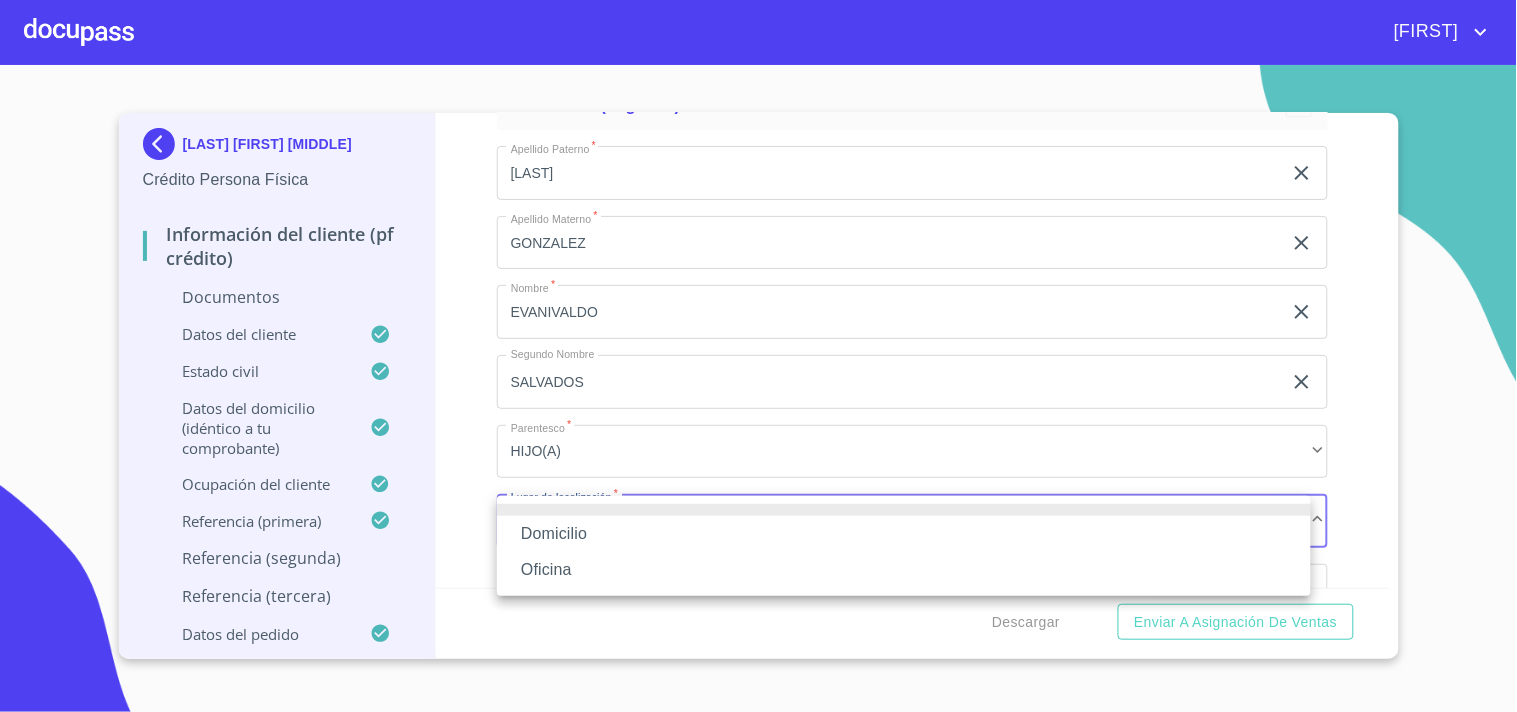 click on "Oficina" at bounding box center (904, 570) 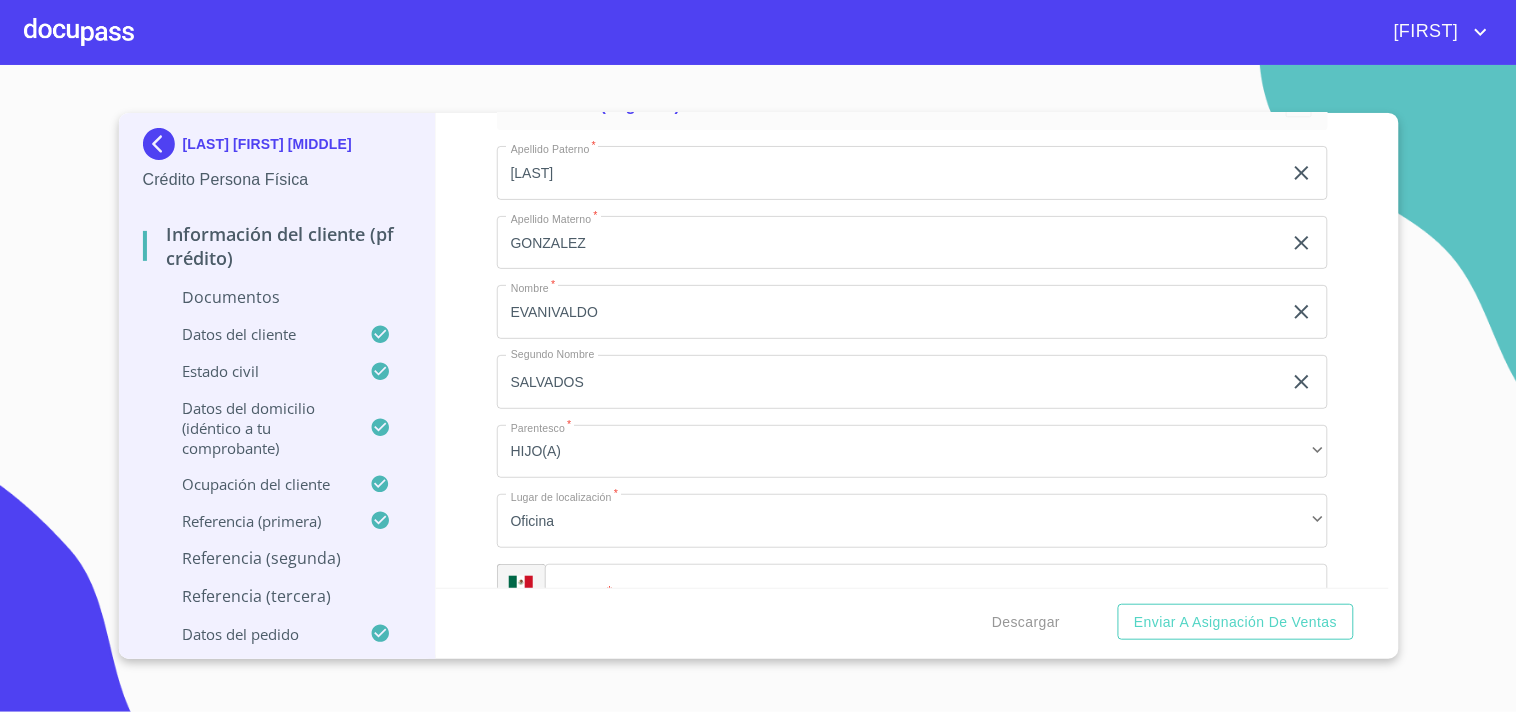 click on "Información del cliente (PF crédito)   Documentos Documento de identificación.   * INE ​ Identificación Oficial * Arrastra o selecciona el (los) documento(s) para agregar Comprobante de Domicilio * Arrastra o selecciona el (los) documento(s) para agregar Fuente de ingresos   * Independiente/Dueño de negocio/Persona Moral ​ Comprobante de Ingresos mes 1 * Arrastra o selecciona el (los) documento(s) para agregar Comprobante de Ingresos mes 2 * Arrastra o selecciona el (los) documento(s) para agregar Comprobante de Ingresos mes 3 * Arrastra o selecciona el (los) documento(s) para agregar CURP * Arrastra o selecciona el (los) documento(s) para agregar Constancia de situación fiscal Arrastra o selecciona el (los) documento(s) para agregar Datos del cliente Apellido Paterno   * [LAST] ​ Apellido Materno   * N ​ Primer nombre   * [FIRST] ​ Segundo Nombre ​ Fecha de nacimiento * 10 de jun. de 1952 ​ RFC   * [RFC] ​ CURP   * [CURP] ​ ID de Identificación" at bounding box center (912, 350) 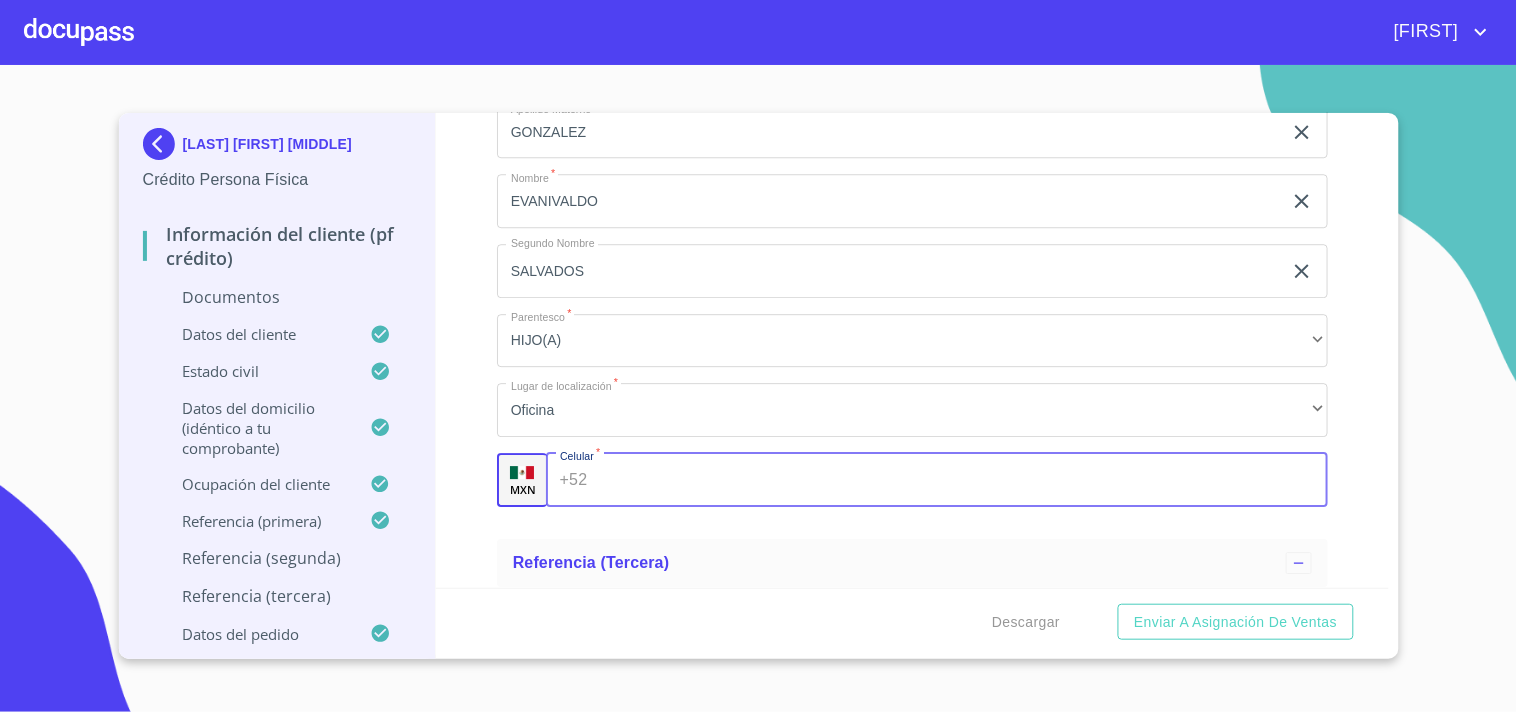 click on "Documento de identificación.   *" at bounding box center [961, 480] 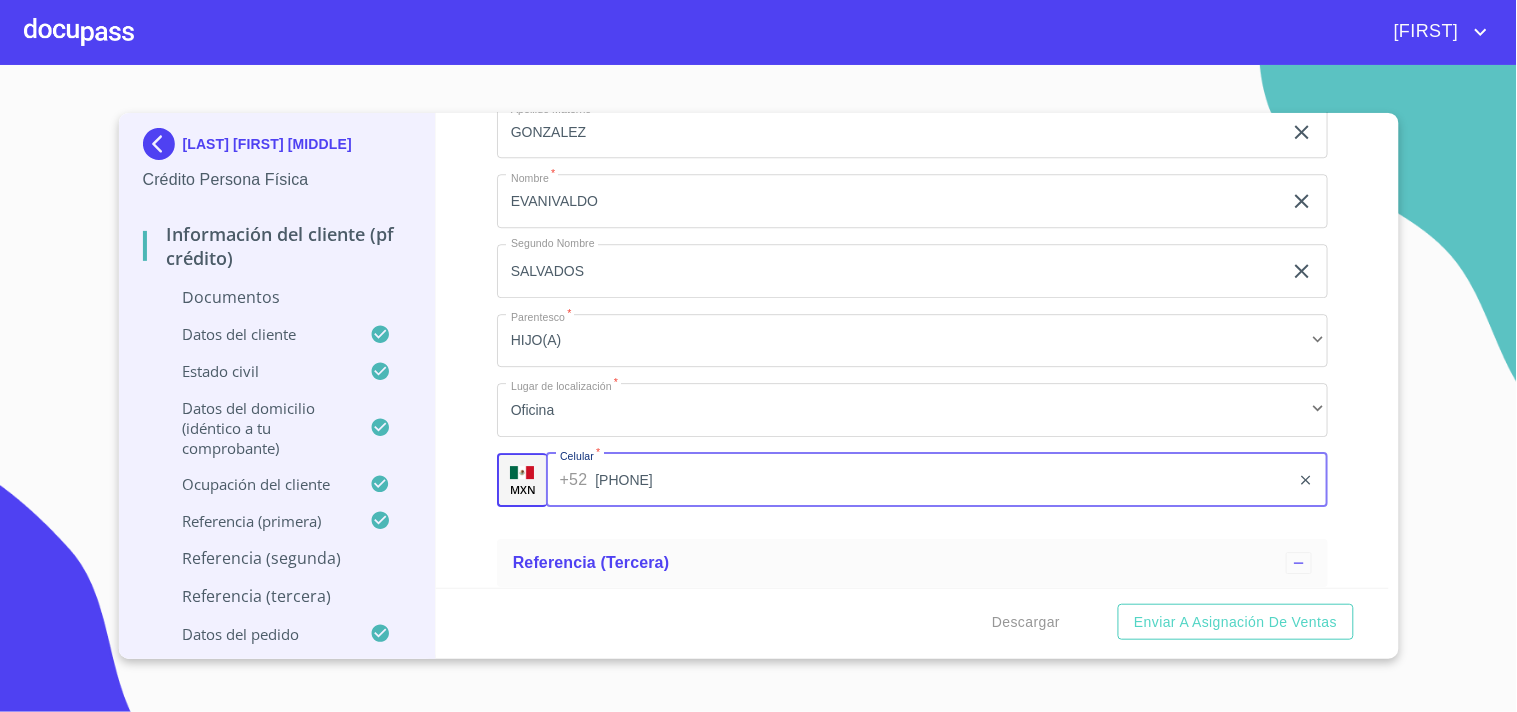 type on "[PHONE]" 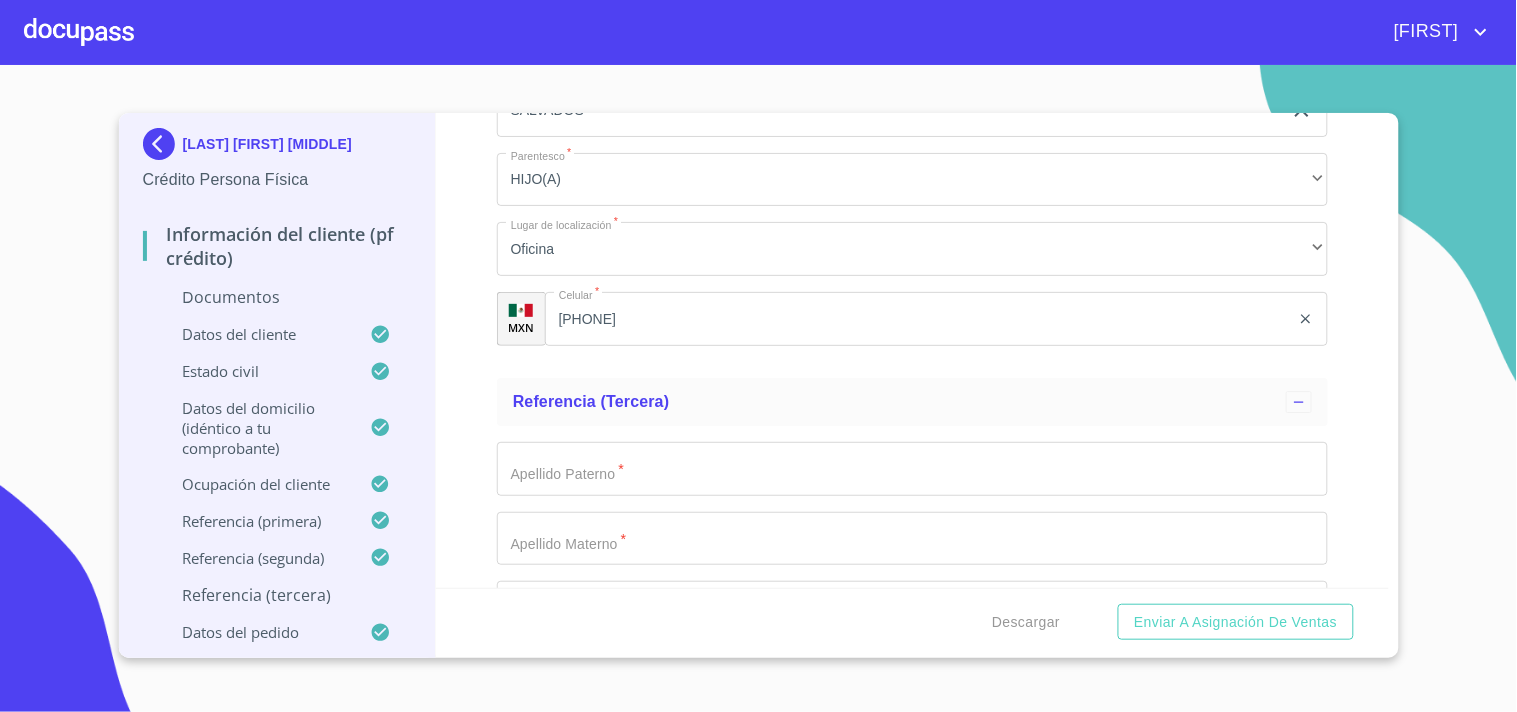 scroll, scrollTop: 7564, scrollLeft: 0, axis: vertical 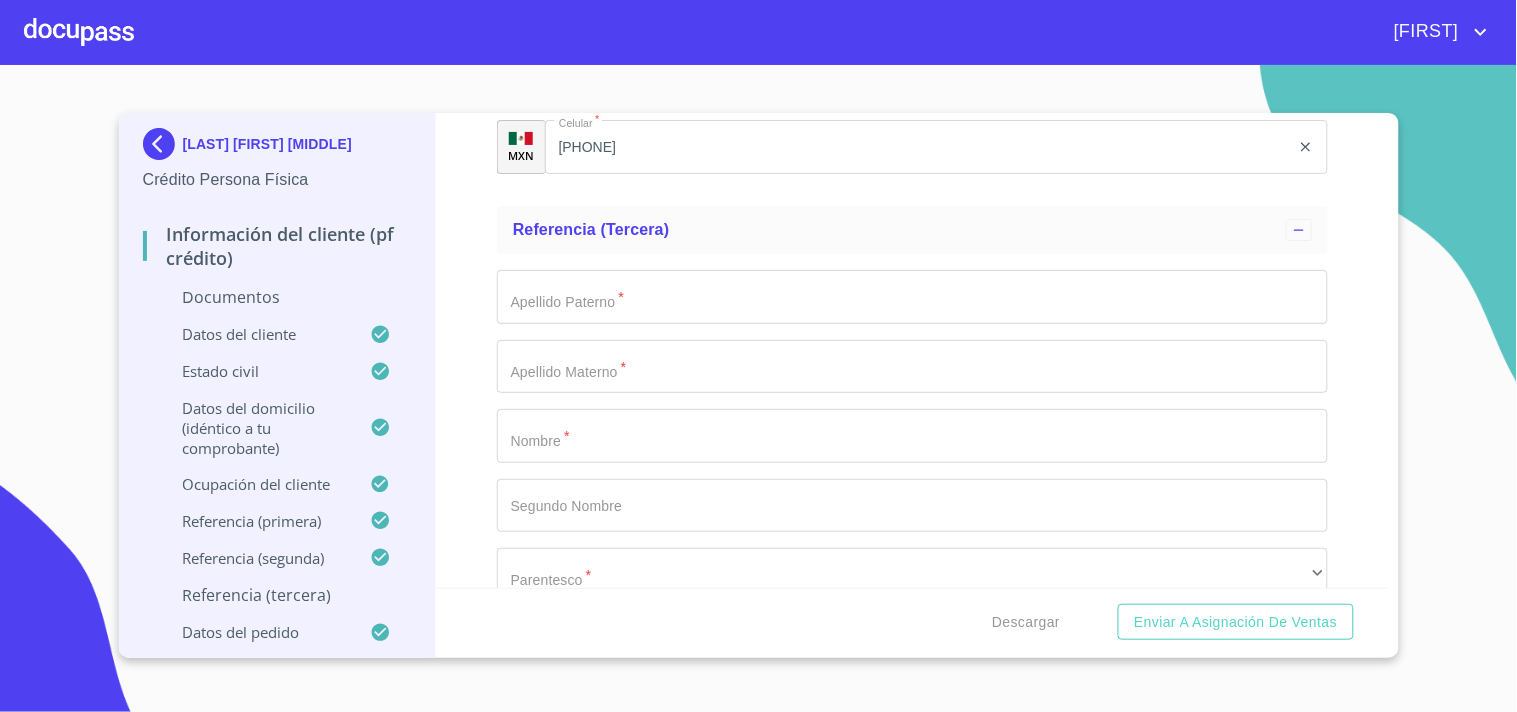 click on "Apellido Paterno   * ​ Apellido Materno   * ​ Nombre   * ​ Segundo Nombre ​ Parentesco   * ​ ​ Lugar de localización   * ​ ​ MXN Celular   * ​" at bounding box center (912, 506) 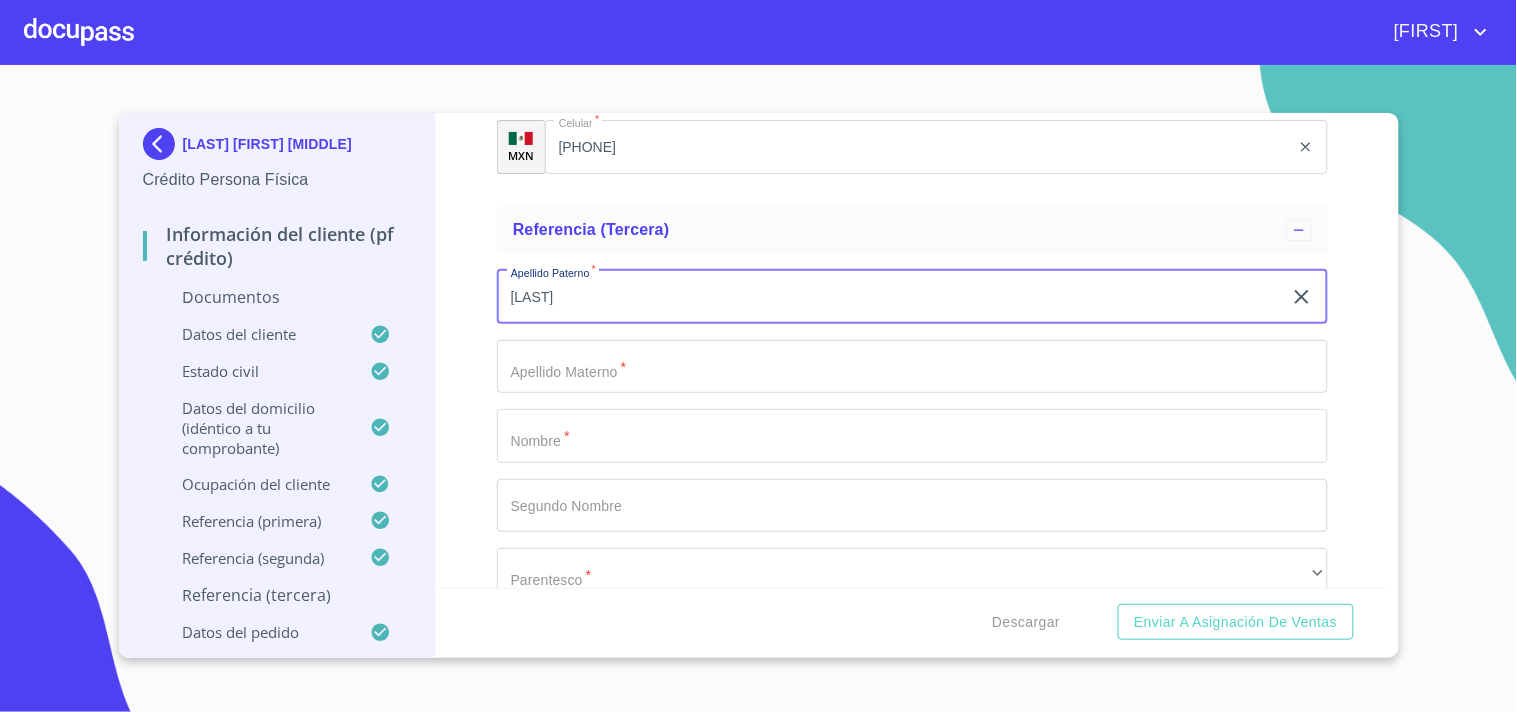 type on "[LAST]" 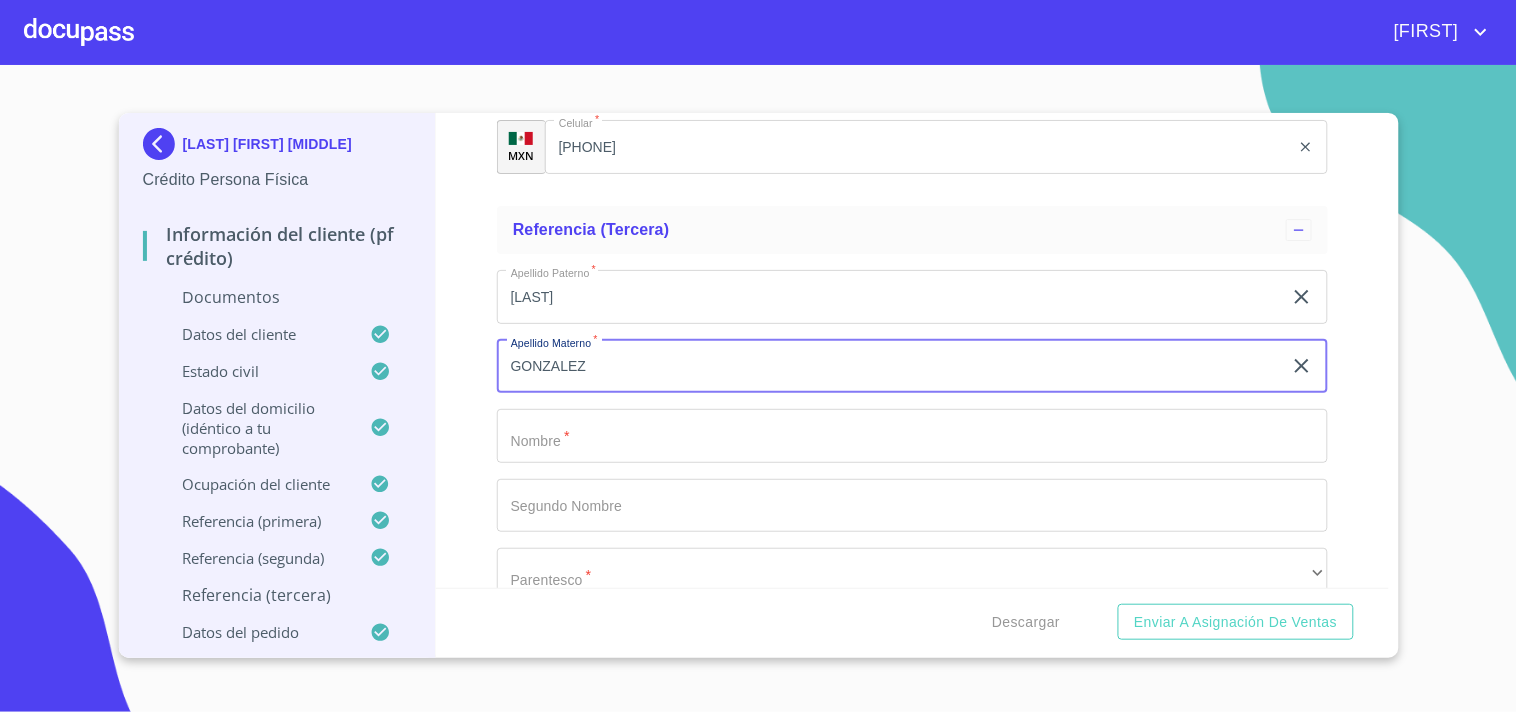 type on "GONZALEZ" 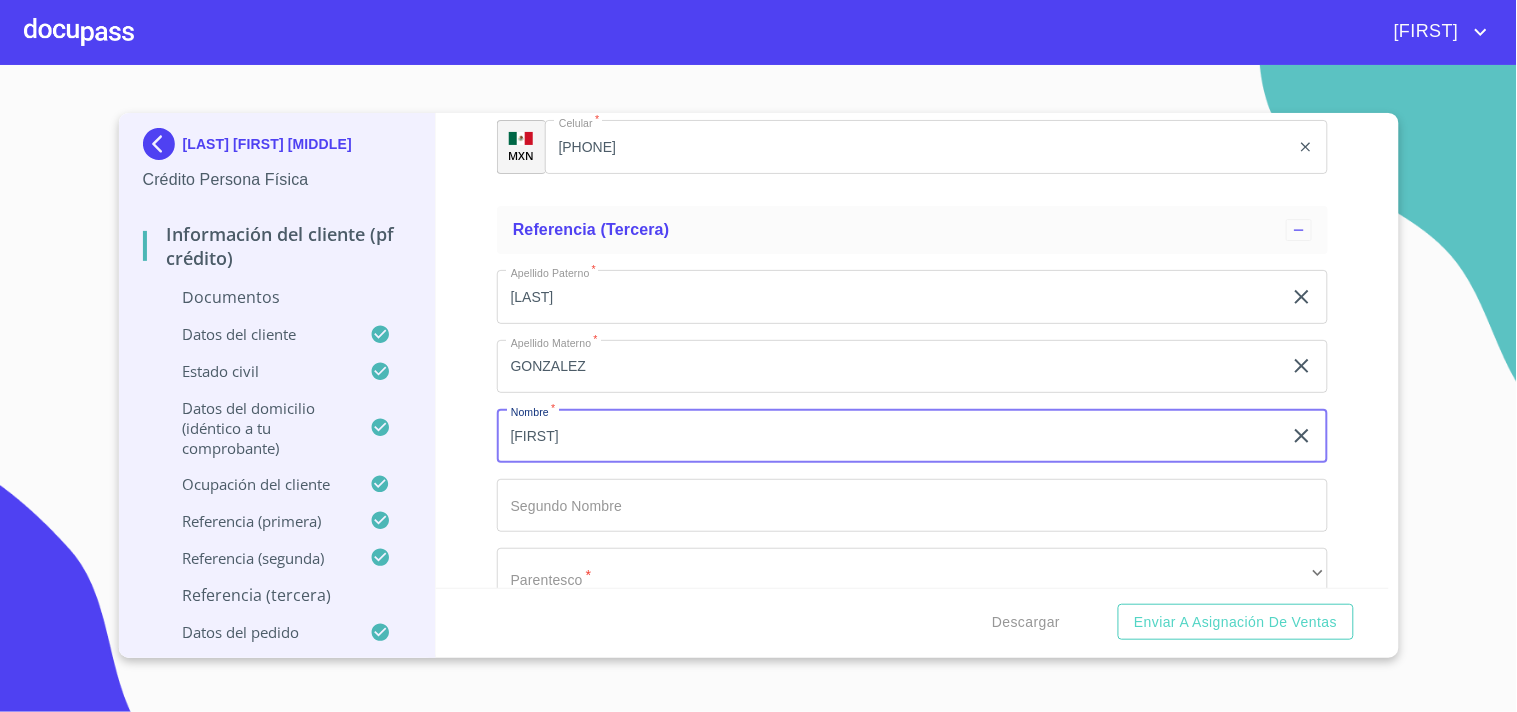 type on "[FIRST]" 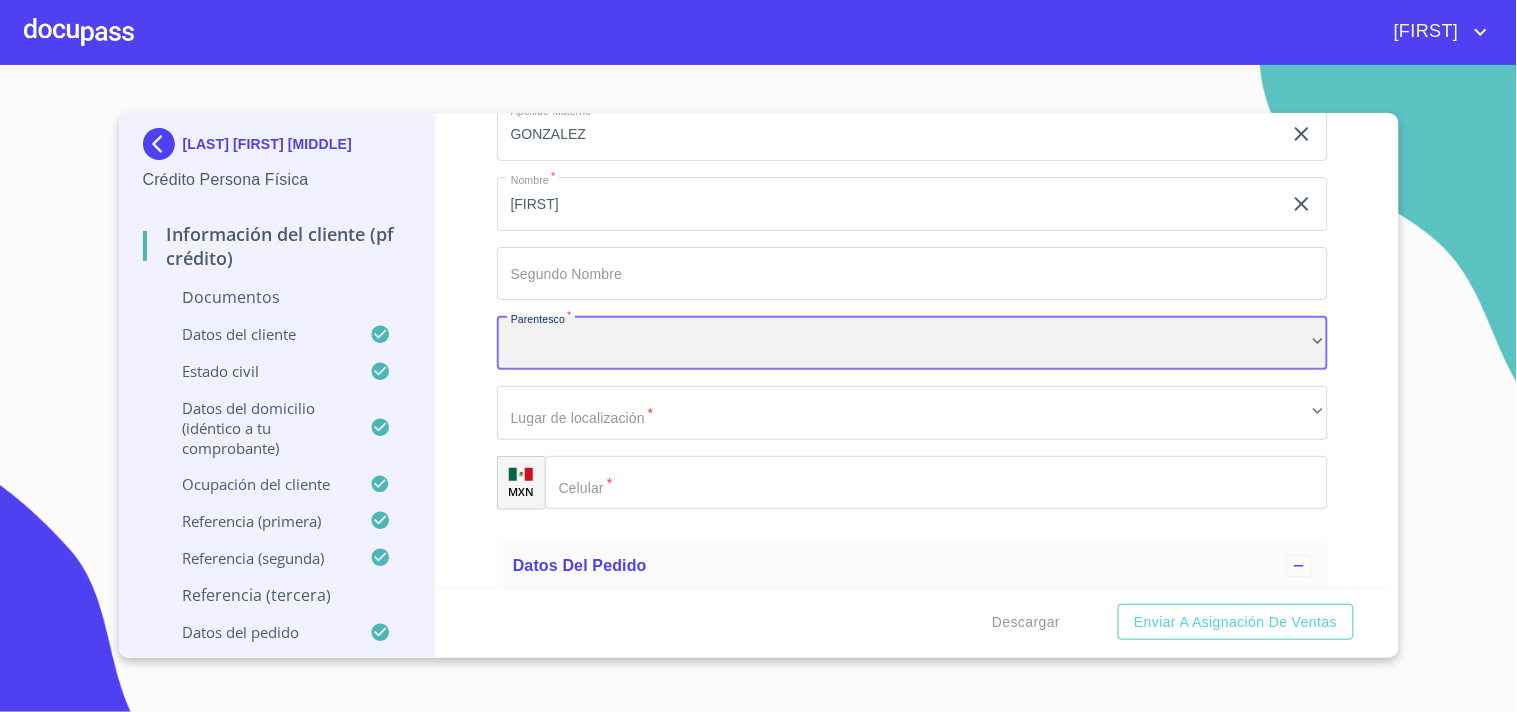 scroll, scrollTop: 7798, scrollLeft: 0, axis: vertical 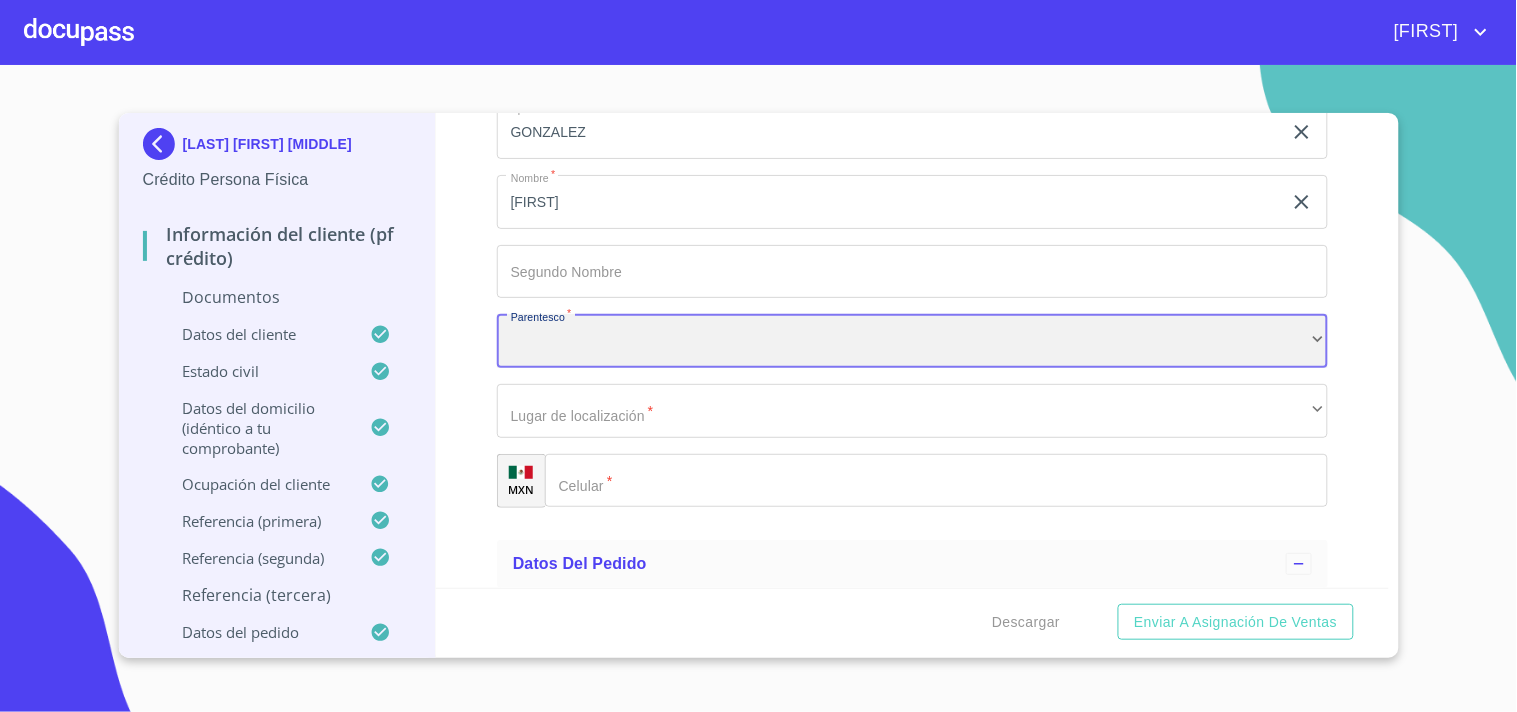 click on "​" at bounding box center [912, 341] 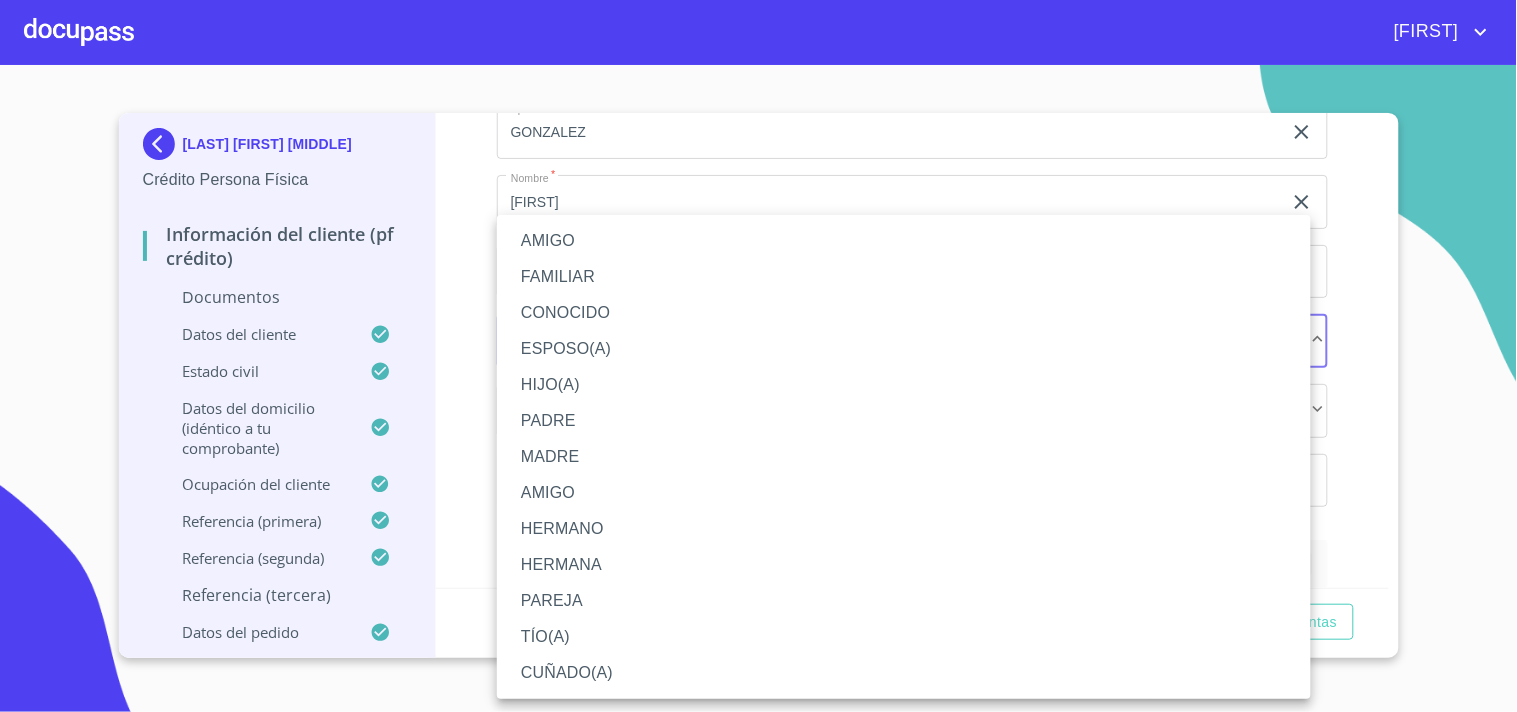 click on "HIJO(A)" at bounding box center (904, 385) 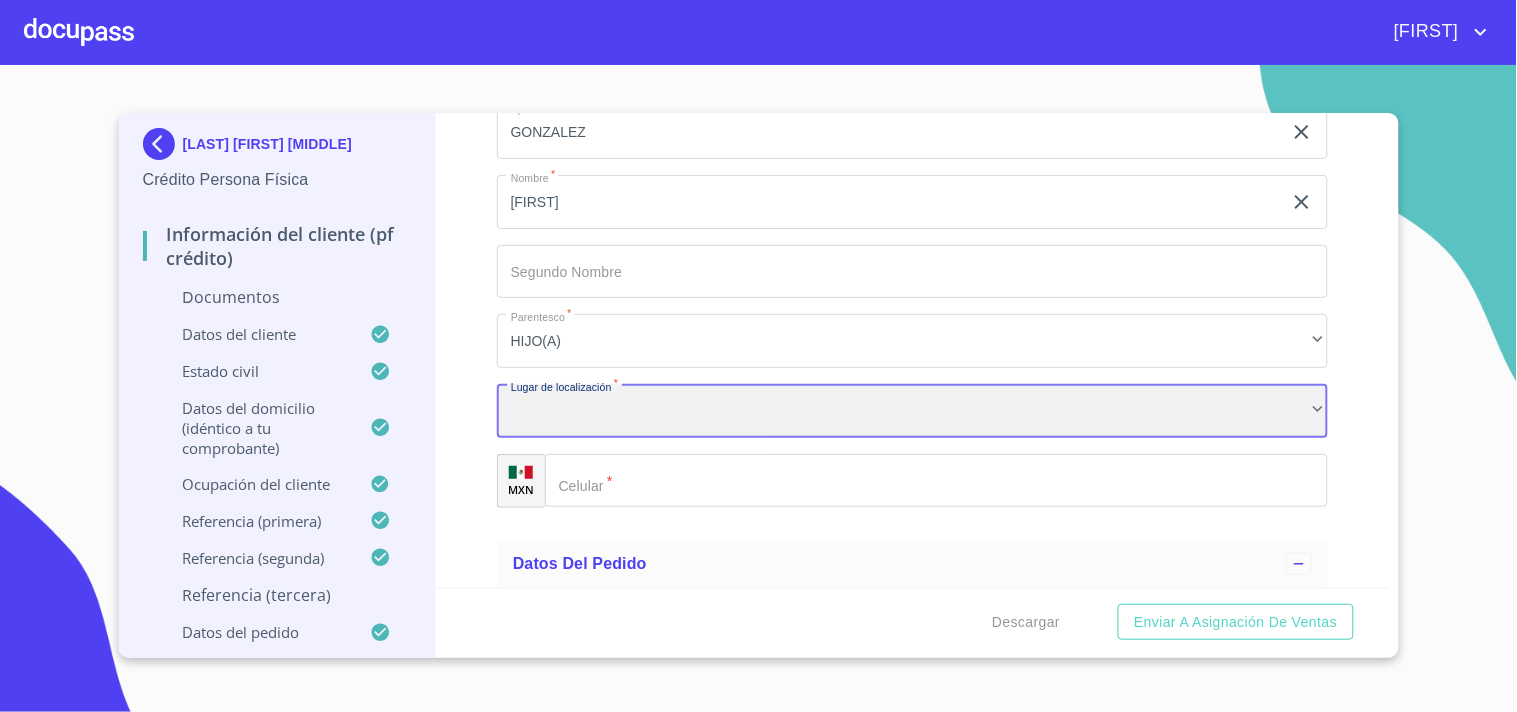 click on "​" at bounding box center (912, 411) 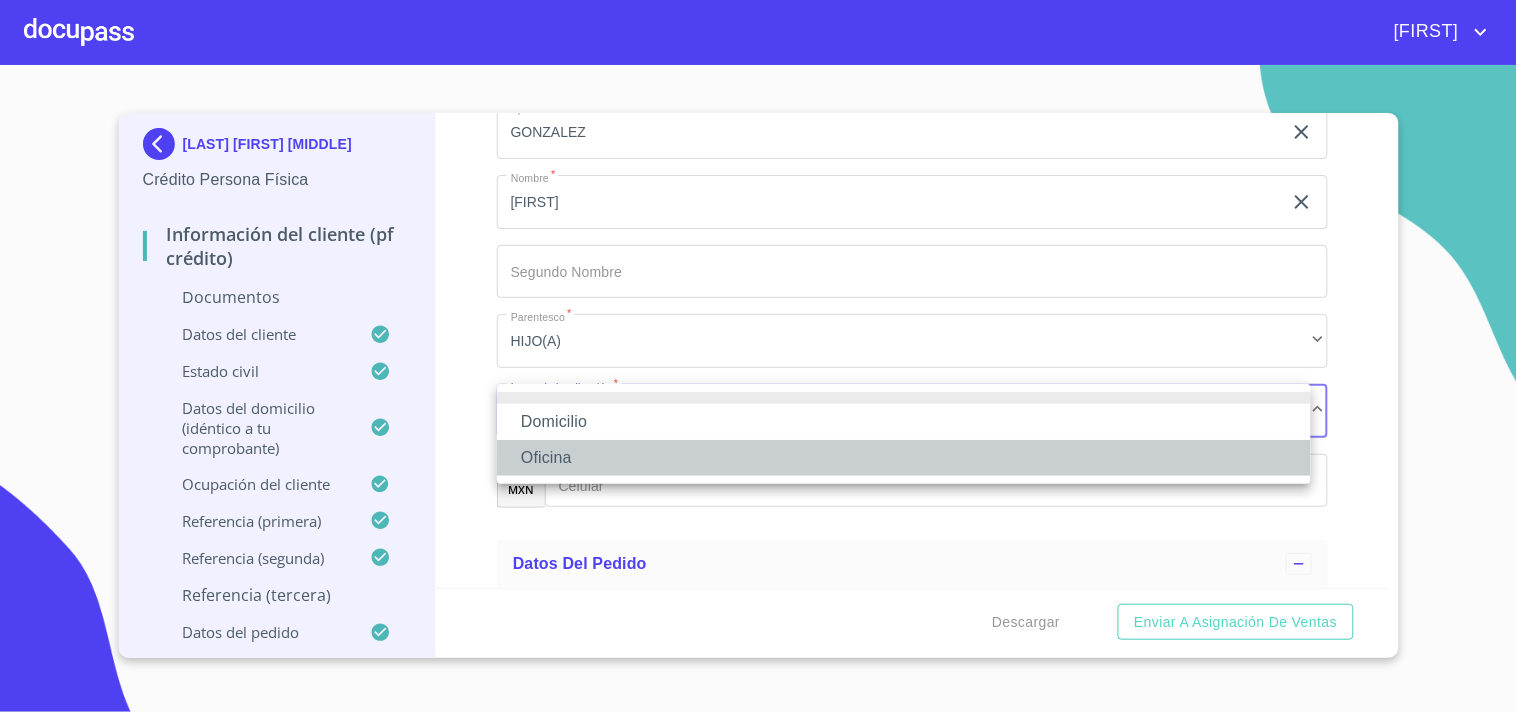click on "Oficina" at bounding box center (904, 458) 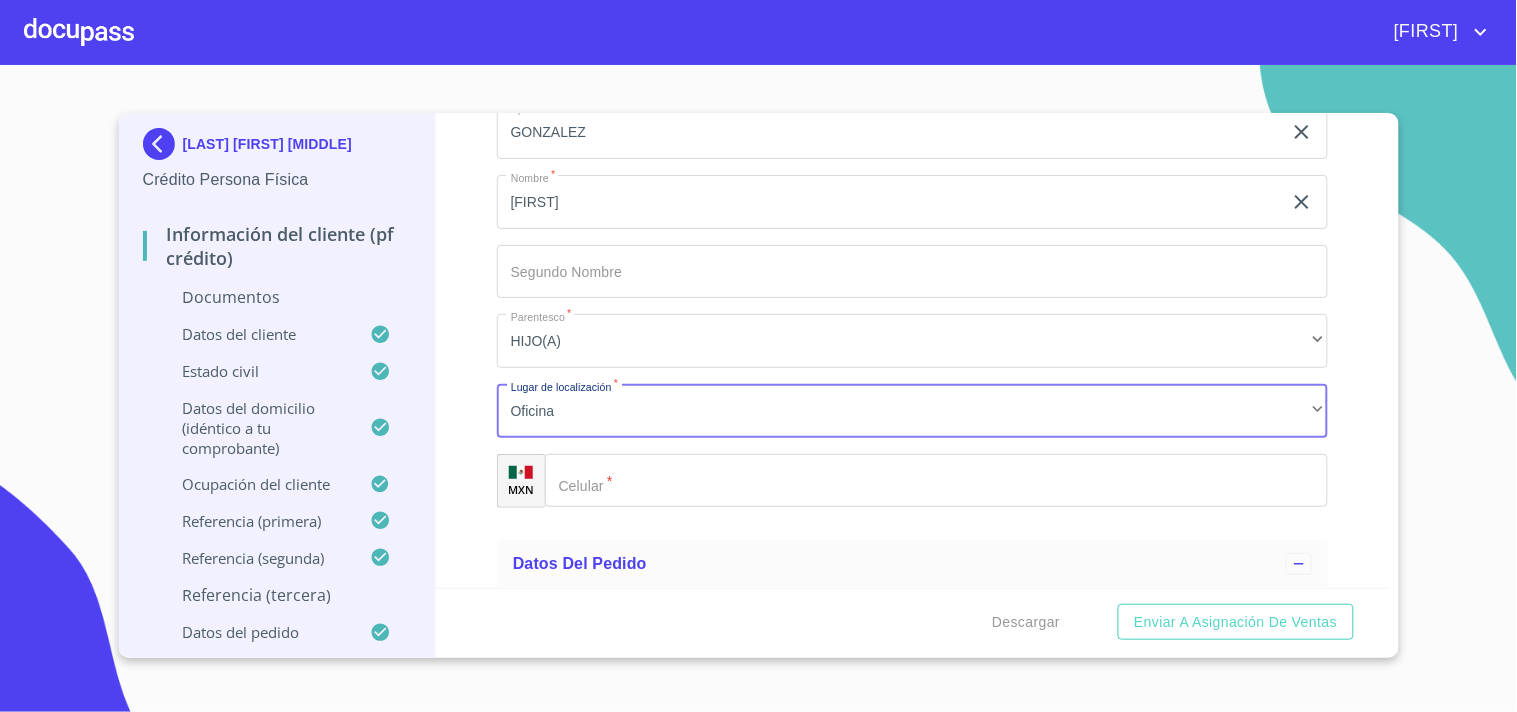 click on "Documento de identificación.   *" 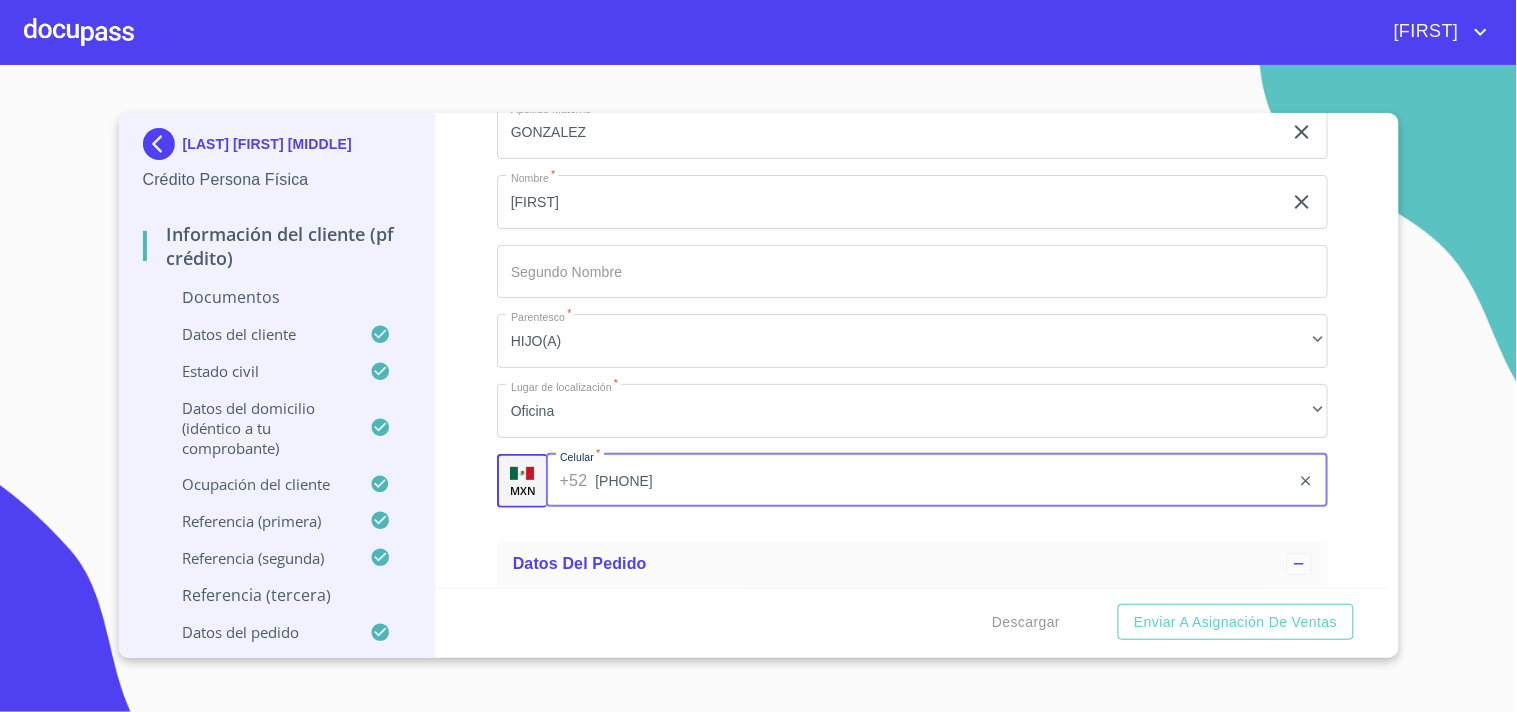 type on "[PHONE]" 